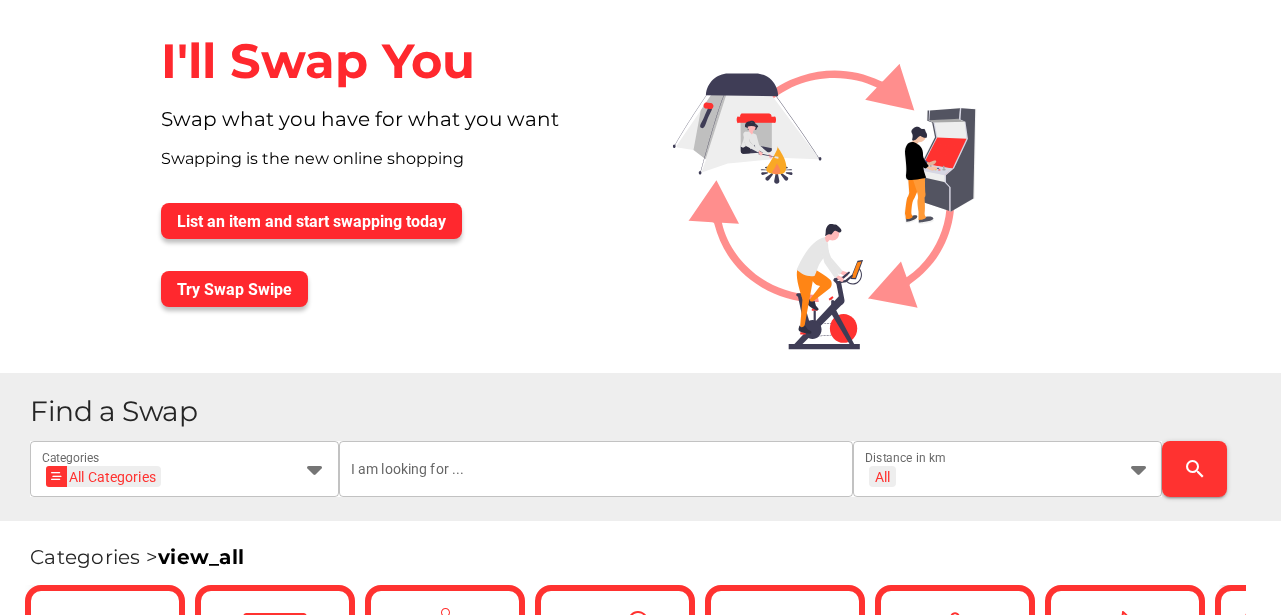 scroll, scrollTop: 0, scrollLeft: 0, axis: both 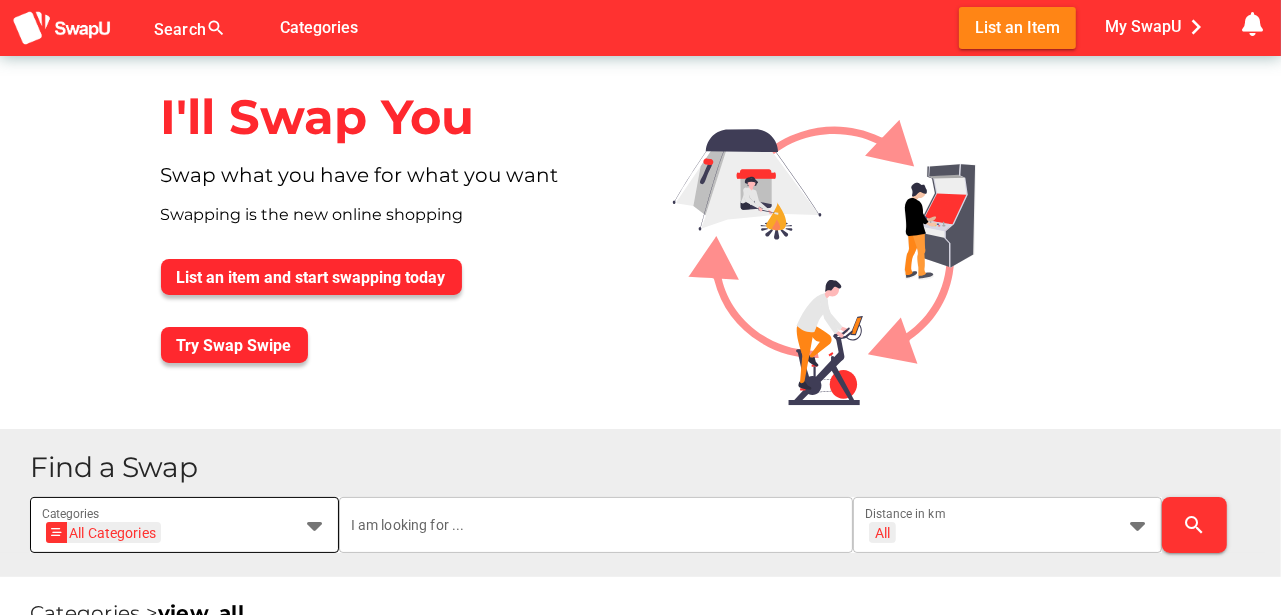 click at bounding box center (315, 525) 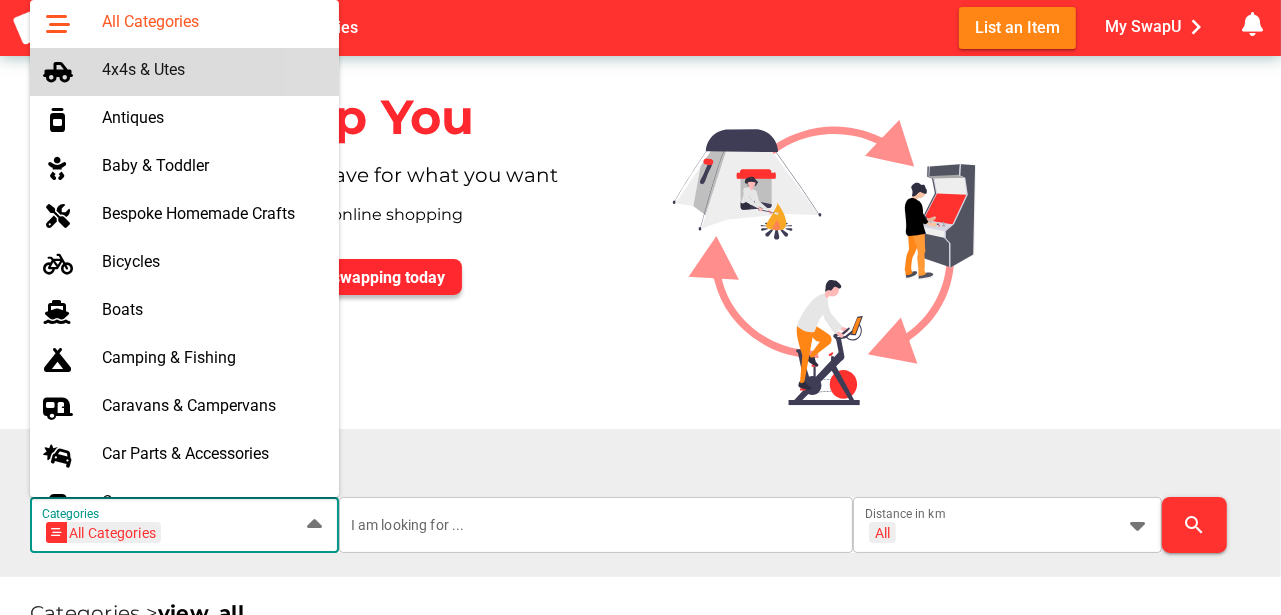 click on "4x4s & Utes" at bounding box center (212, 69) 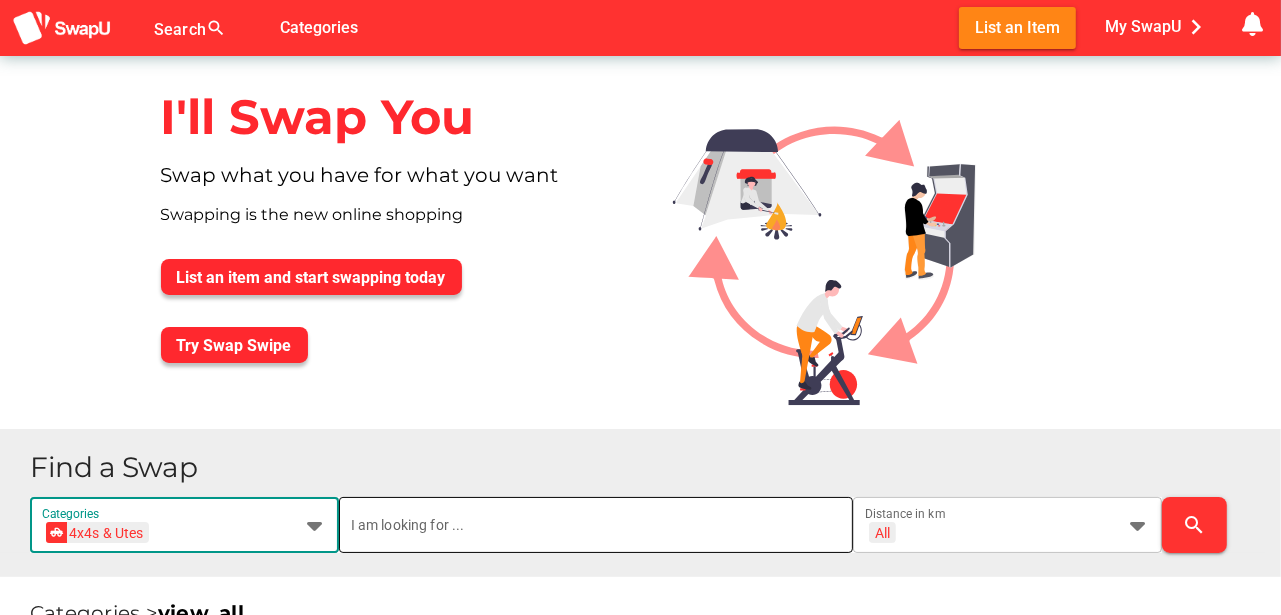 scroll, scrollTop: 0, scrollLeft: 0, axis: both 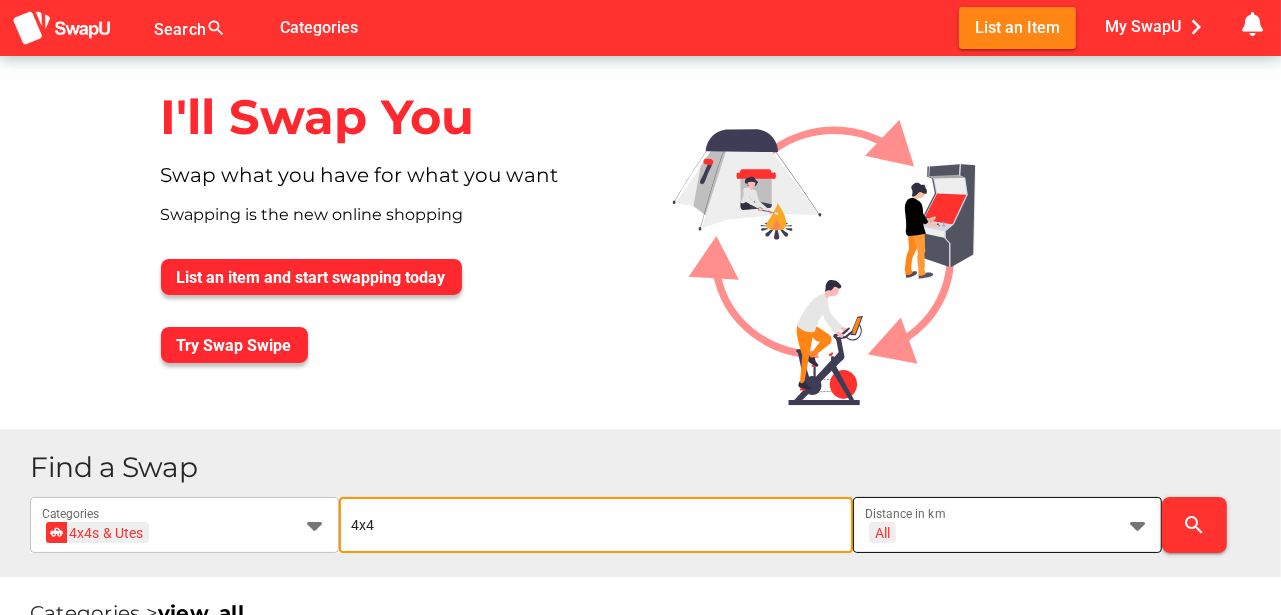 type on "4x4" 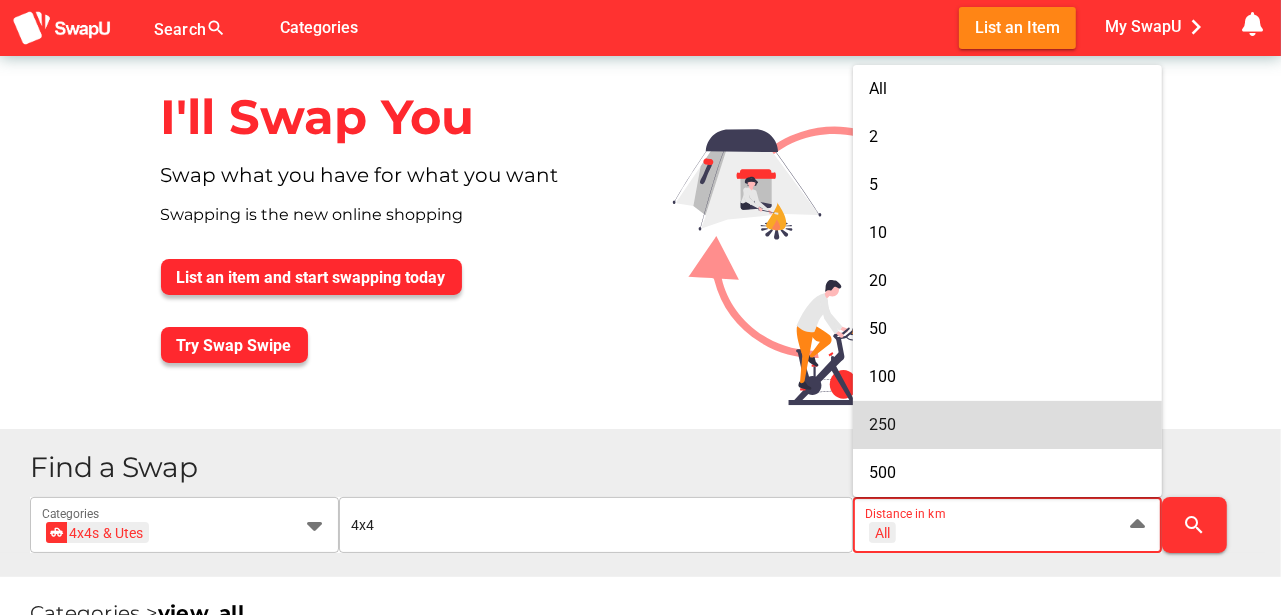 drag, startPoint x: 896, startPoint y: 421, endPoint x: 921, endPoint y: 423, distance: 25.079872 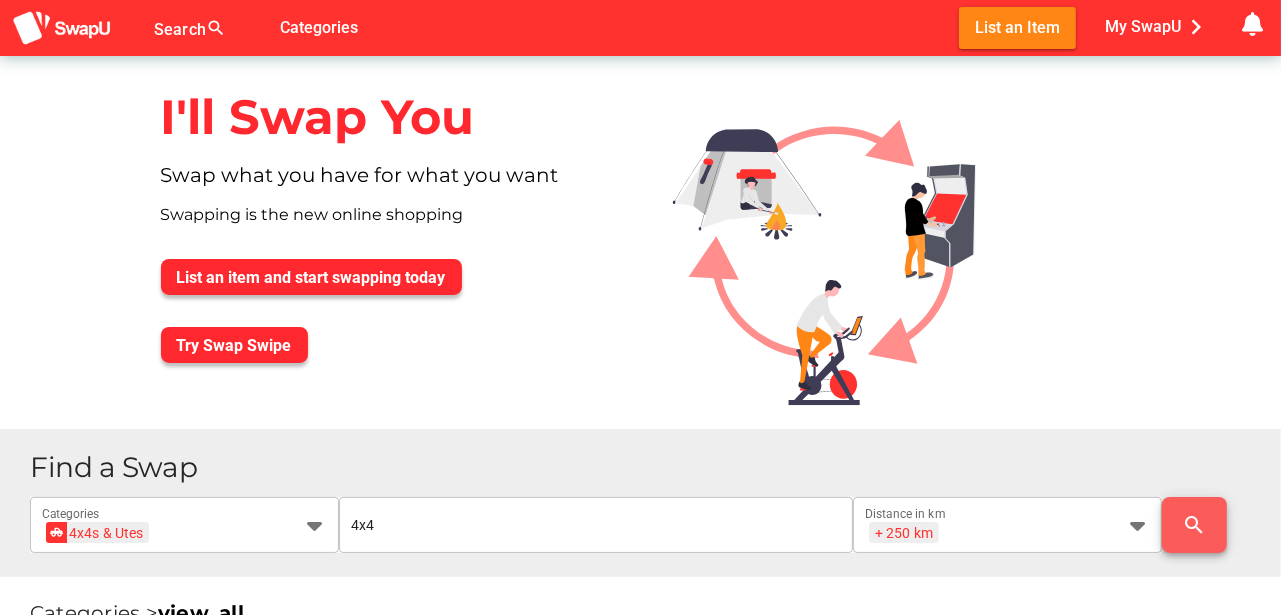 scroll, scrollTop: 0, scrollLeft: 0, axis: both 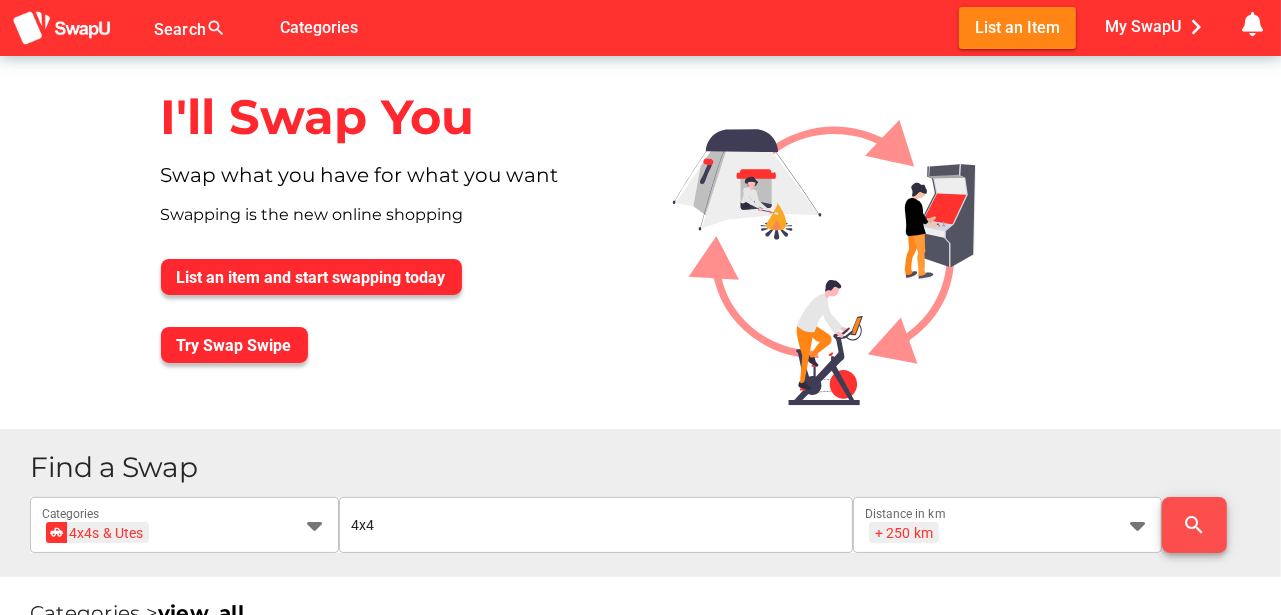 click on "search" at bounding box center (1195, 525) 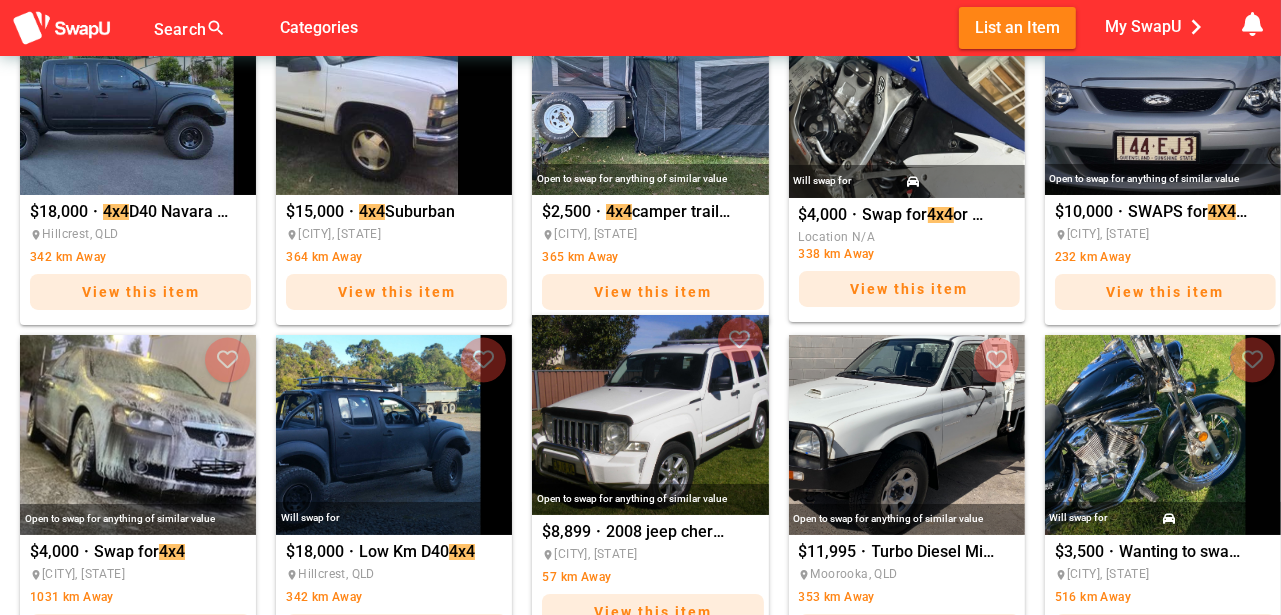 scroll, scrollTop: 700, scrollLeft: 0, axis: vertical 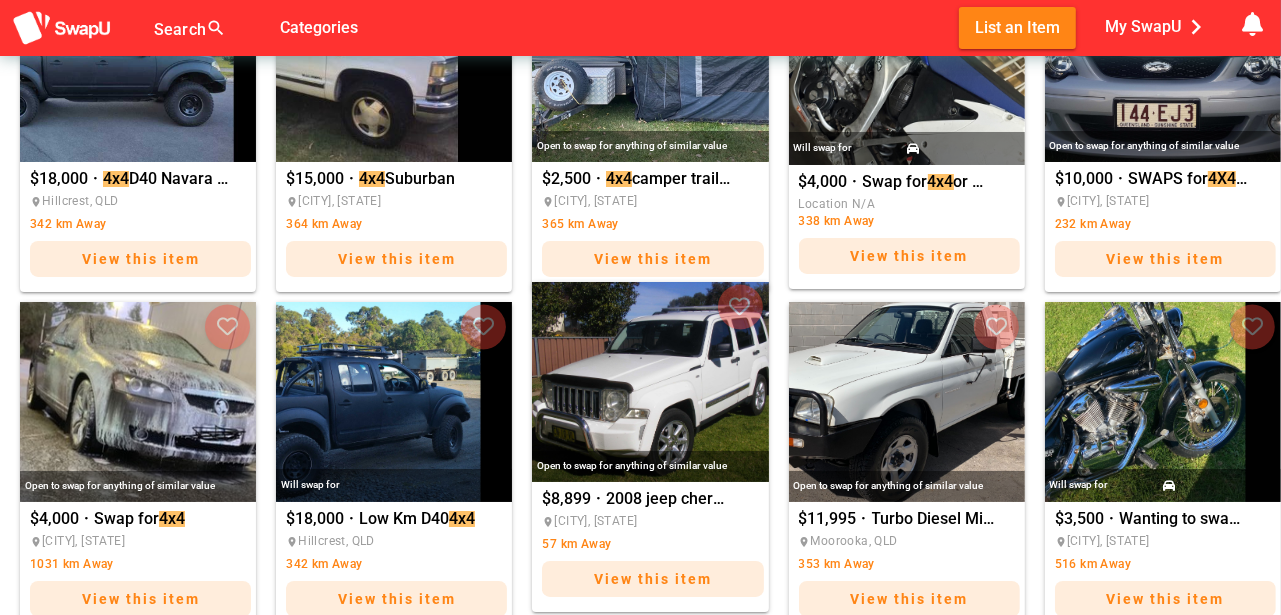 click on "View this item" at bounding box center (653, 579) 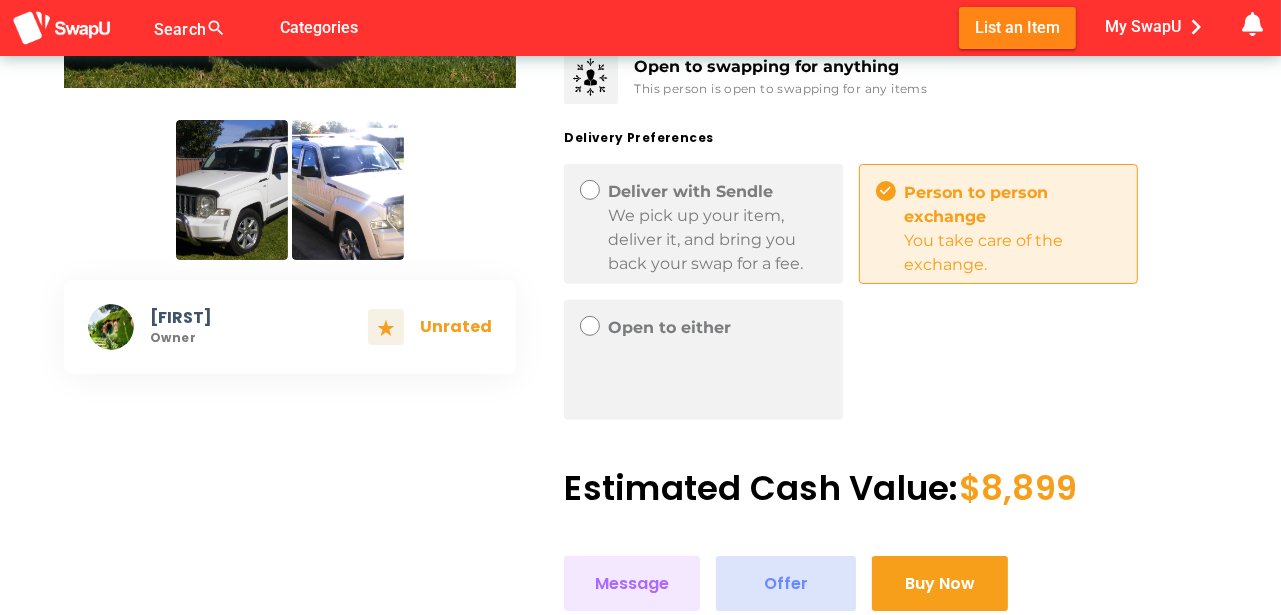 scroll, scrollTop: 633, scrollLeft: 0, axis: vertical 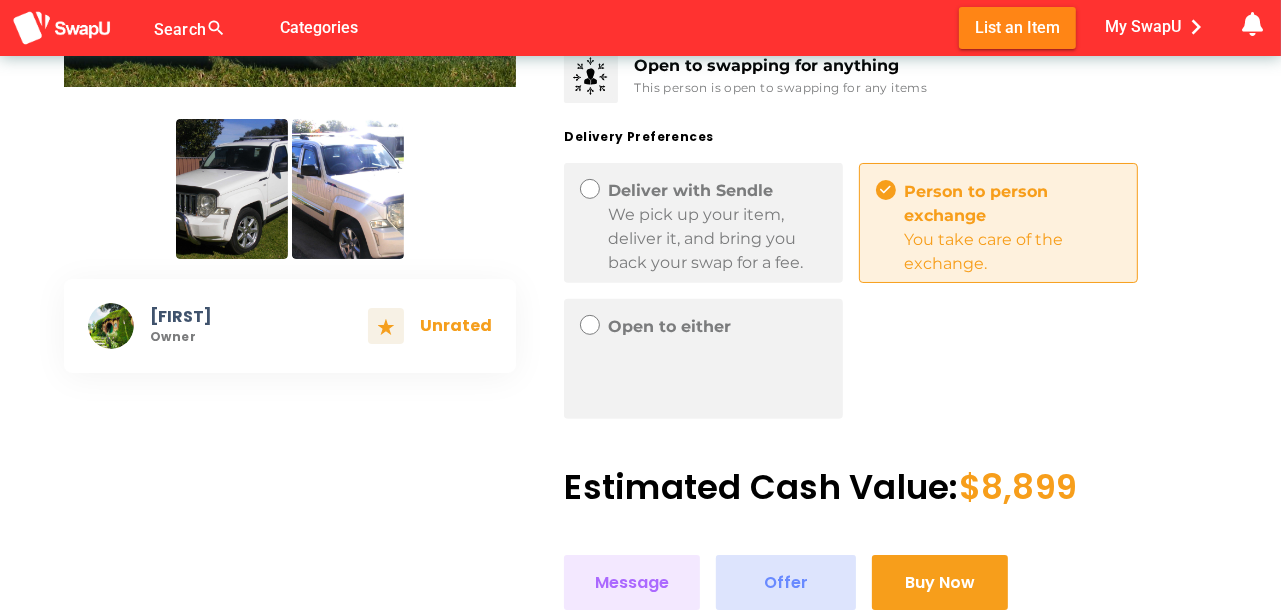 click on "Offer" at bounding box center (786, 582) 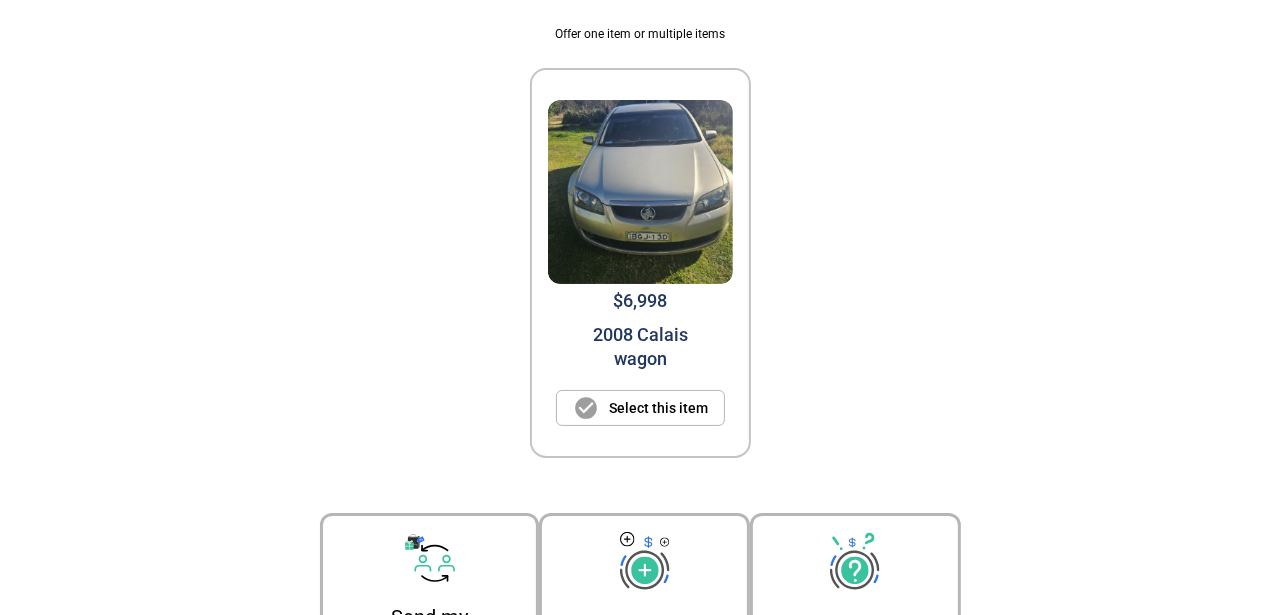 scroll, scrollTop: 100, scrollLeft: 0, axis: vertical 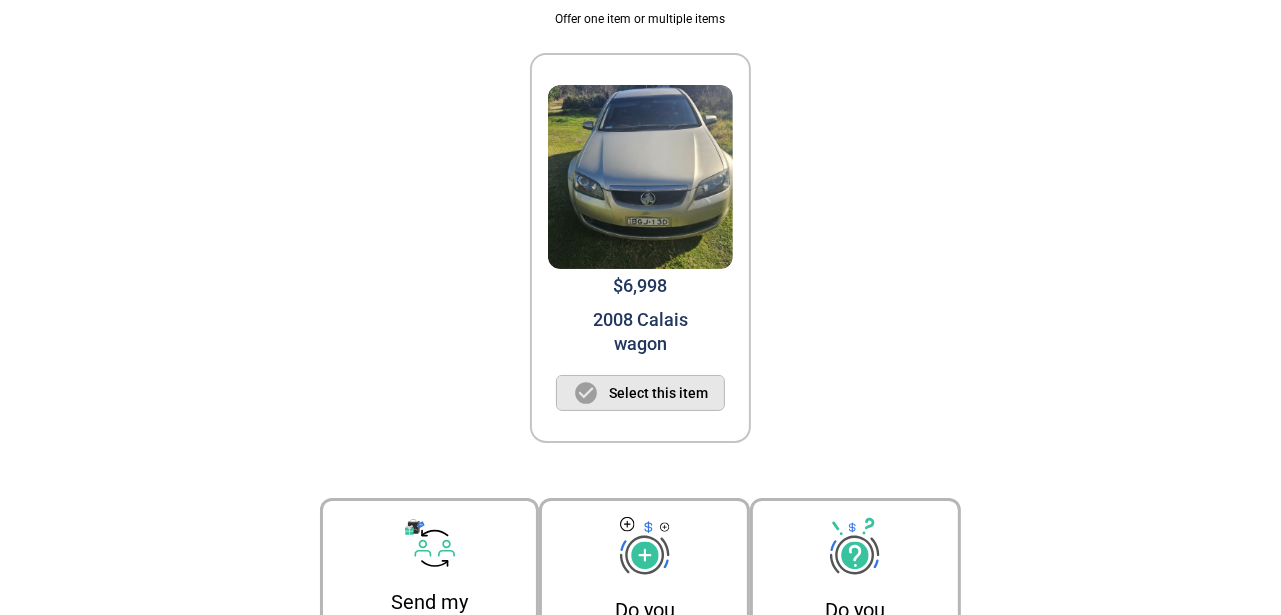 click on "Select this item" at bounding box center (658, 393) 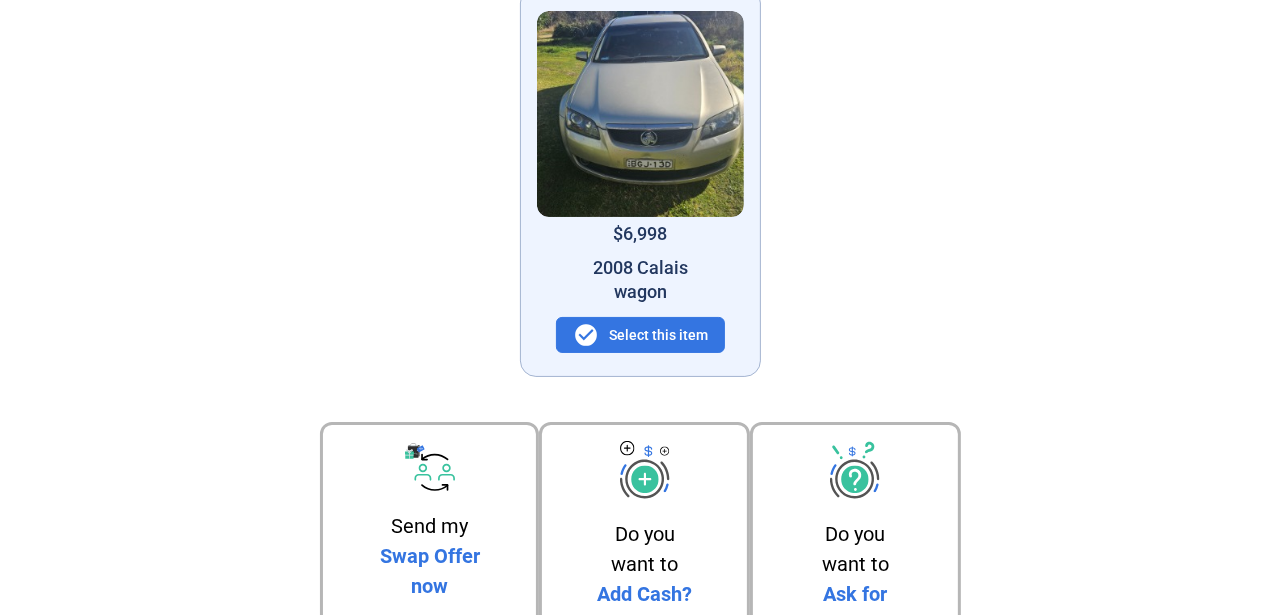 scroll, scrollTop: 200, scrollLeft: 0, axis: vertical 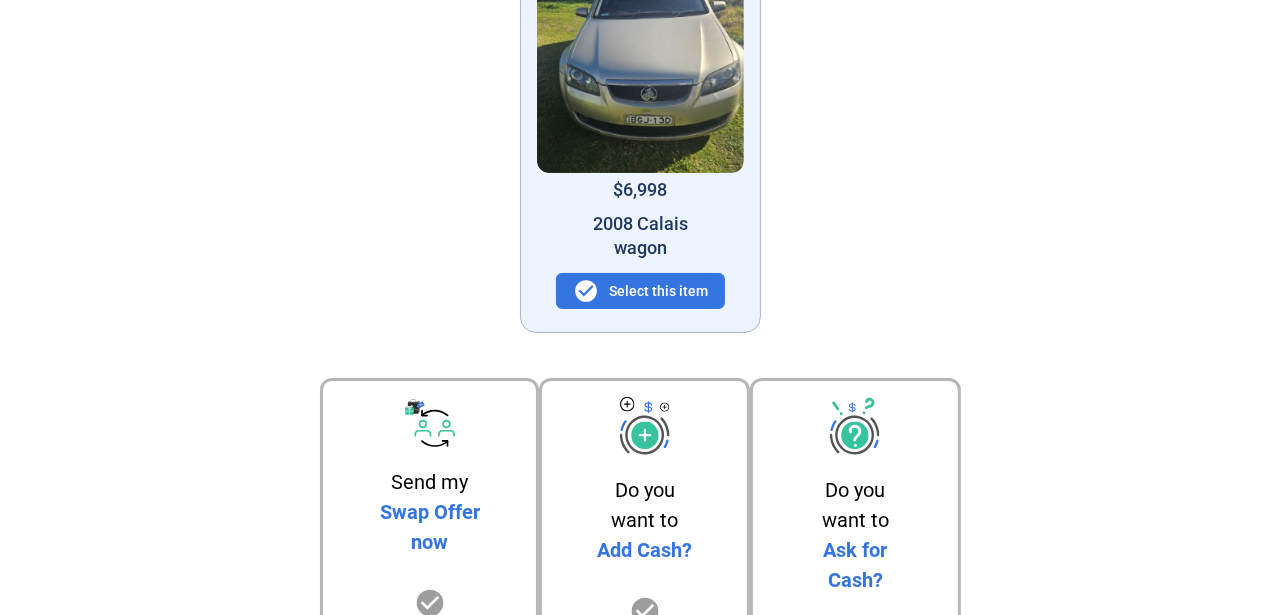 click on "check_circle" at bounding box center (430, 603) 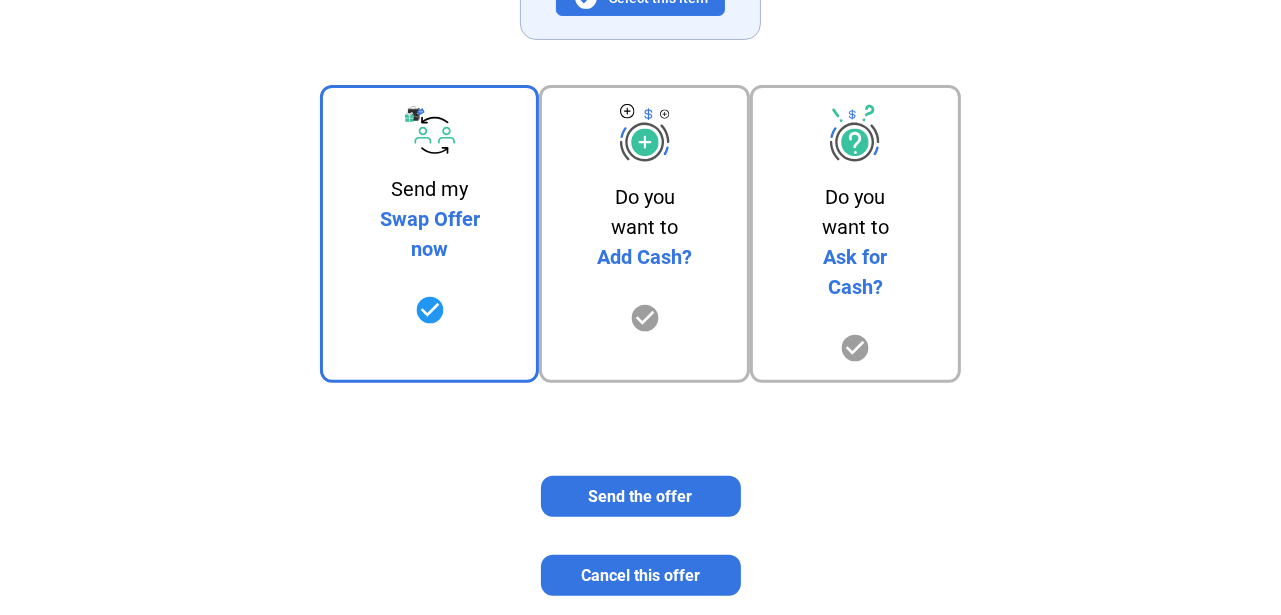 scroll, scrollTop: 495, scrollLeft: 0, axis: vertical 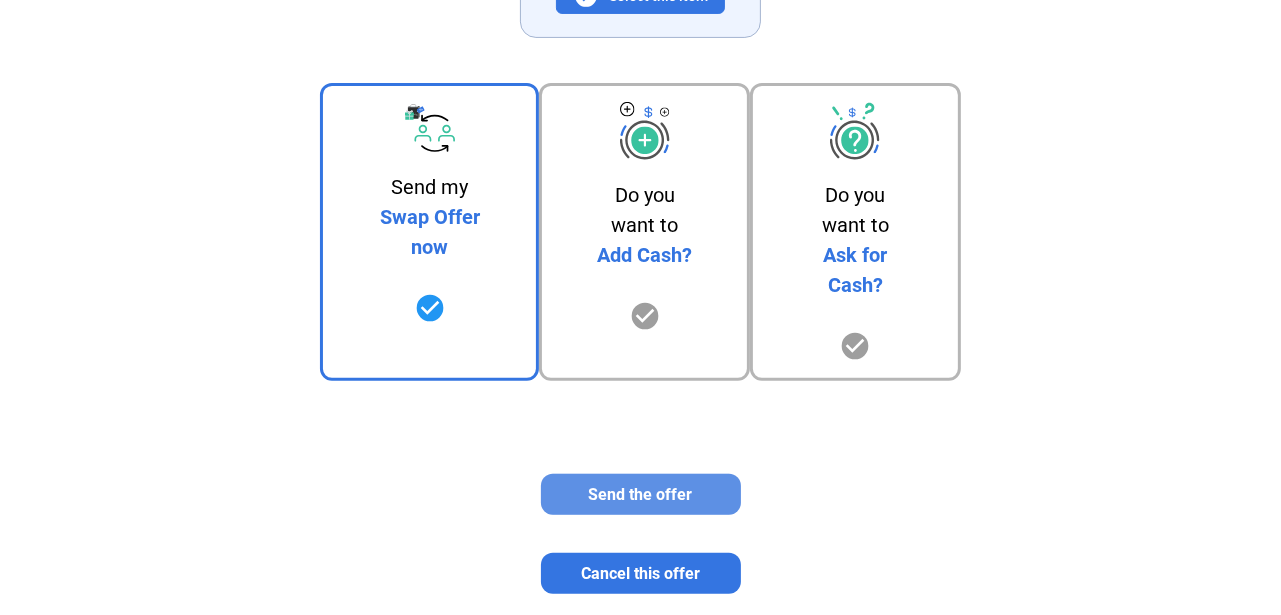 click on "Send the offer" at bounding box center (641, 494) 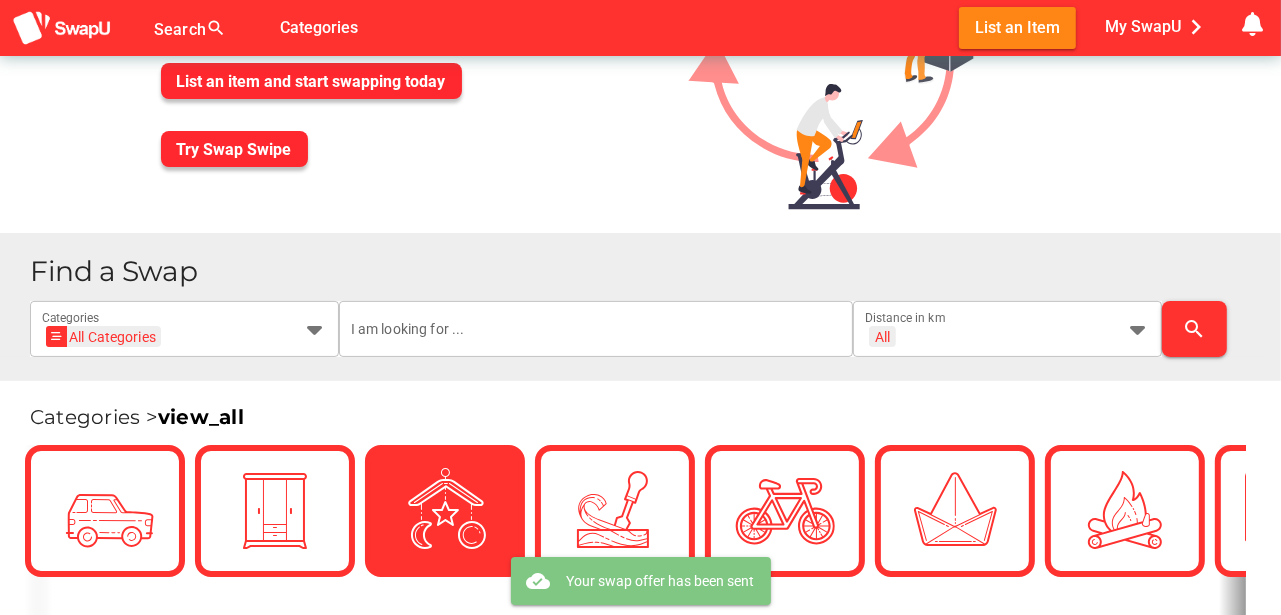 scroll, scrollTop: 233, scrollLeft: 0, axis: vertical 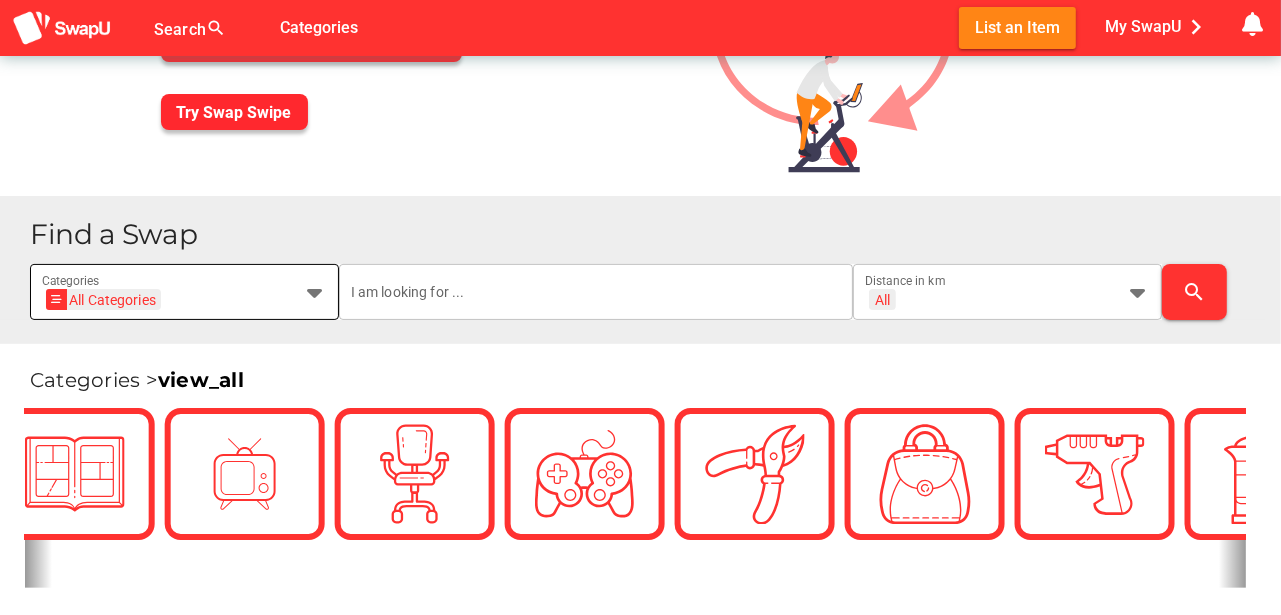 click at bounding box center [315, 292] 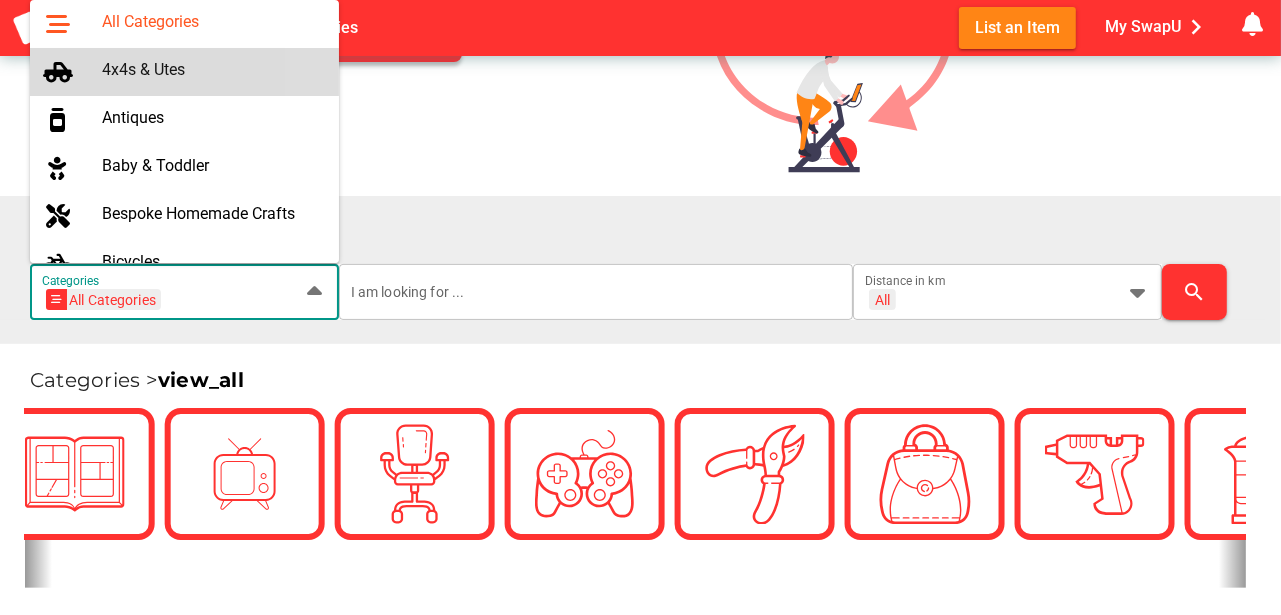 click on "4x4s & Utes" at bounding box center (212, 69) 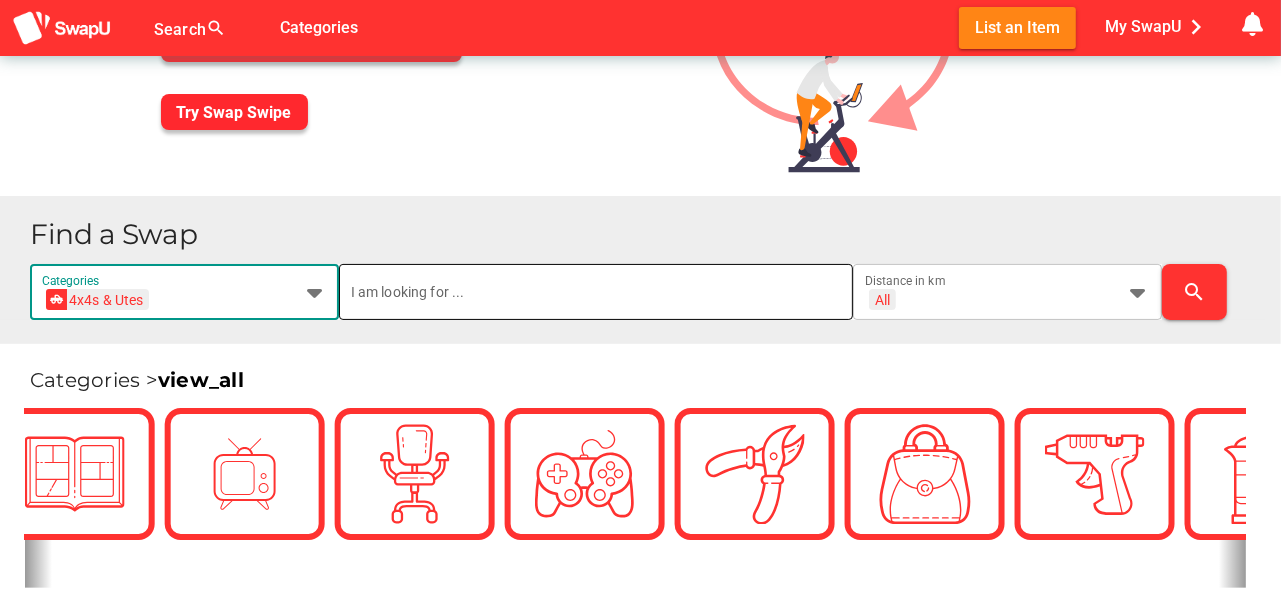 scroll, scrollTop: 0, scrollLeft: 0, axis: both 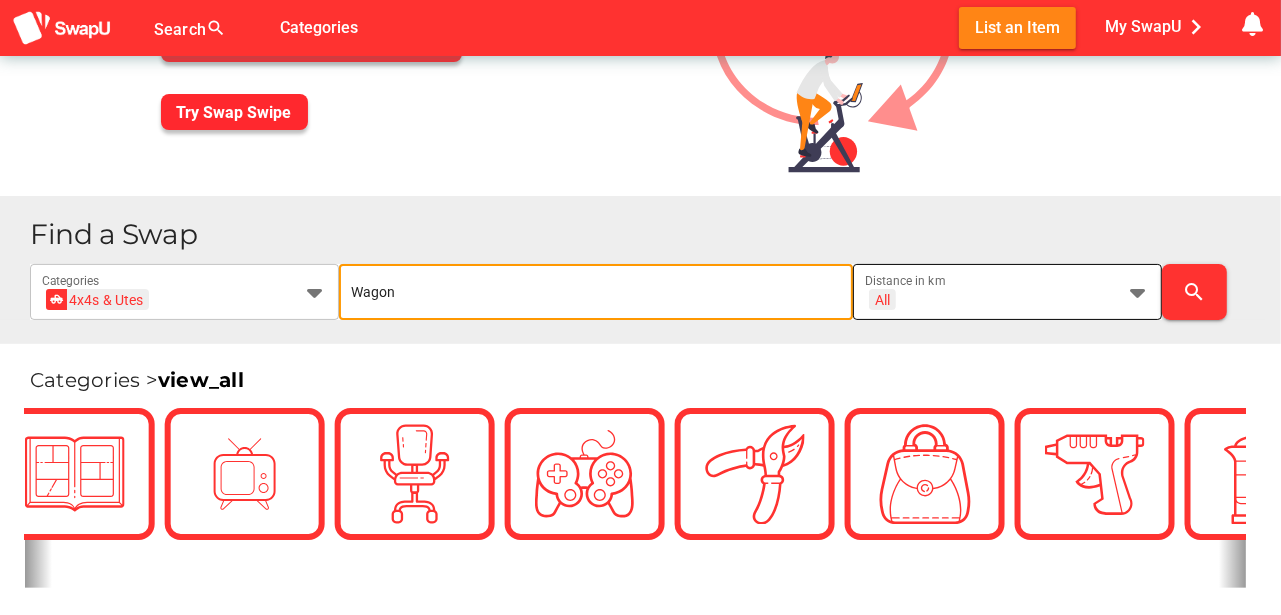 type on "Wagon" 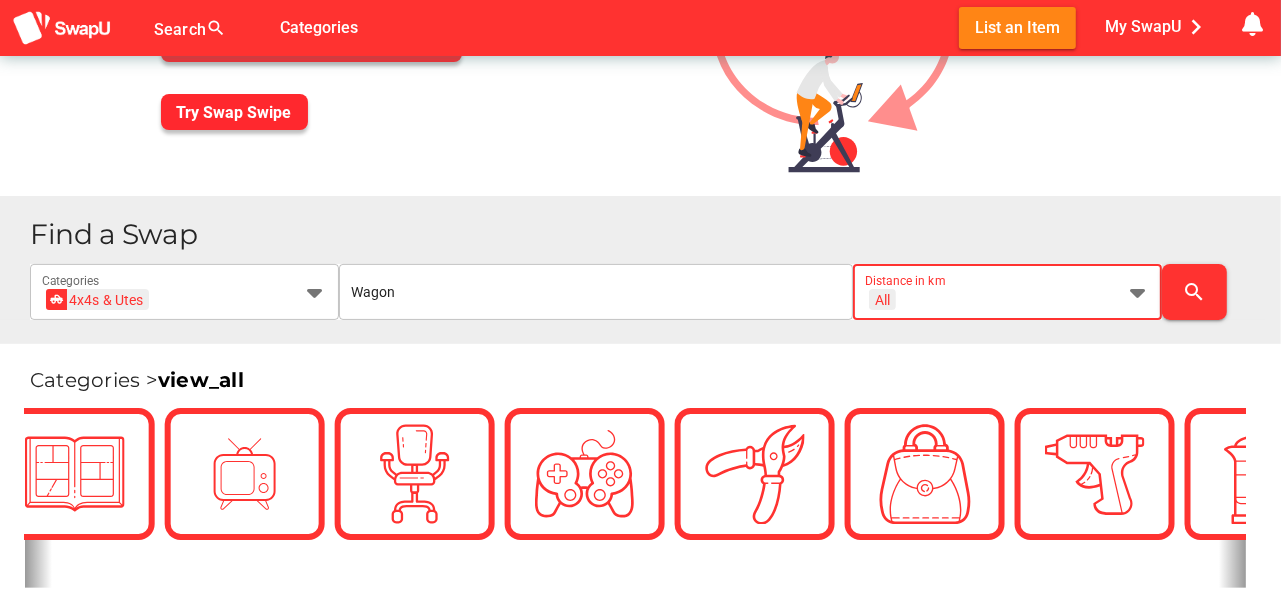 click at bounding box center (1138, 292) 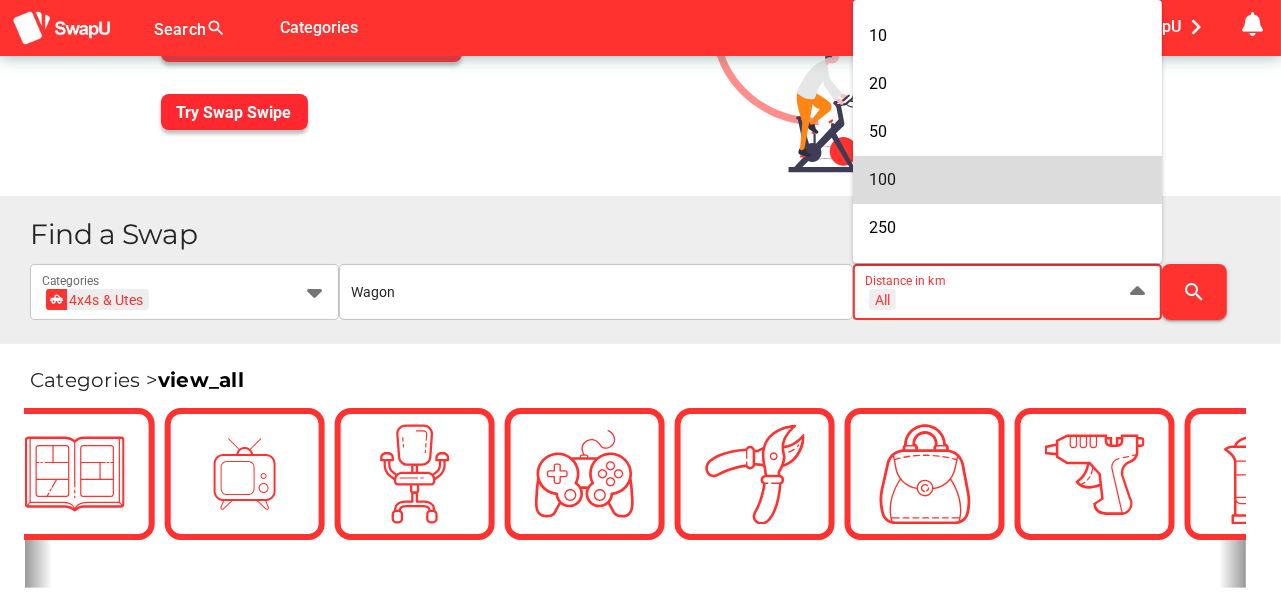 scroll, scrollTop: 133, scrollLeft: 0, axis: vertical 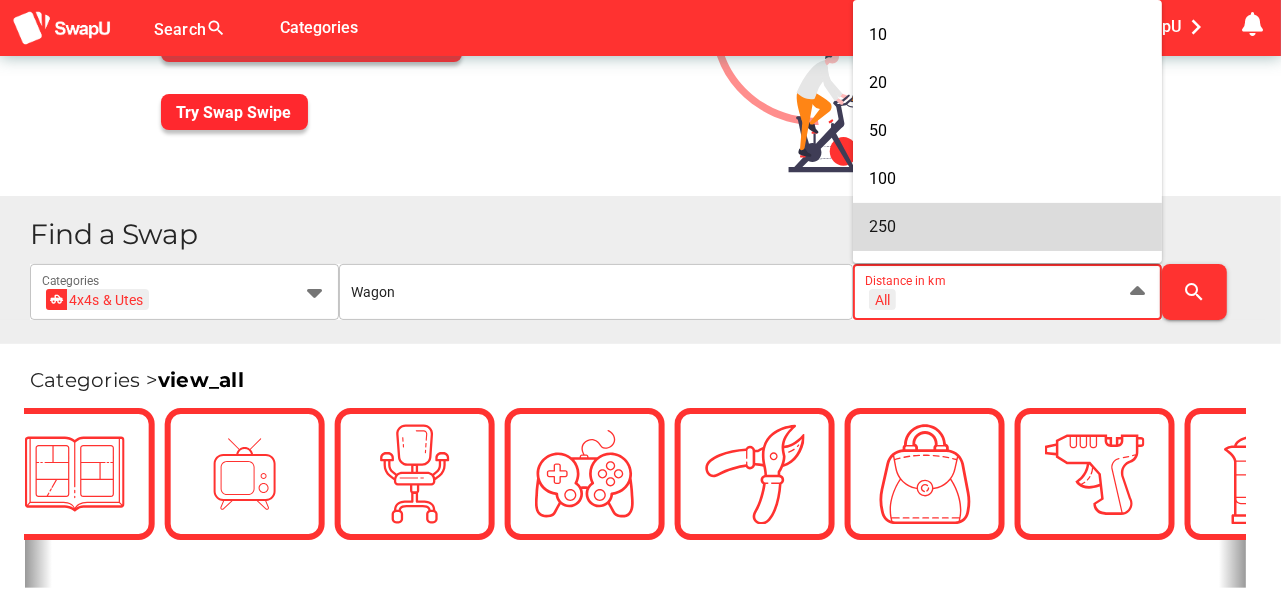 click on "250" at bounding box center (1007, 226) 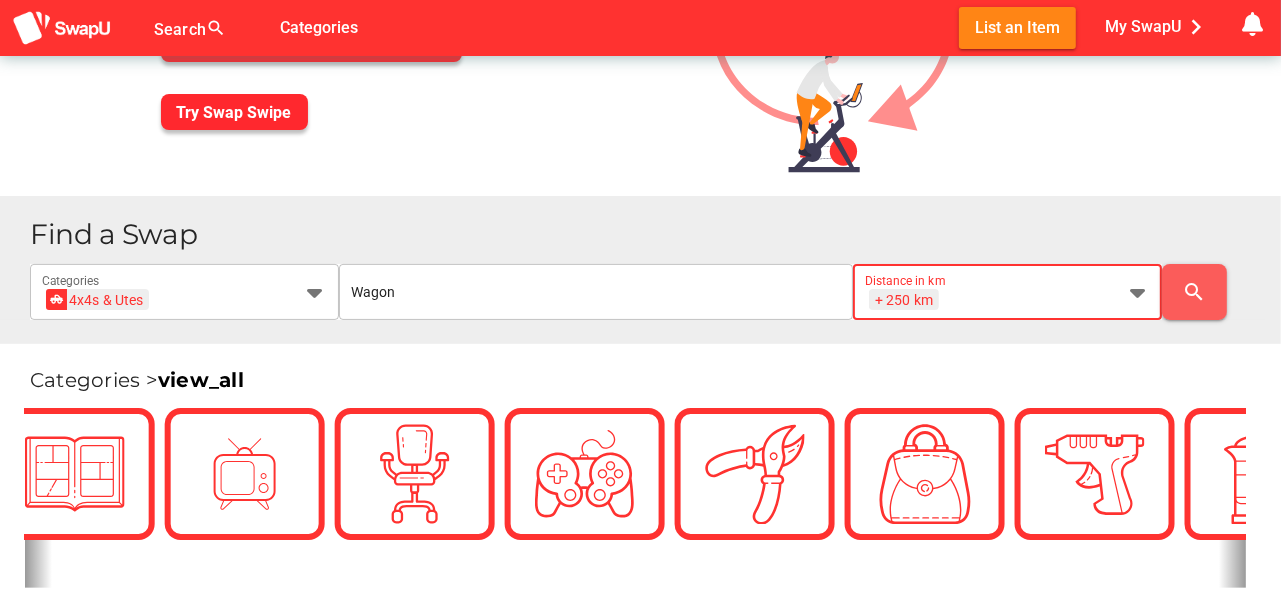 scroll, scrollTop: 0, scrollLeft: 0, axis: both 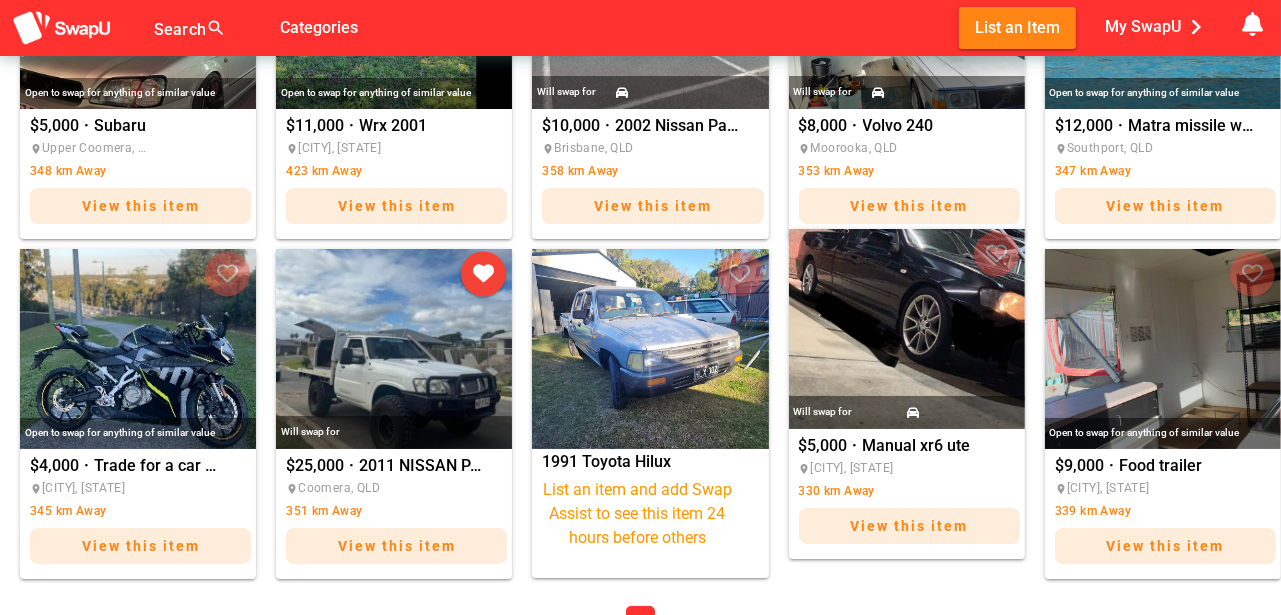 click at bounding box center [907, 329] 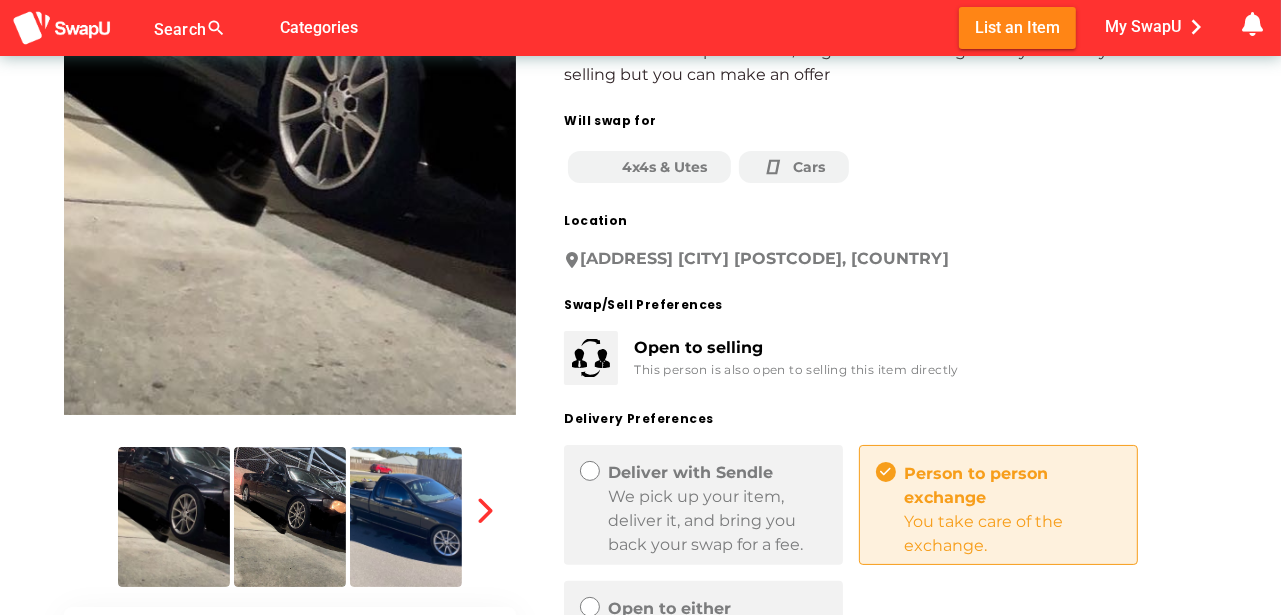 scroll, scrollTop: 233, scrollLeft: 0, axis: vertical 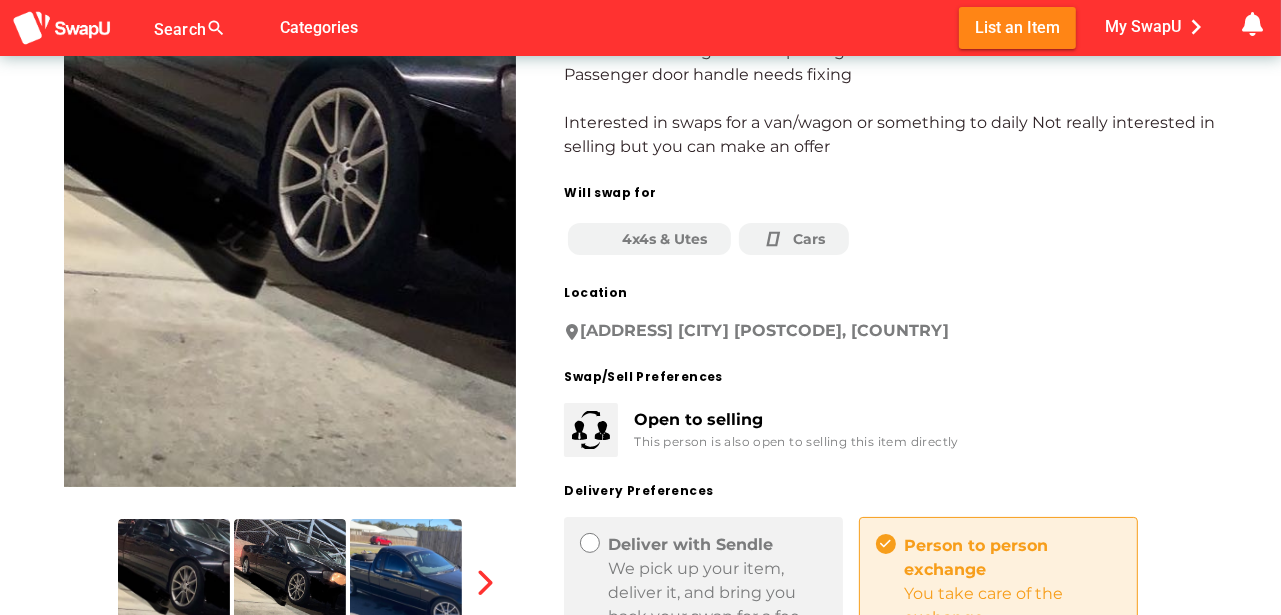 click at bounding box center (290, 187) 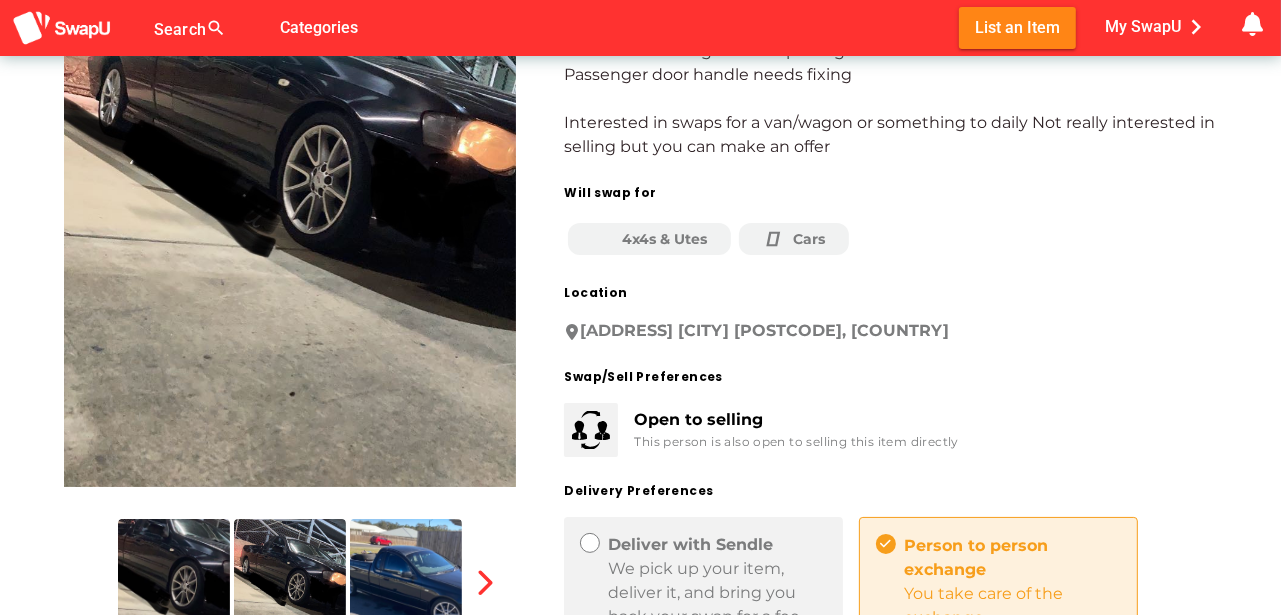 click at bounding box center [406, 589] 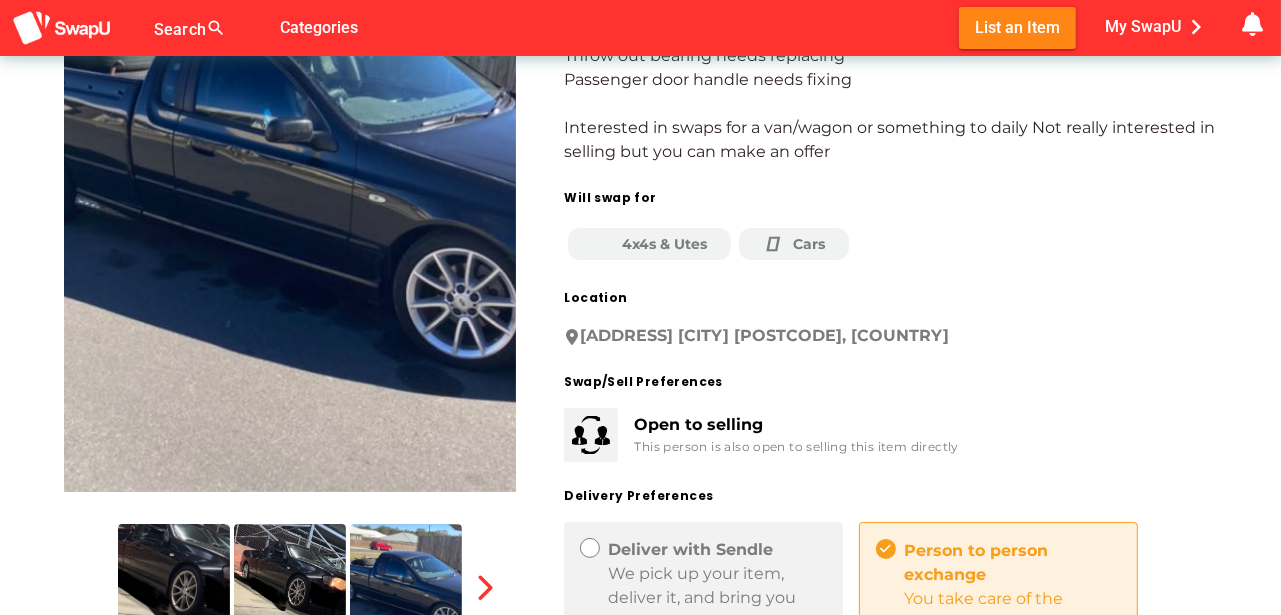 scroll, scrollTop: 233, scrollLeft: 0, axis: vertical 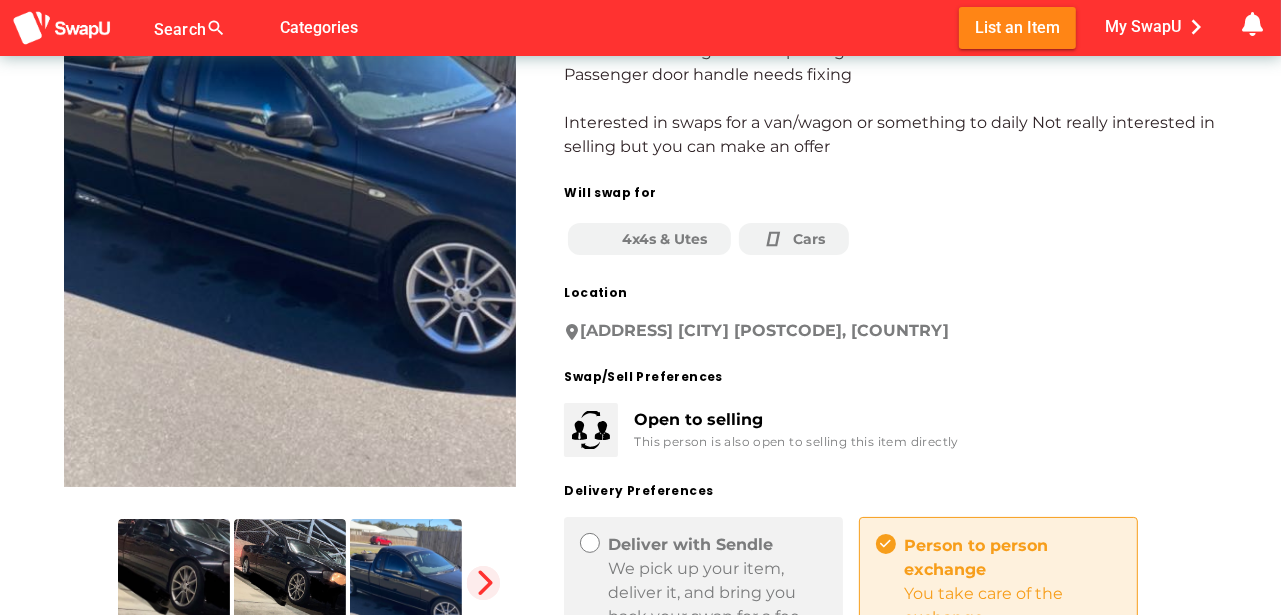 click at bounding box center (484, 583) 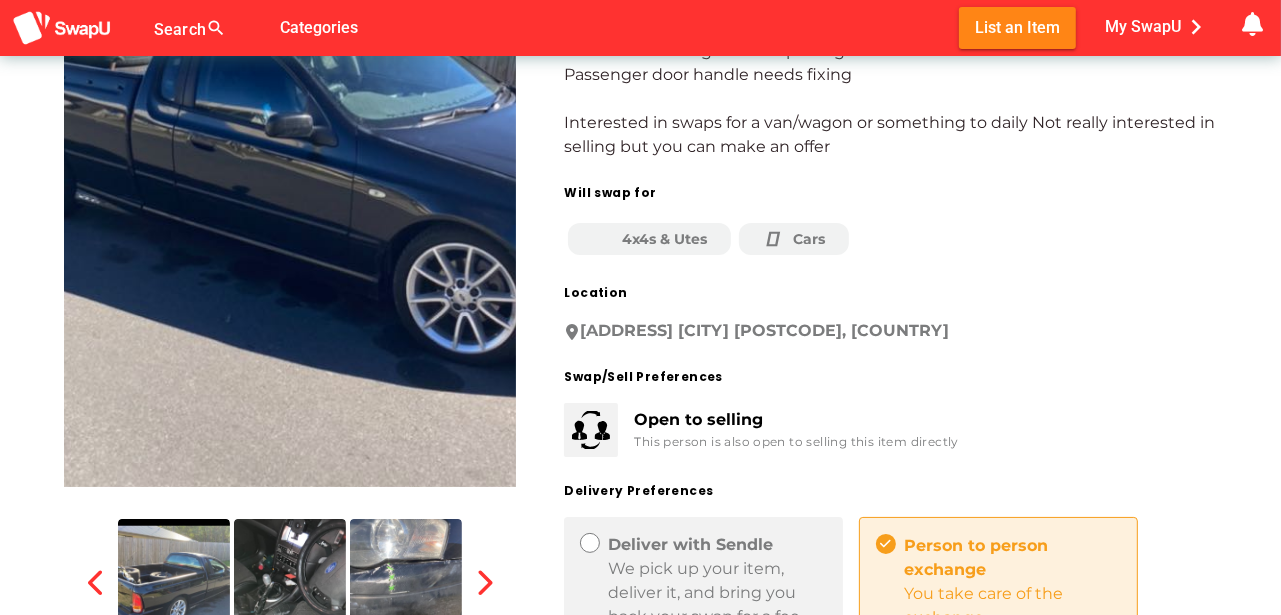 click at bounding box center (174, 589) 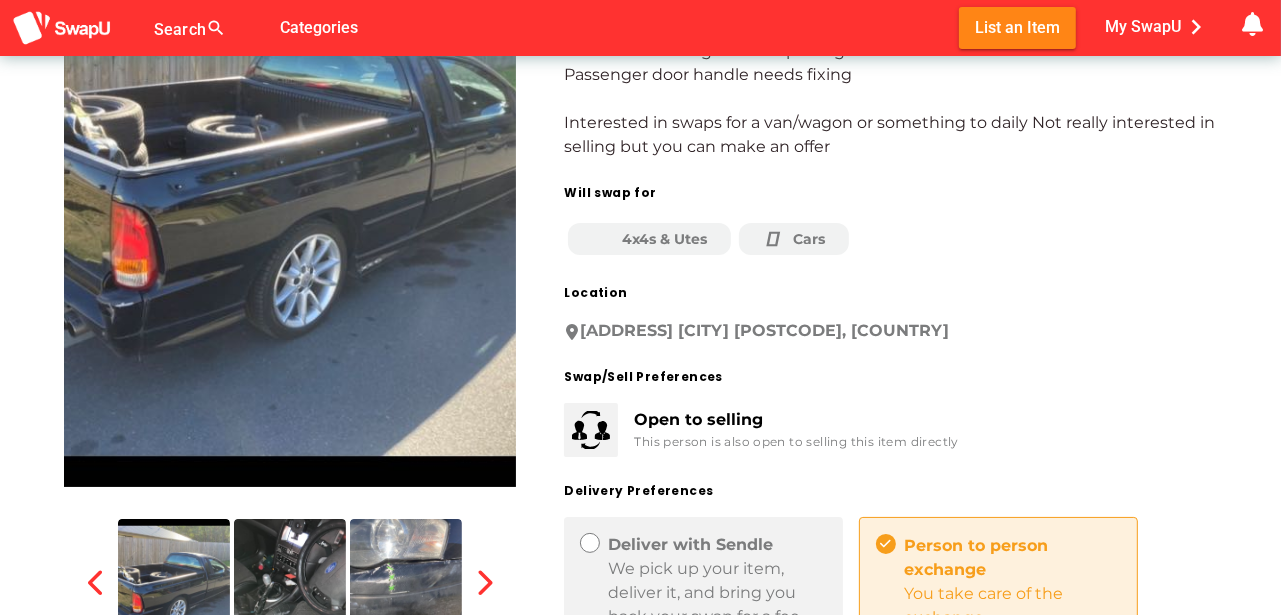 click at bounding box center [290, 589] 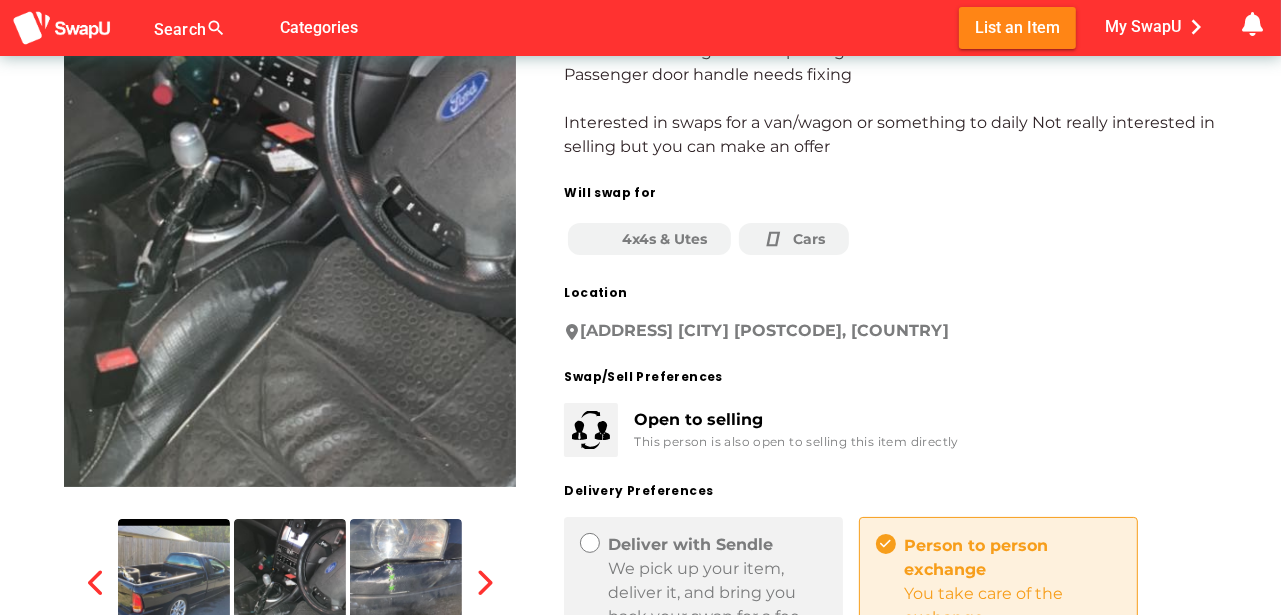 click at bounding box center (406, 589) 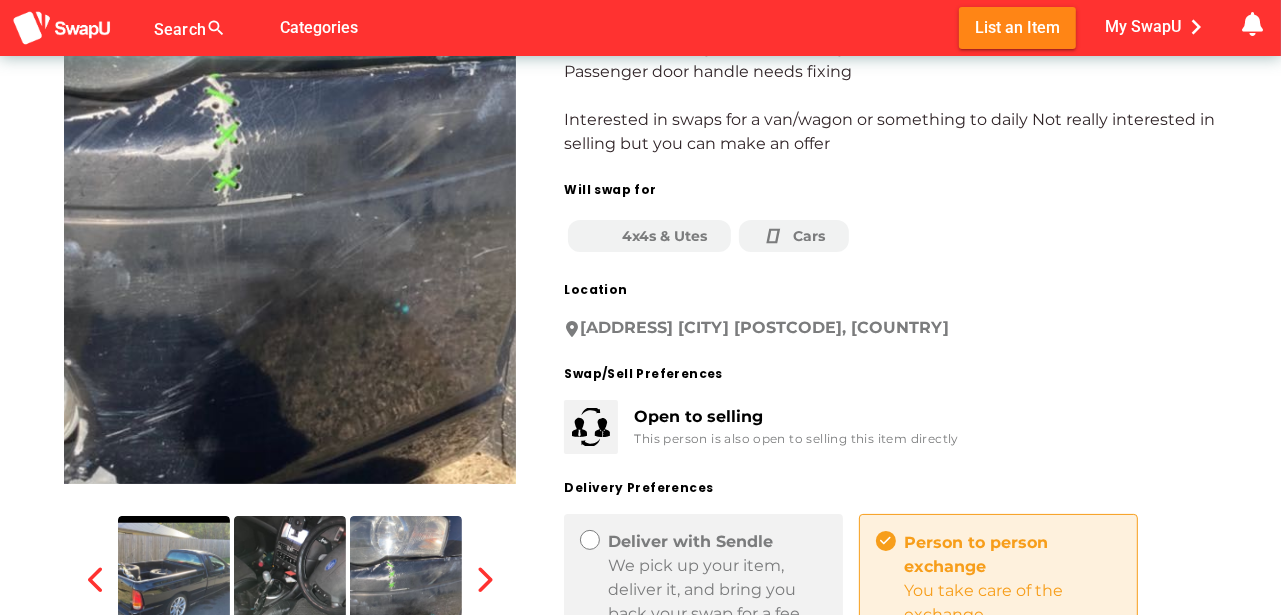 scroll, scrollTop: 300, scrollLeft: 0, axis: vertical 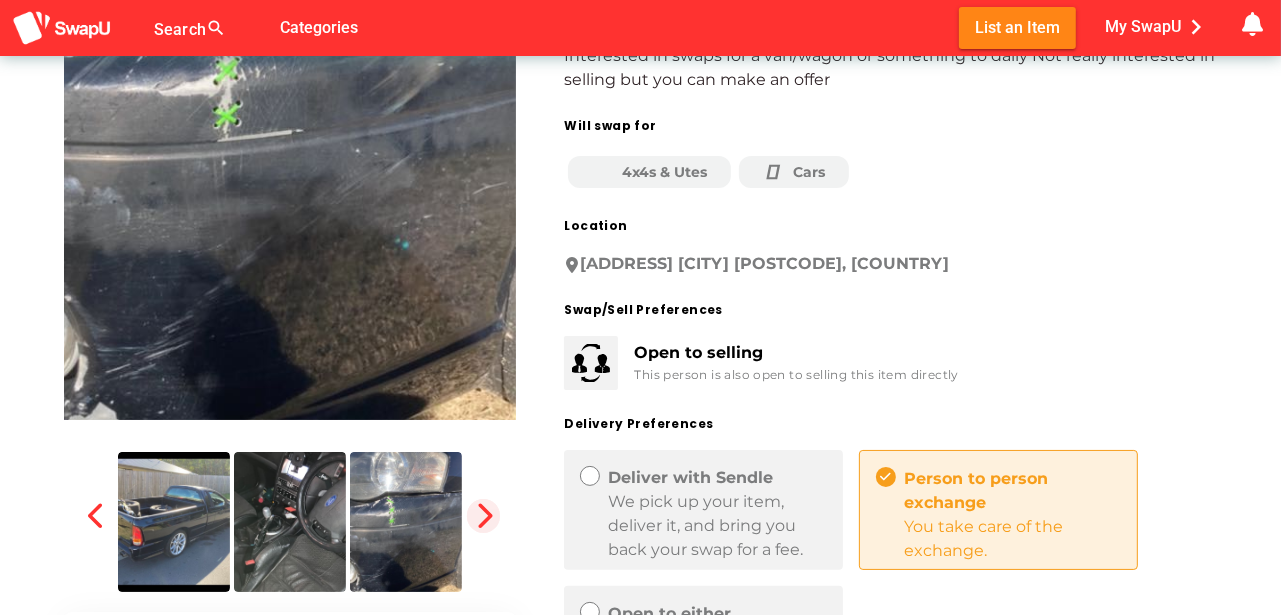 click at bounding box center [484, 516] 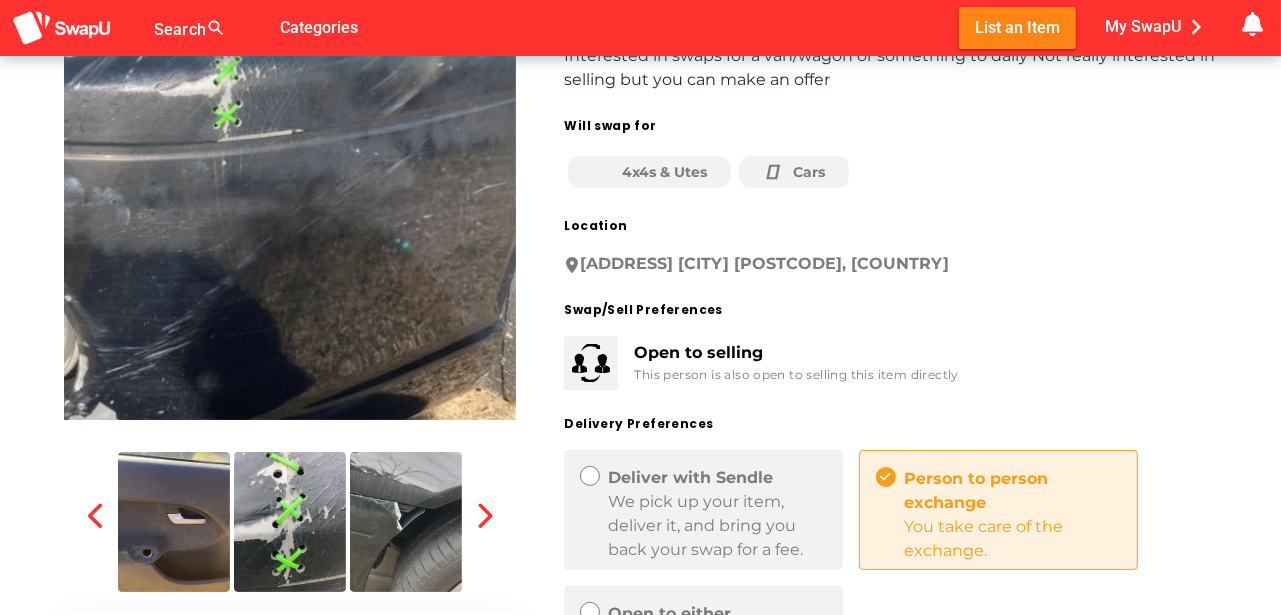 click at bounding box center (174, 522) 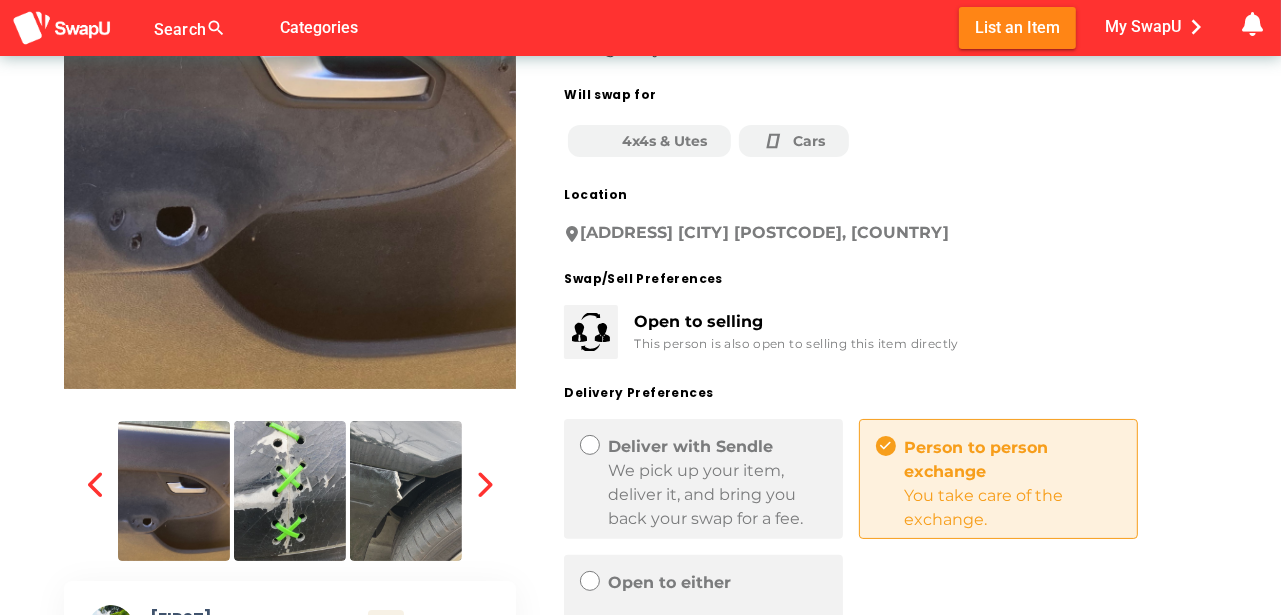scroll, scrollTop: 366, scrollLeft: 0, axis: vertical 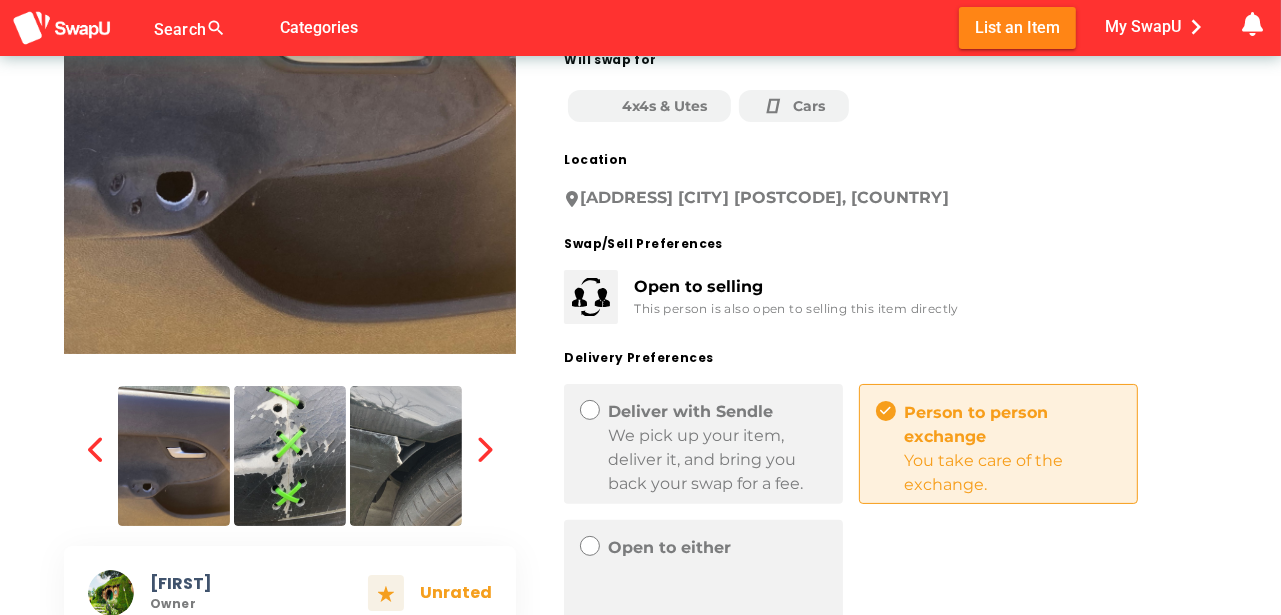 click at bounding box center [406, 456] 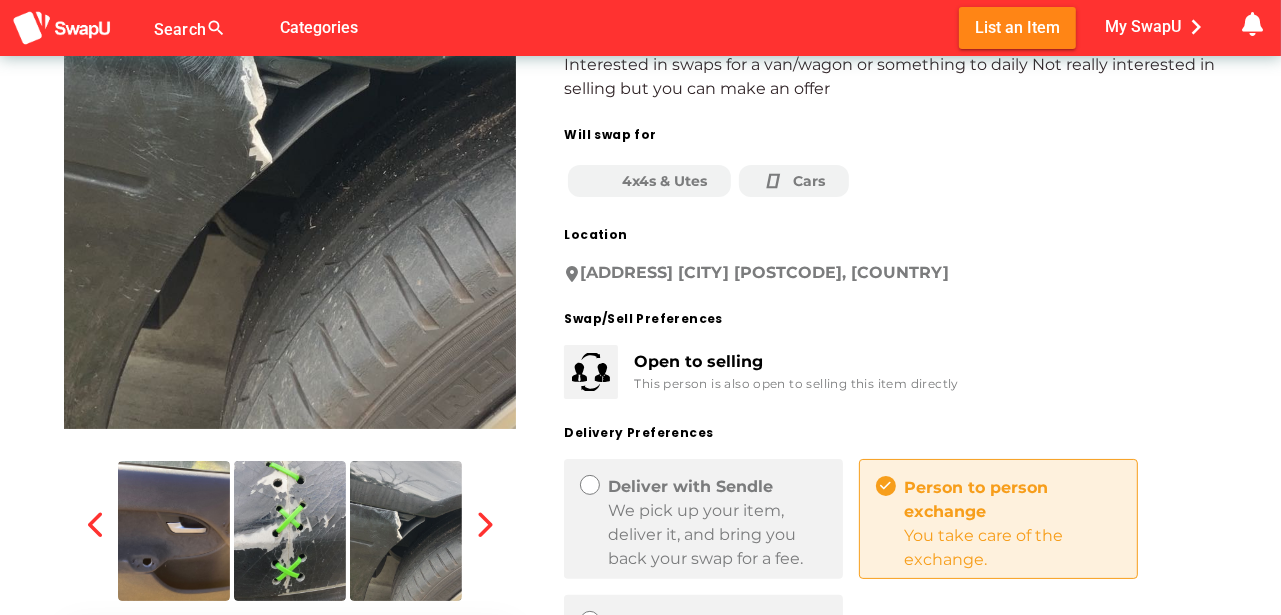 scroll, scrollTop: 266, scrollLeft: 0, axis: vertical 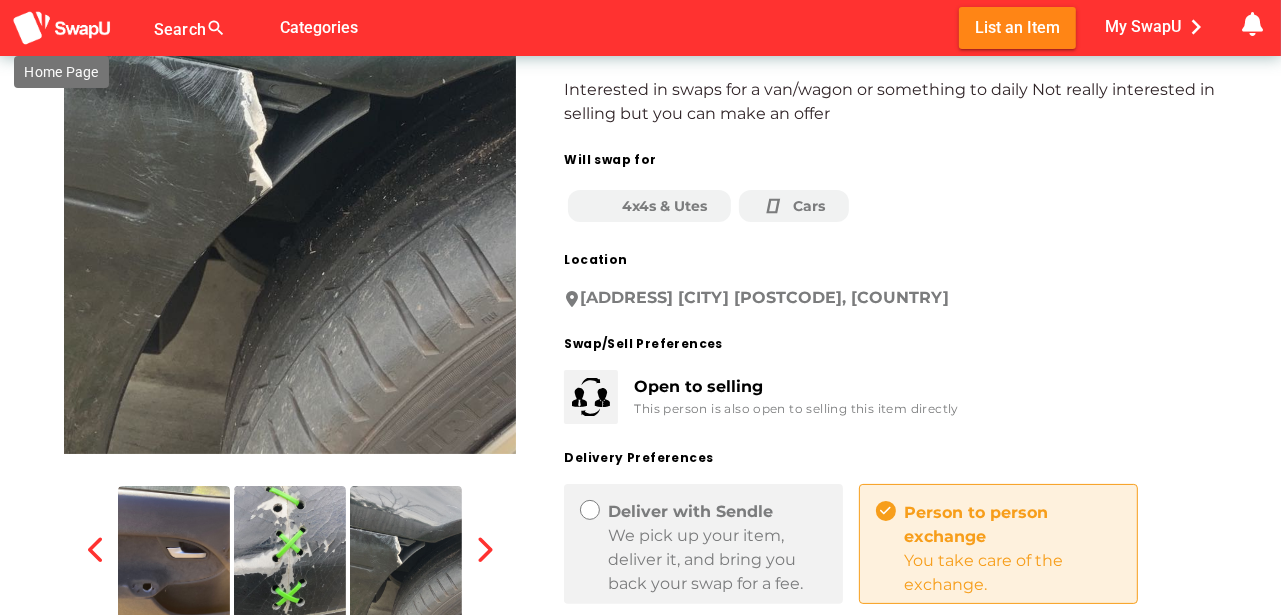 click at bounding box center [62, 28] 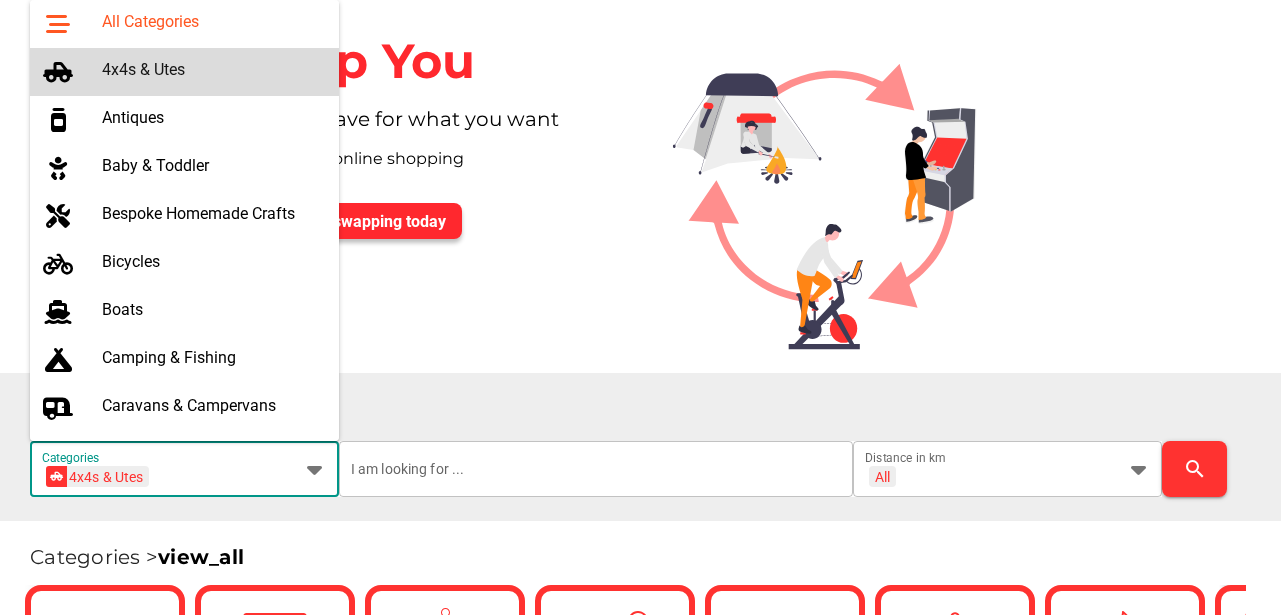 scroll, scrollTop: 0, scrollLeft: 0, axis: both 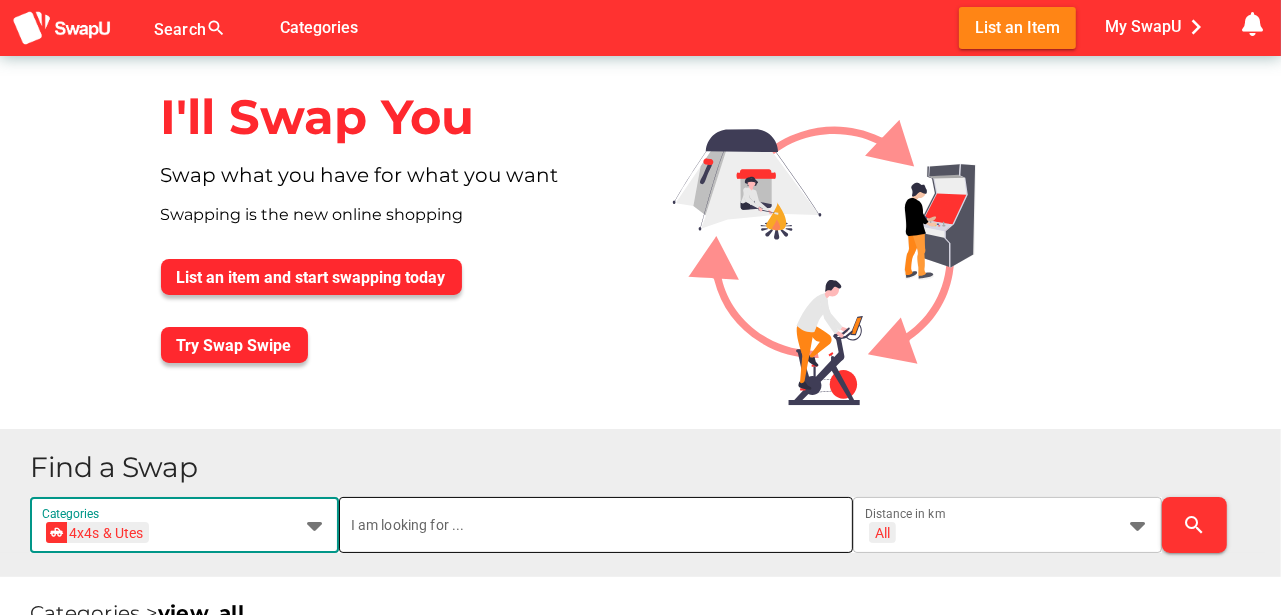 click at bounding box center [596, 525] 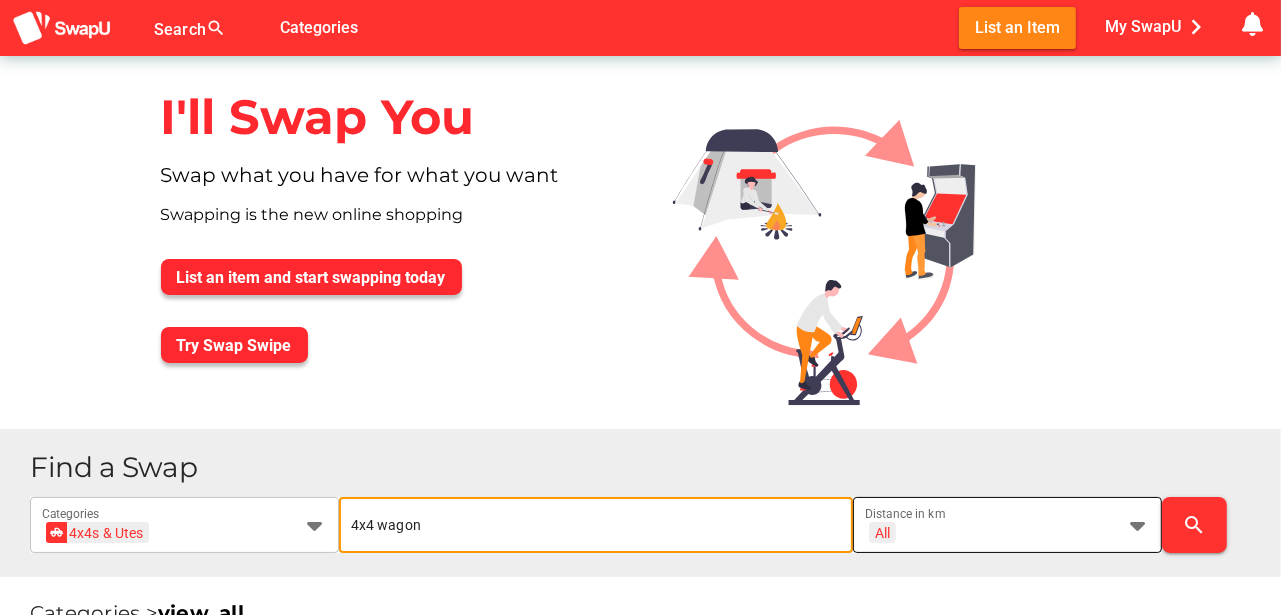type on "4x4 wagon" 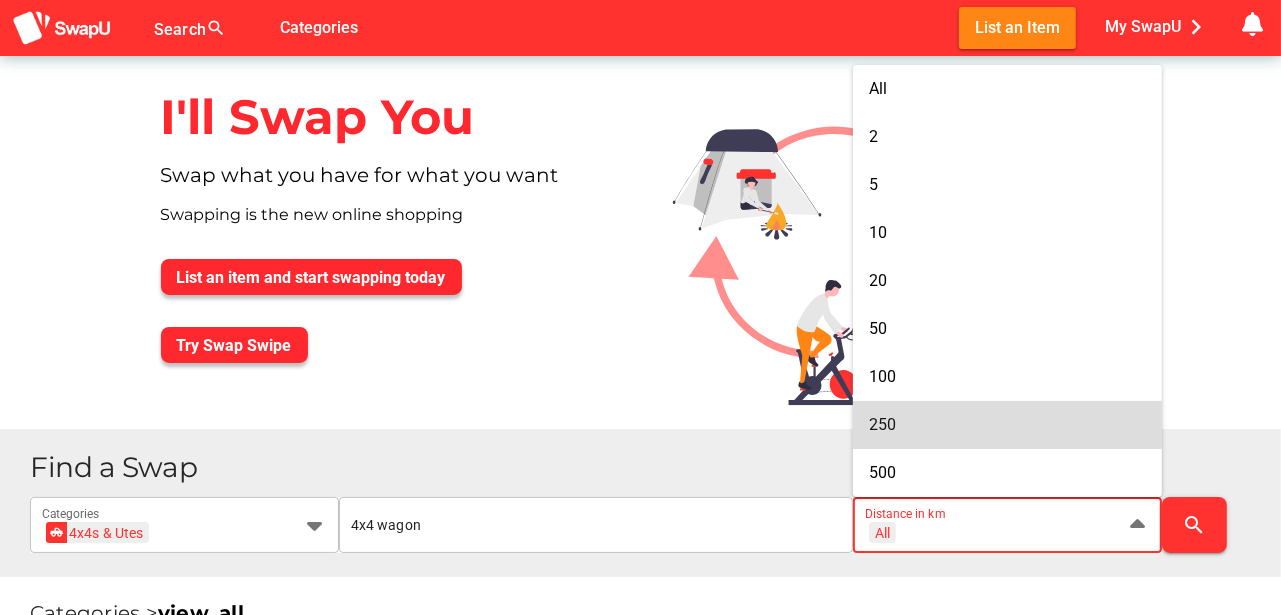 click on "250" at bounding box center [882, 424] 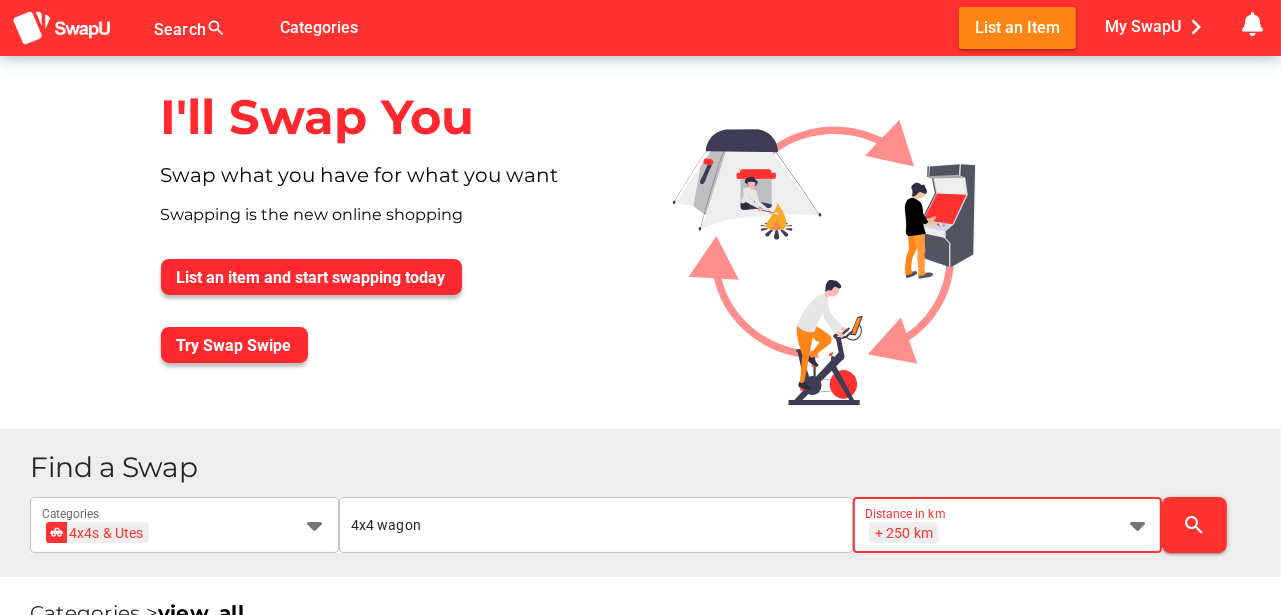 scroll, scrollTop: 0, scrollLeft: 26, axis: horizontal 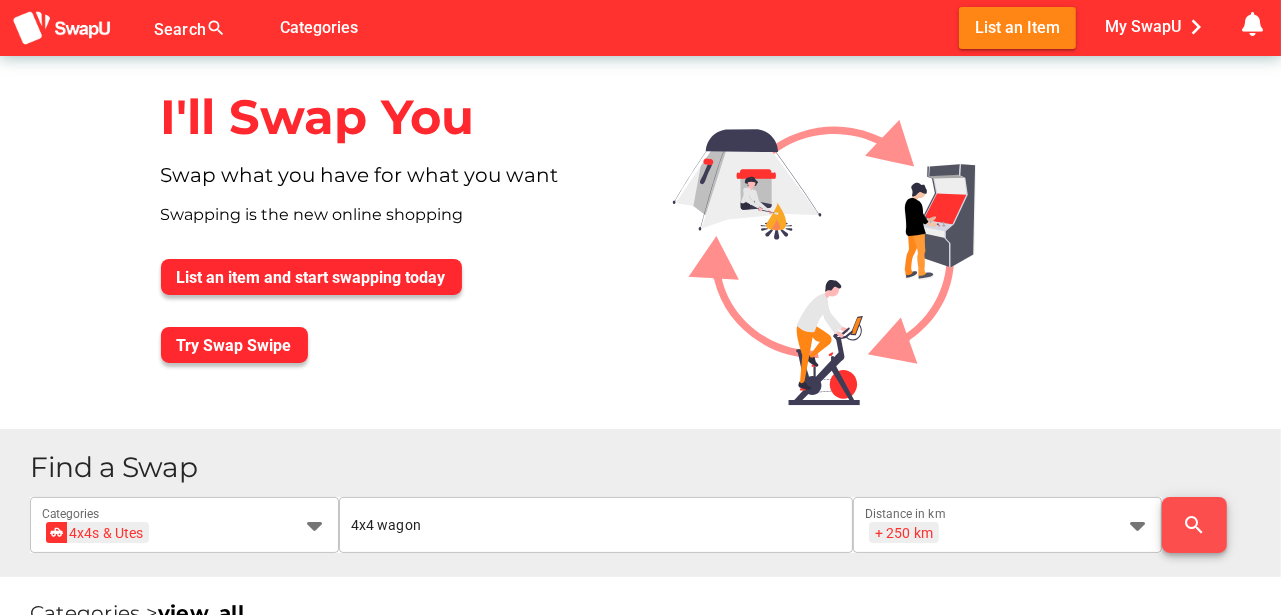 click on "search" at bounding box center (1194, 525) 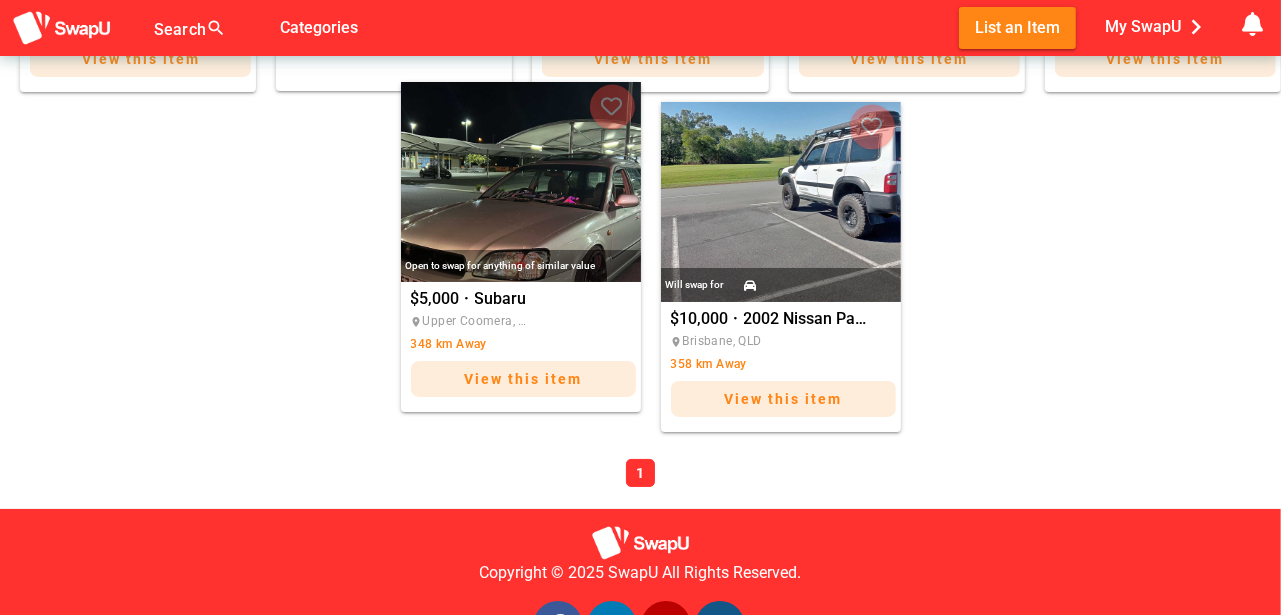 scroll, scrollTop: 866, scrollLeft: 0, axis: vertical 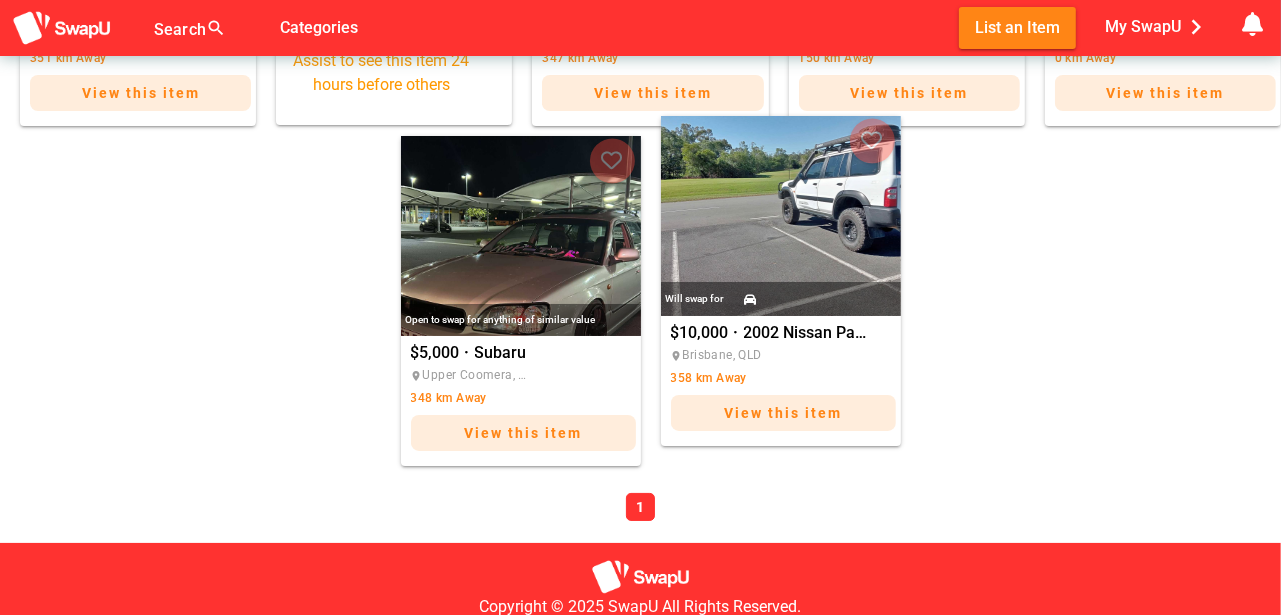 click on "View this item" at bounding box center [783, 413] 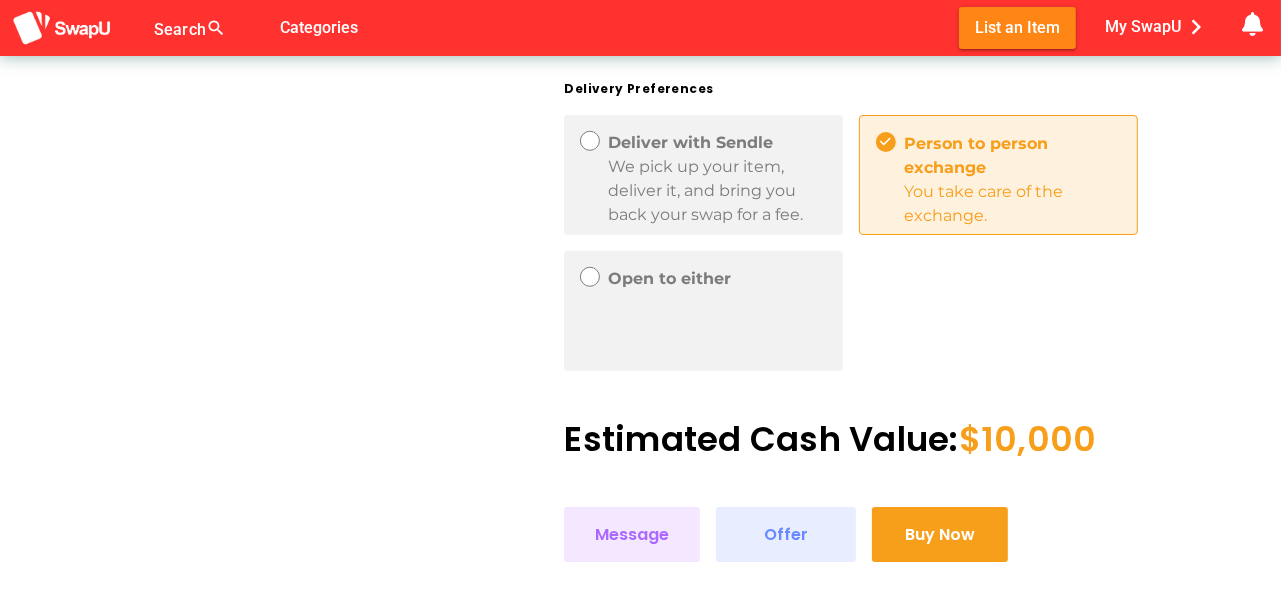 scroll, scrollTop: 1166, scrollLeft: 0, axis: vertical 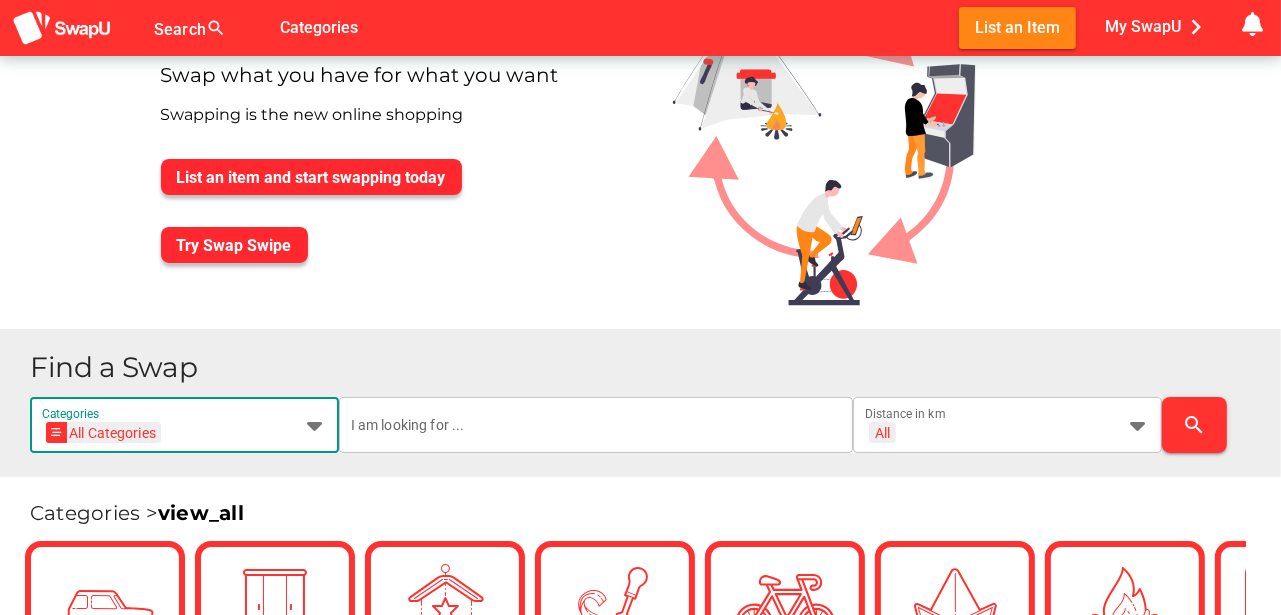 click at bounding box center (315, 425) 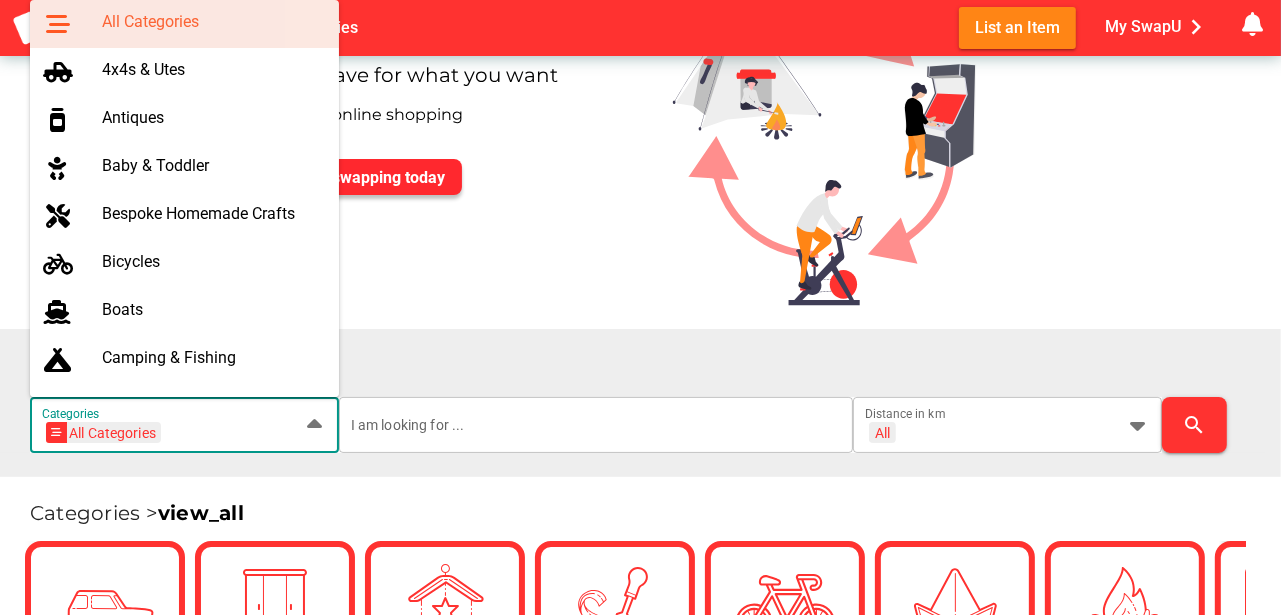 scroll, scrollTop: 0, scrollLeft: 85, axis: horizontal 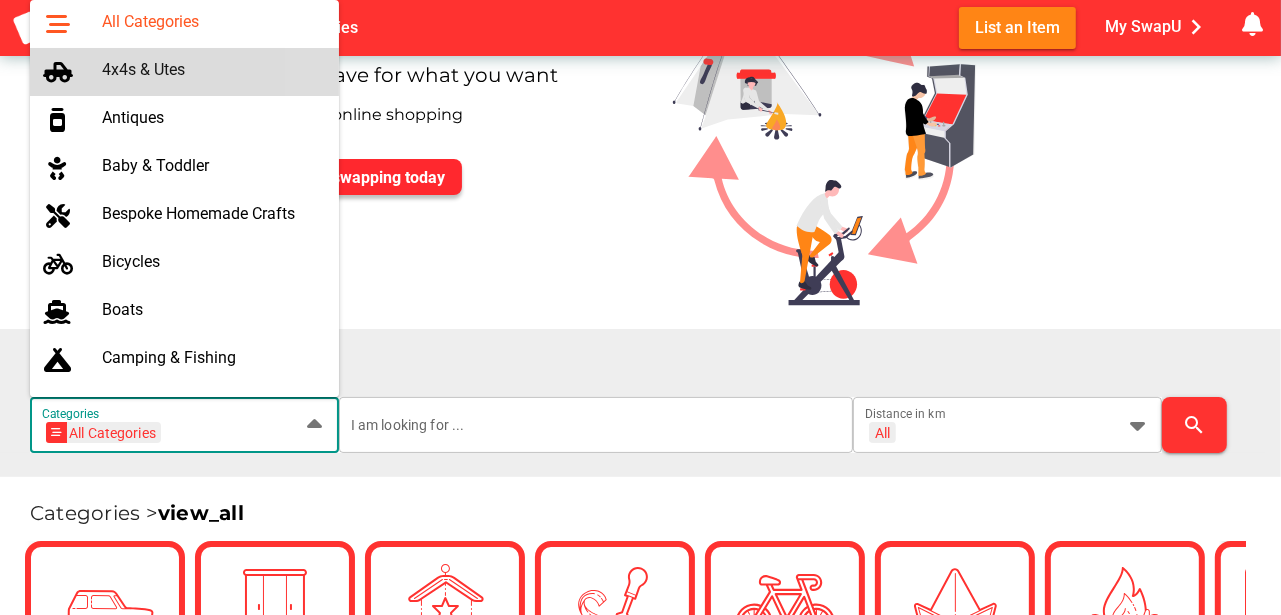 click on "4x4s & Utes" at bounding box center (212, 69) 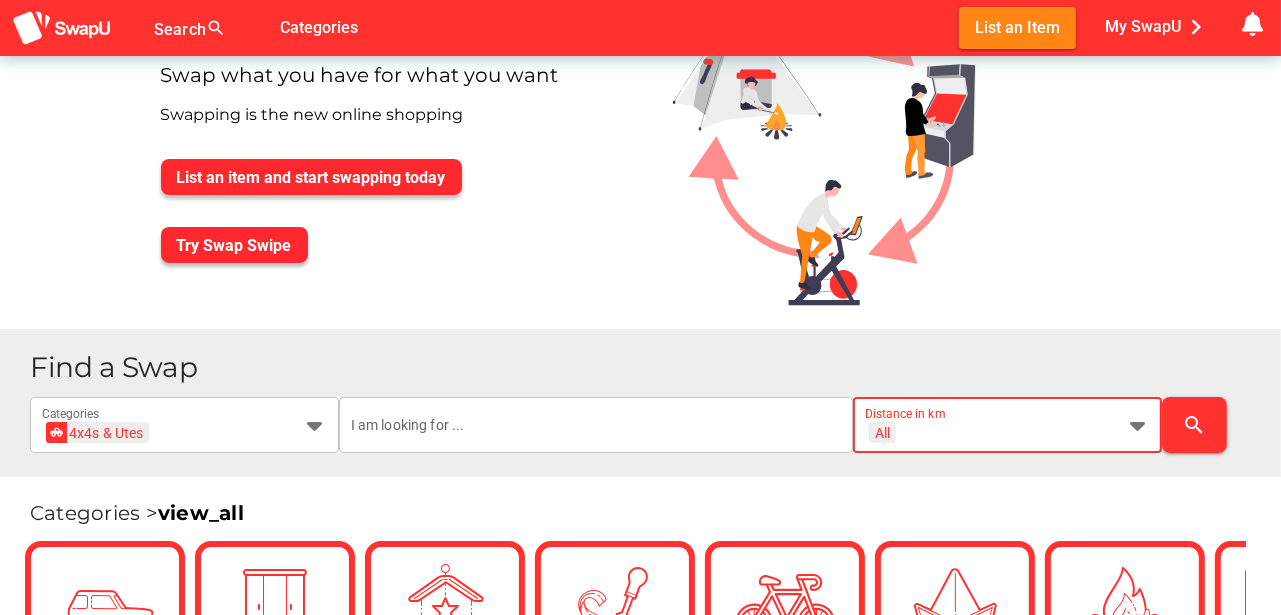 scroll, scrollTop: 0, scrollLeft: 0, axis: both 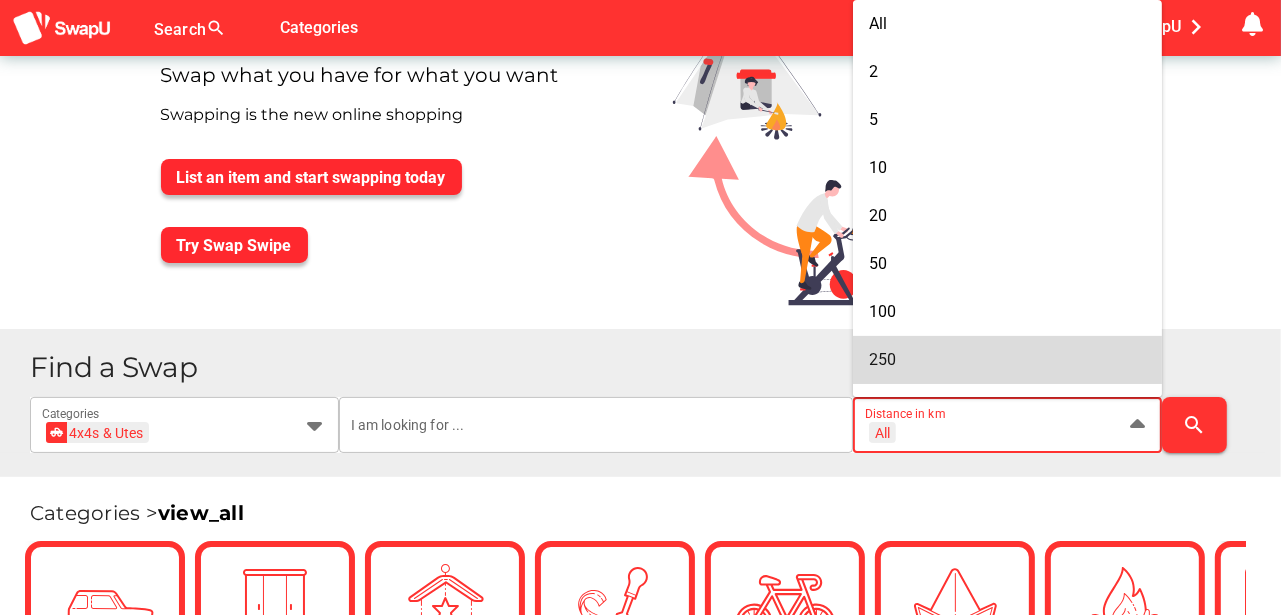 drag, startPoint x: 913, startPoint y: 358, endPoint x: 1067, endPoint y: 364, distance: 154.11684 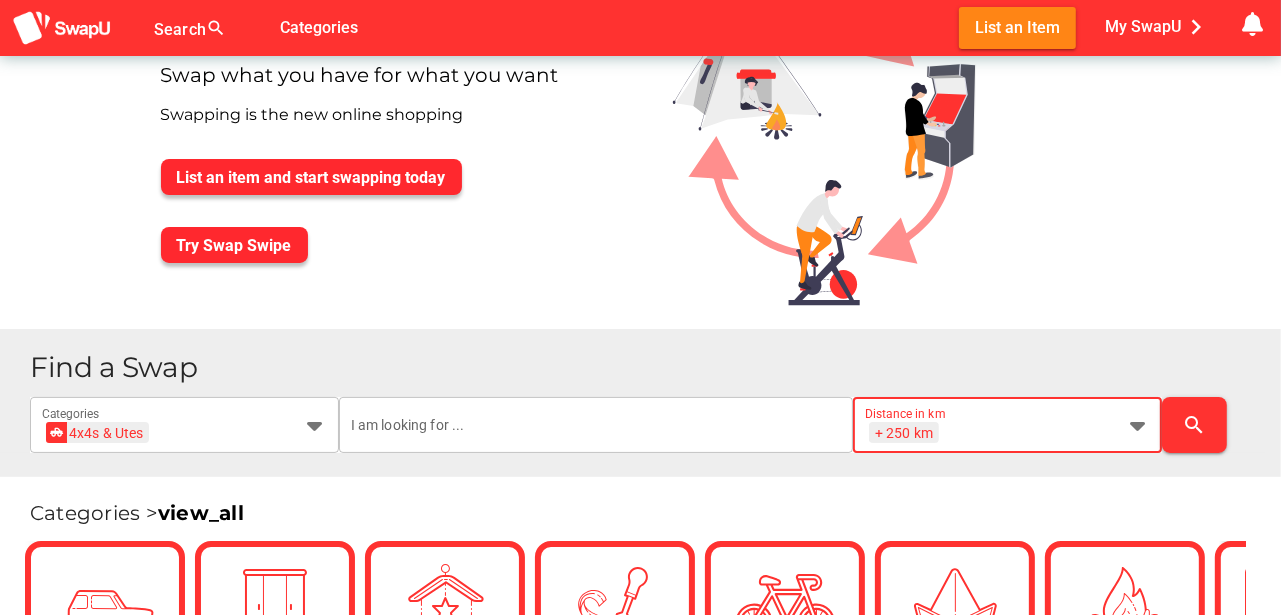 scroll, scrollTop: 0, scrollLeft: 26, axis: horizontal 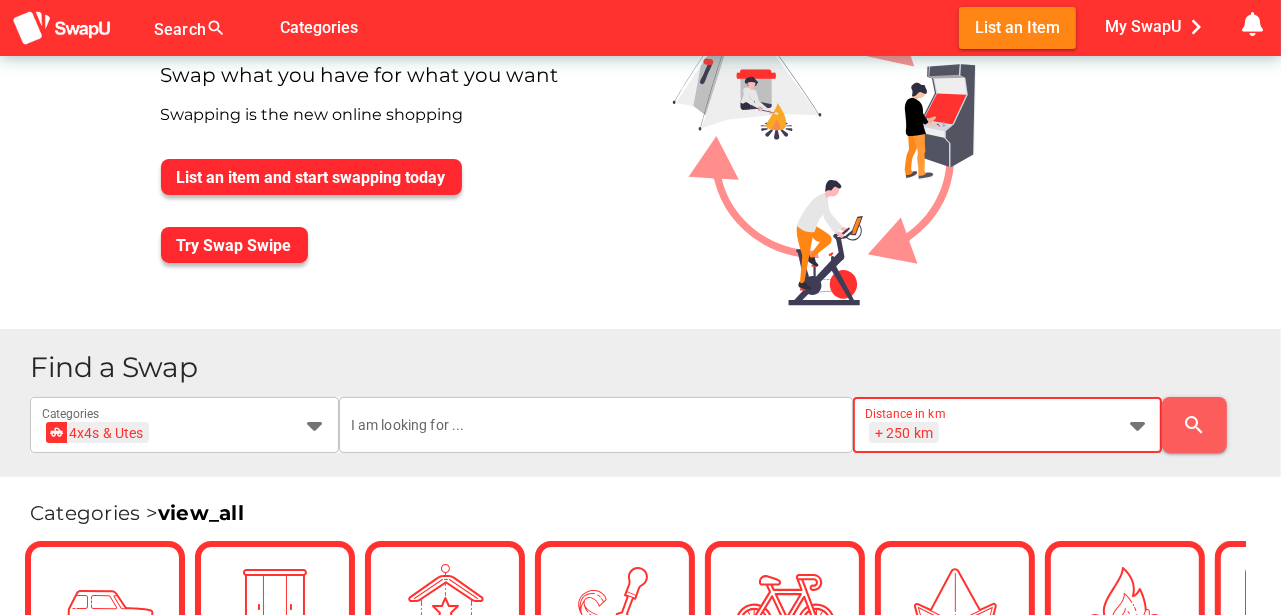 click on "search" at bounding box center [1195, 425] 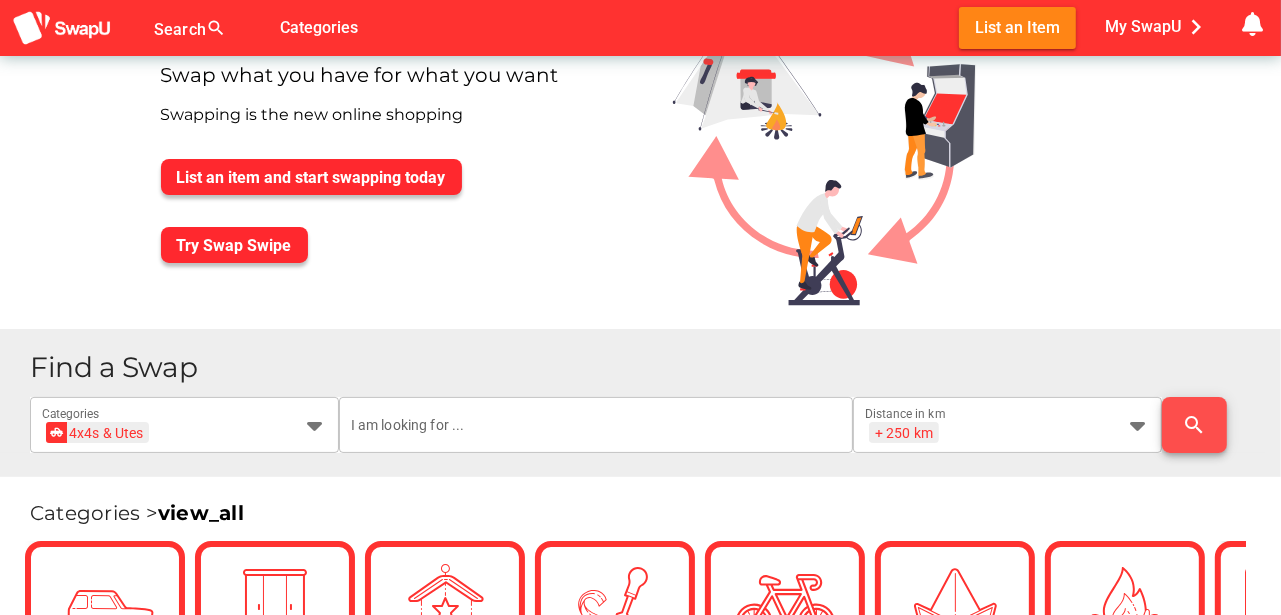 click on "search" at bounding box center [1195, 425] 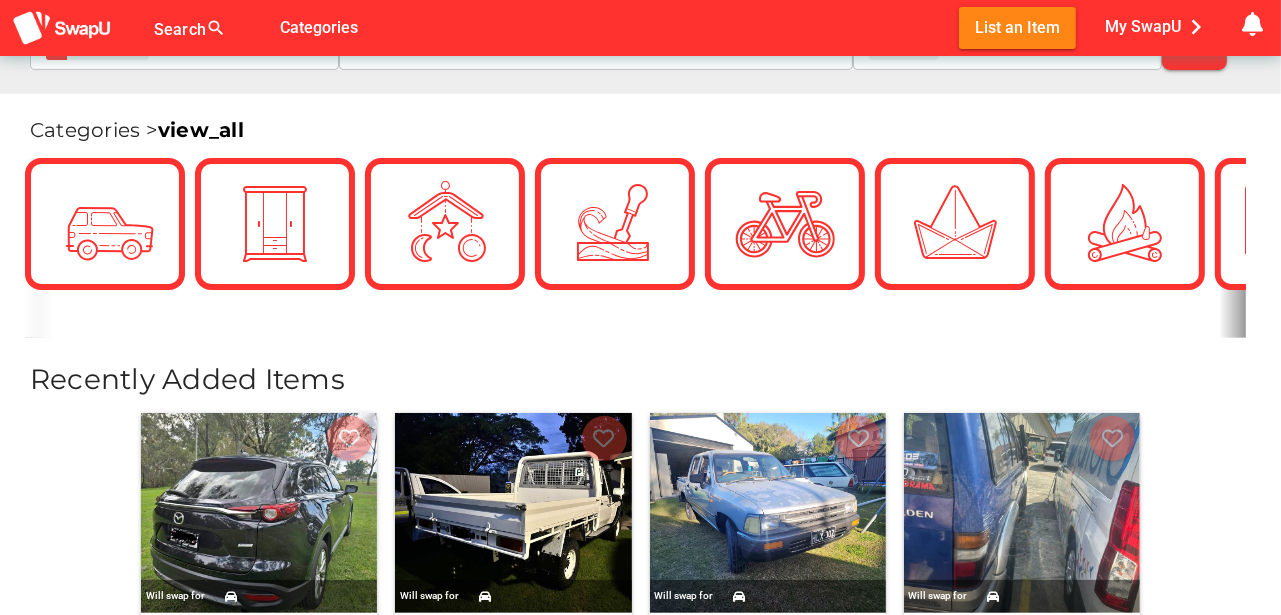 scroll, scrollTop: 500, scrollLeft: 0, axis: vertical 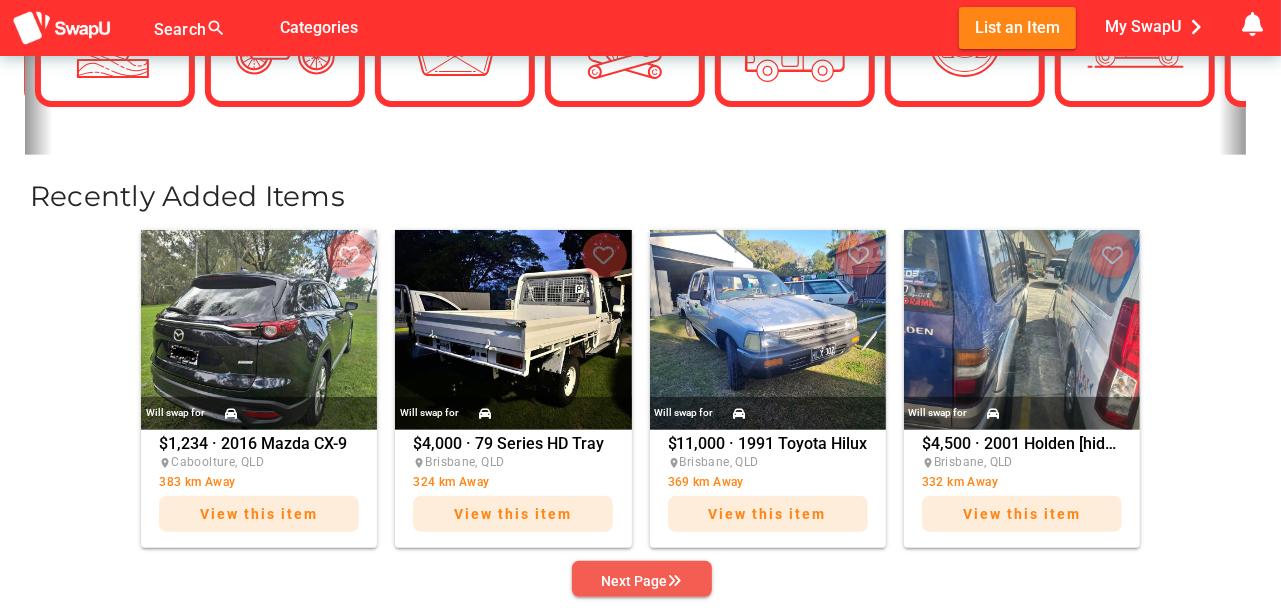 click on "Next Page" at bounding box center (642, 581) 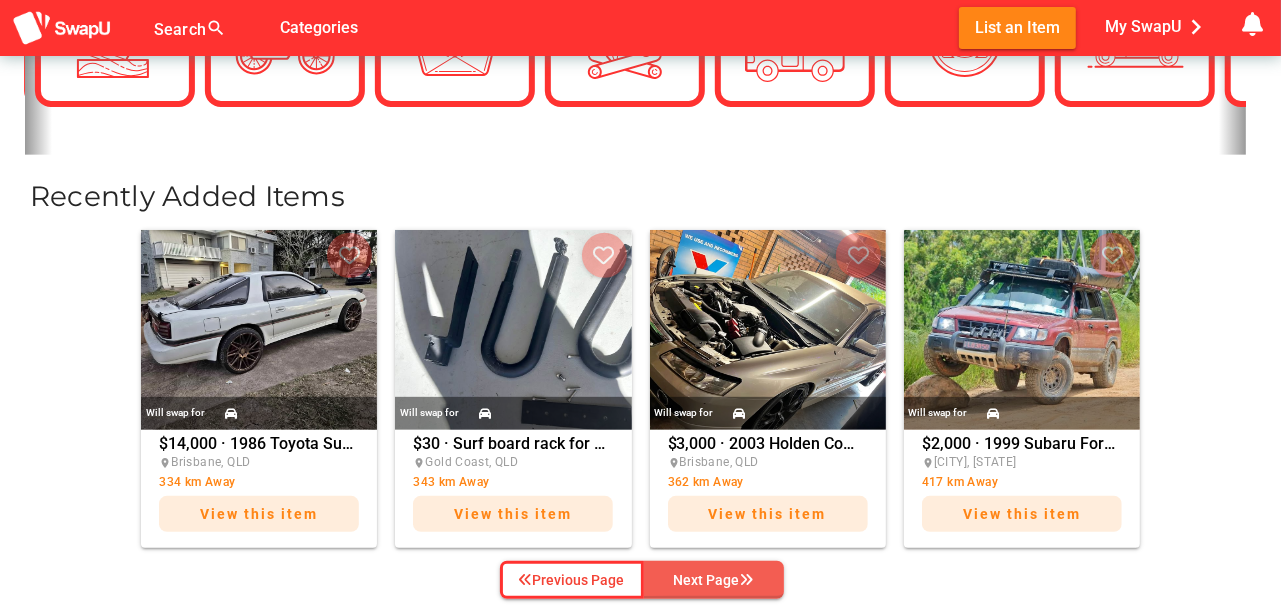click on "Next Page" at bounding box center (714, 580) 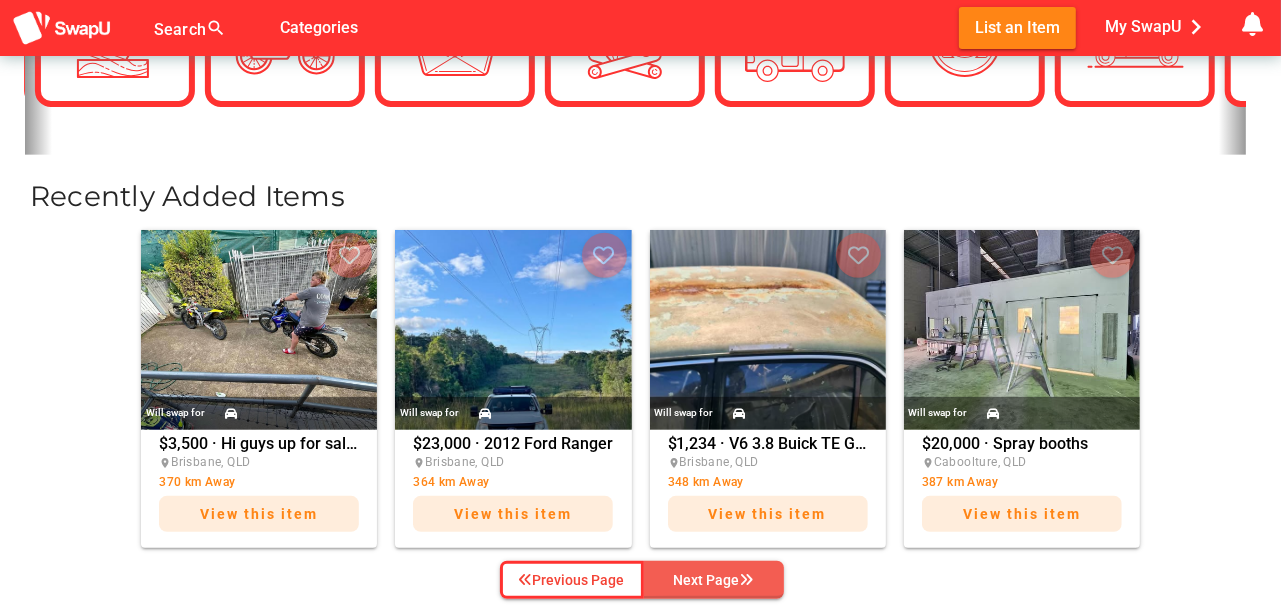 click on "Next Page" at bounding box center [714, 580] 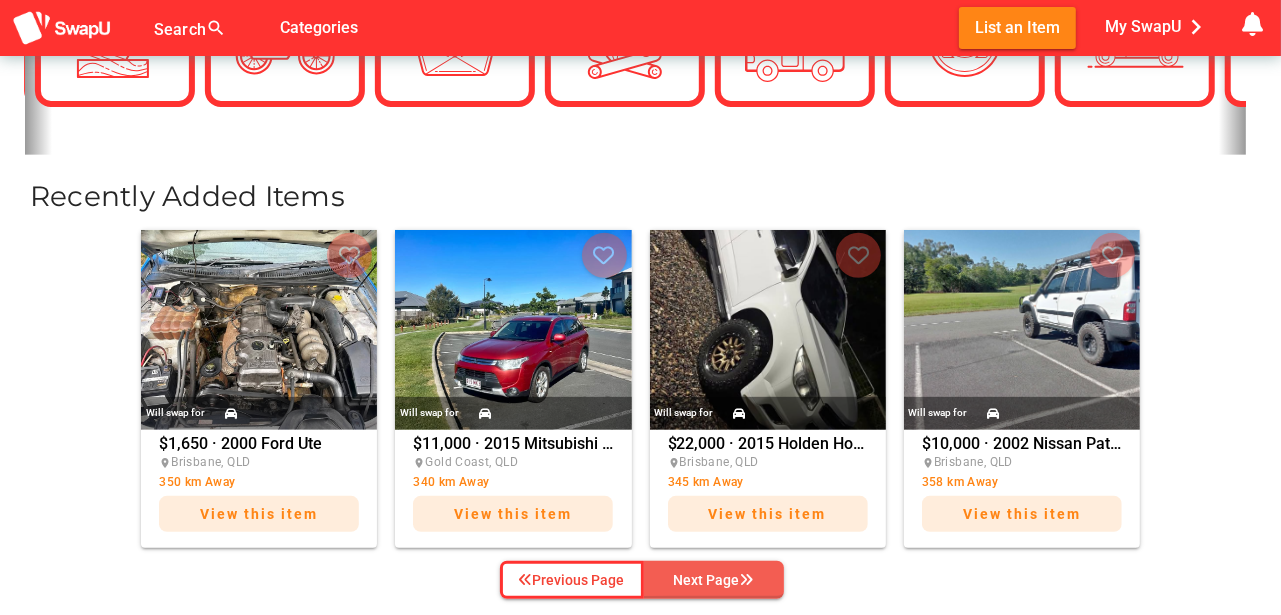 click on "Next Page" at bounding box center (714, 580) 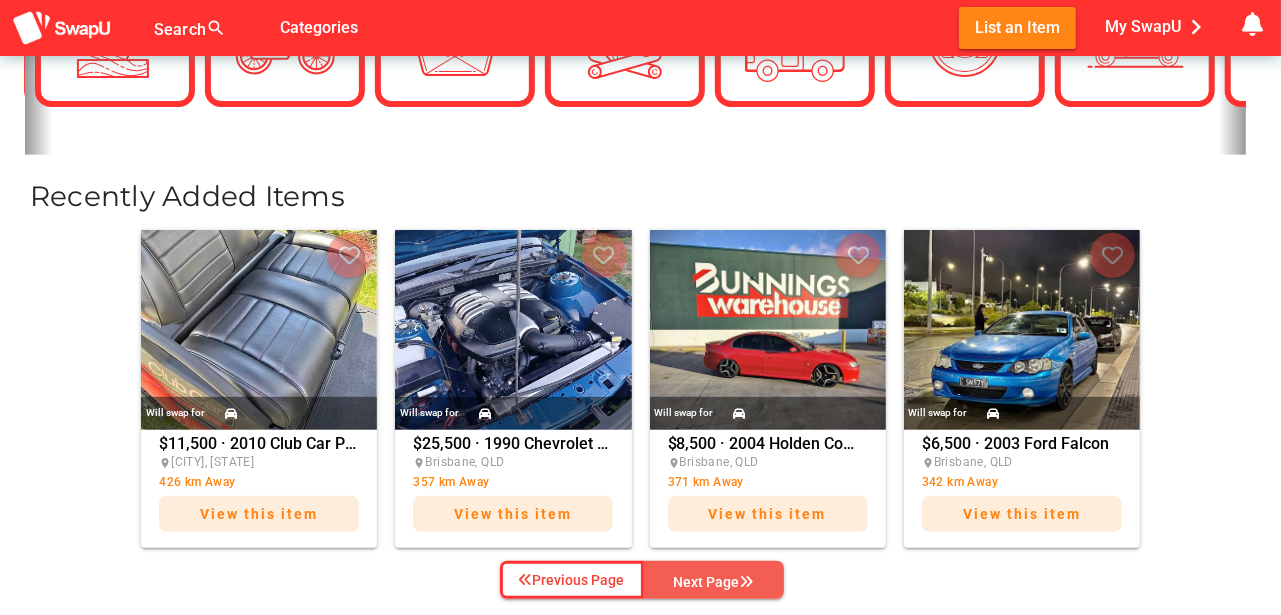click on "Next Page" at bounding box center (714, 582) 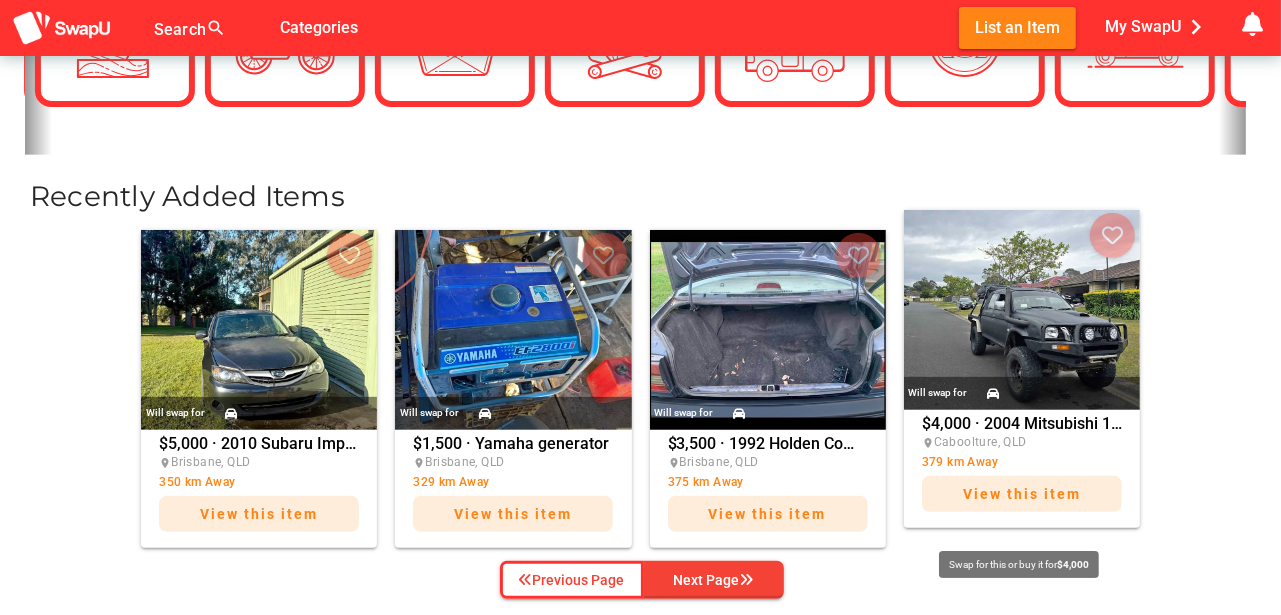 click on "View this item" at bounding box center [1022, 494] 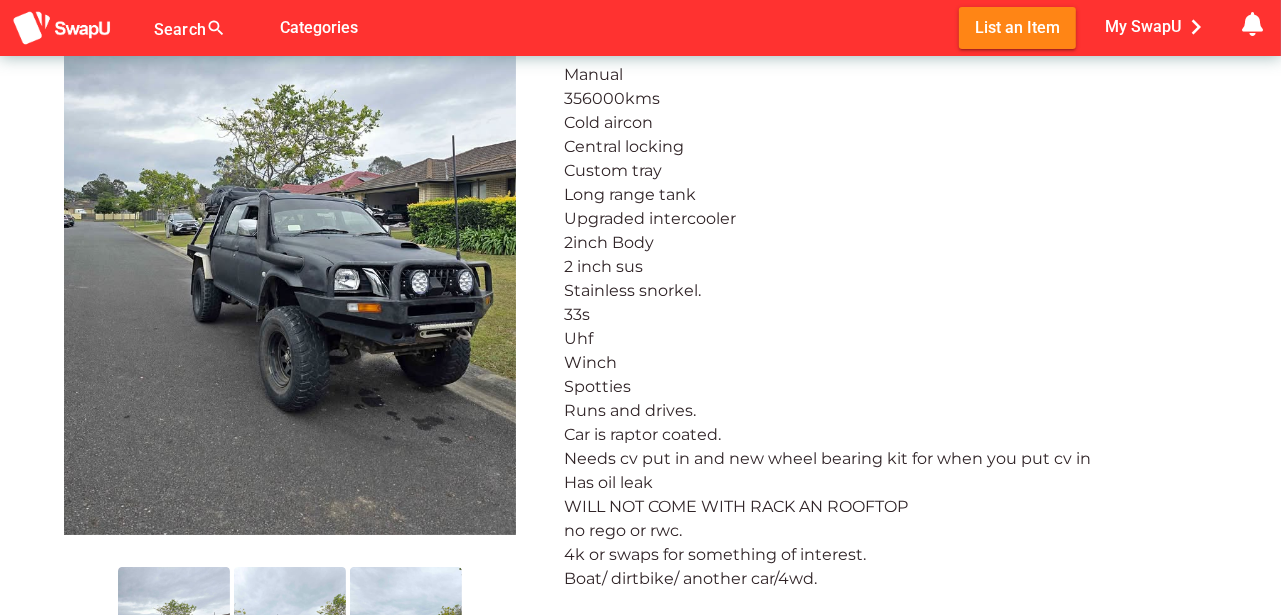 scroll, scrollTop: 200, scrollLeft: 0, axis: vertical 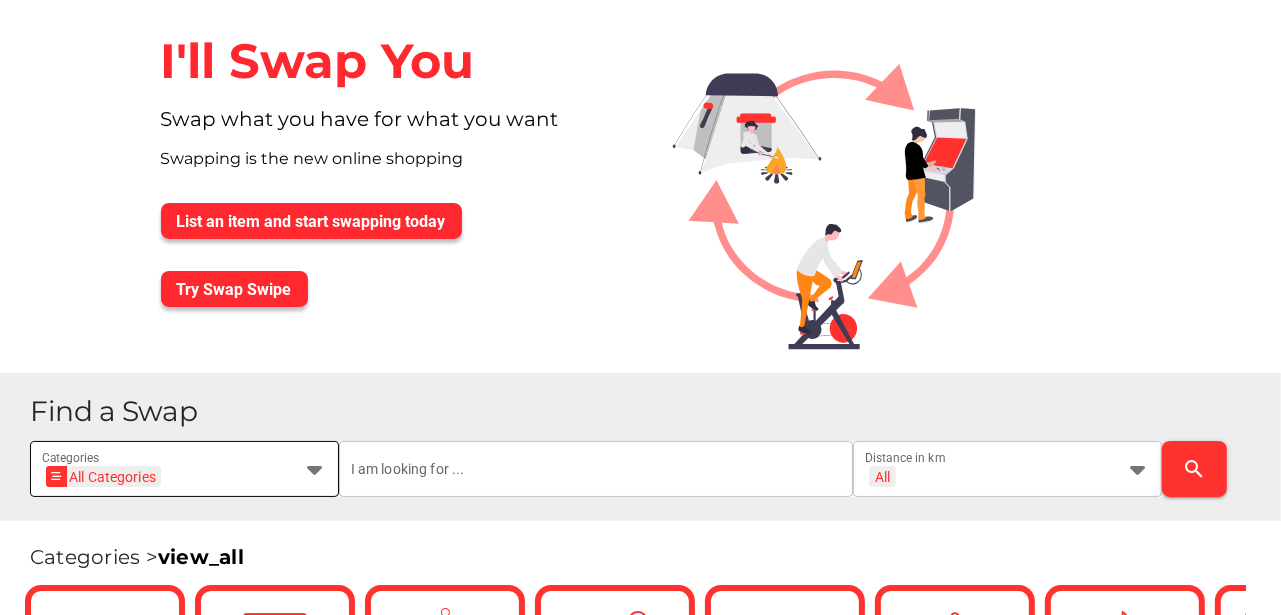 click on "Find a Swap    All Categories All Categories Categories   All + All Distance in km   search" at bounding box center [647, 447] 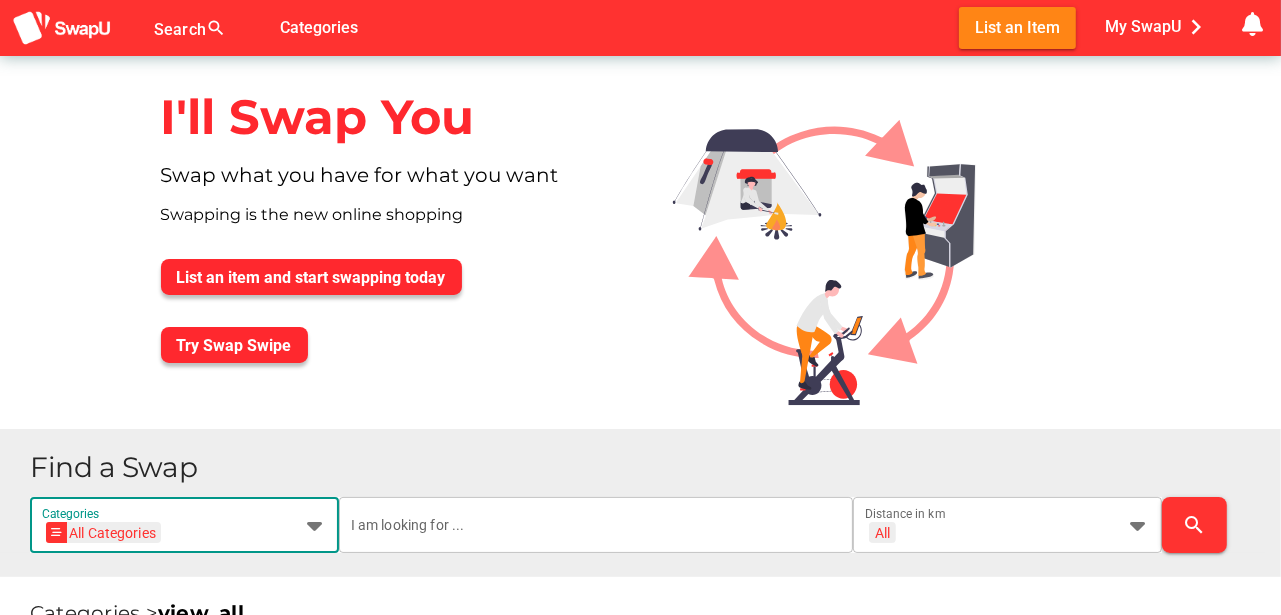 click at bounding box center (315, 525) 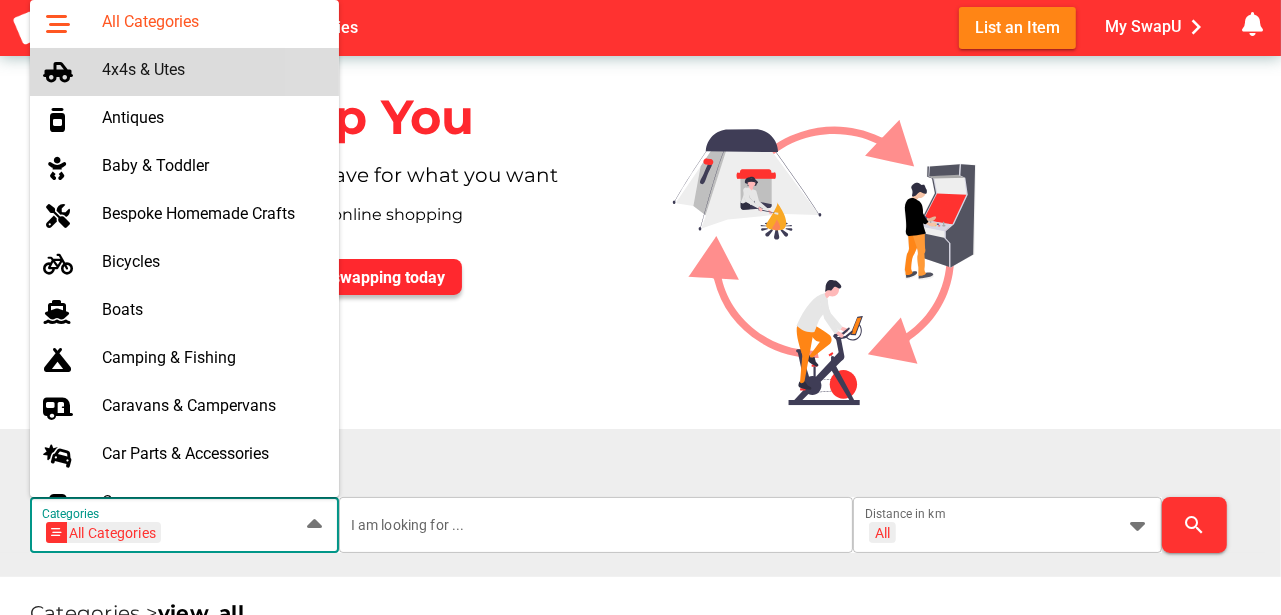 click on "4x4s & Utes" at bounding box center [212, 69] 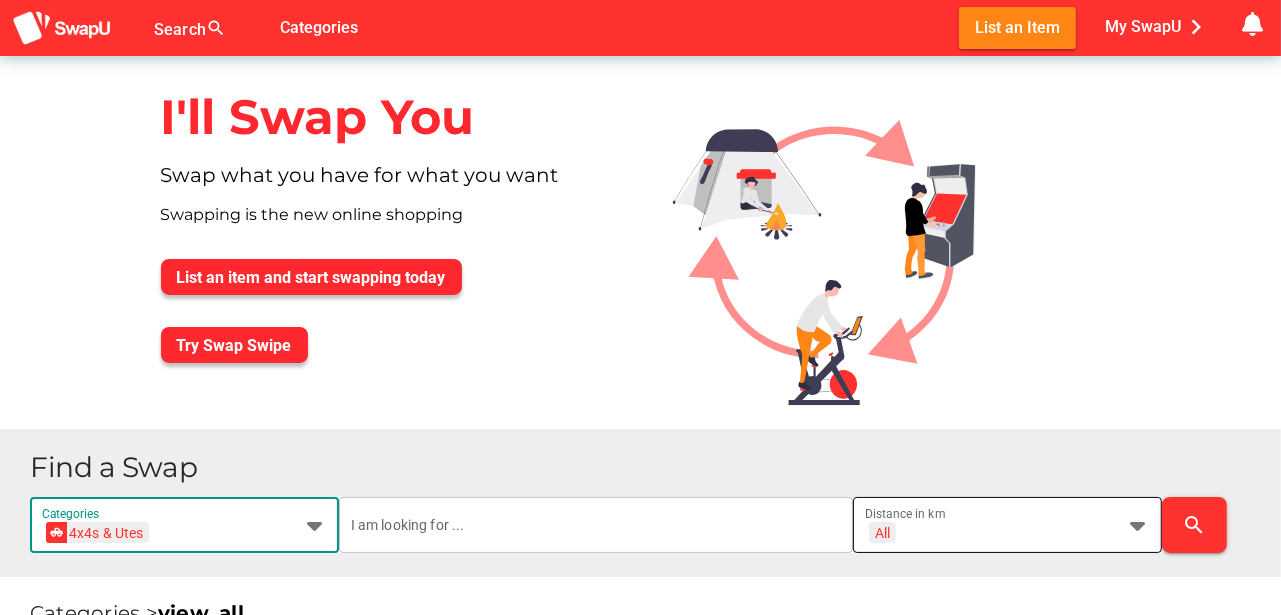 scroll, scrollTop: 0, scrollLeft: 0, axis: both 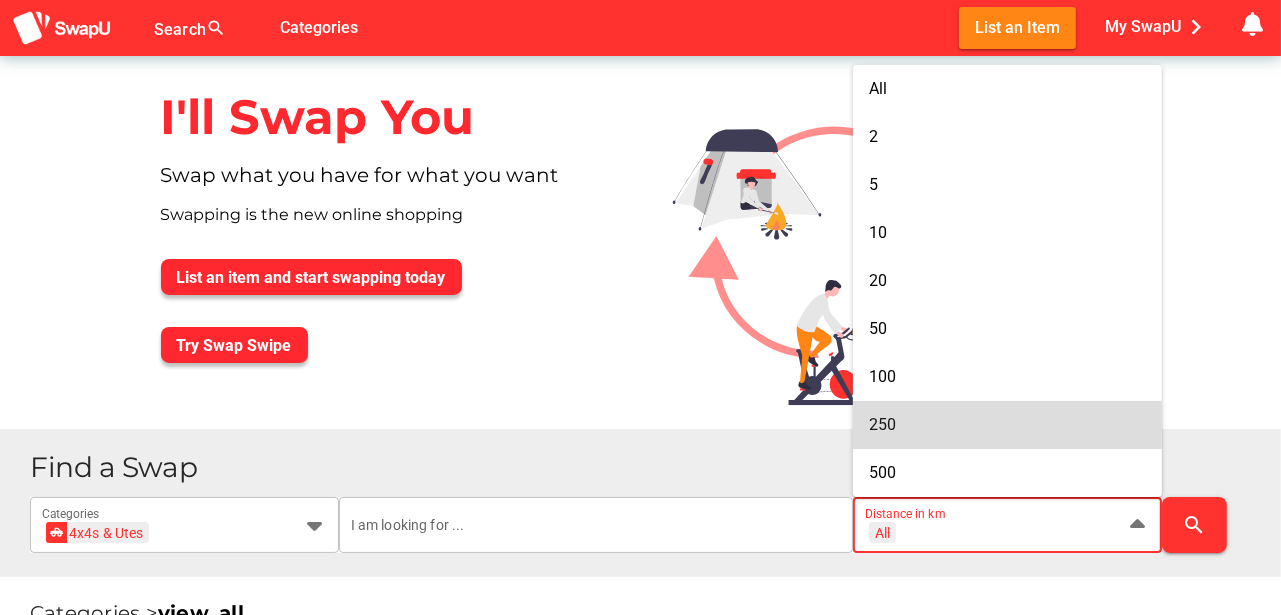 click on "250" at bounding box center [882, 424] 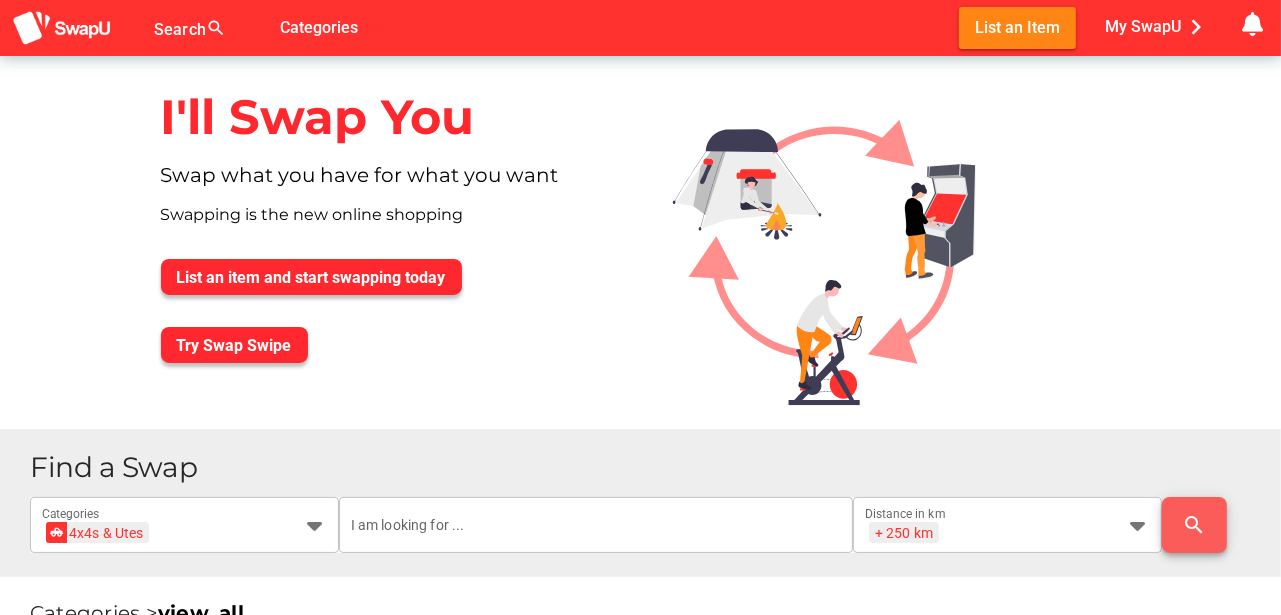 scroll, scrollTop: 0, scrollLeft: 0, axis: both 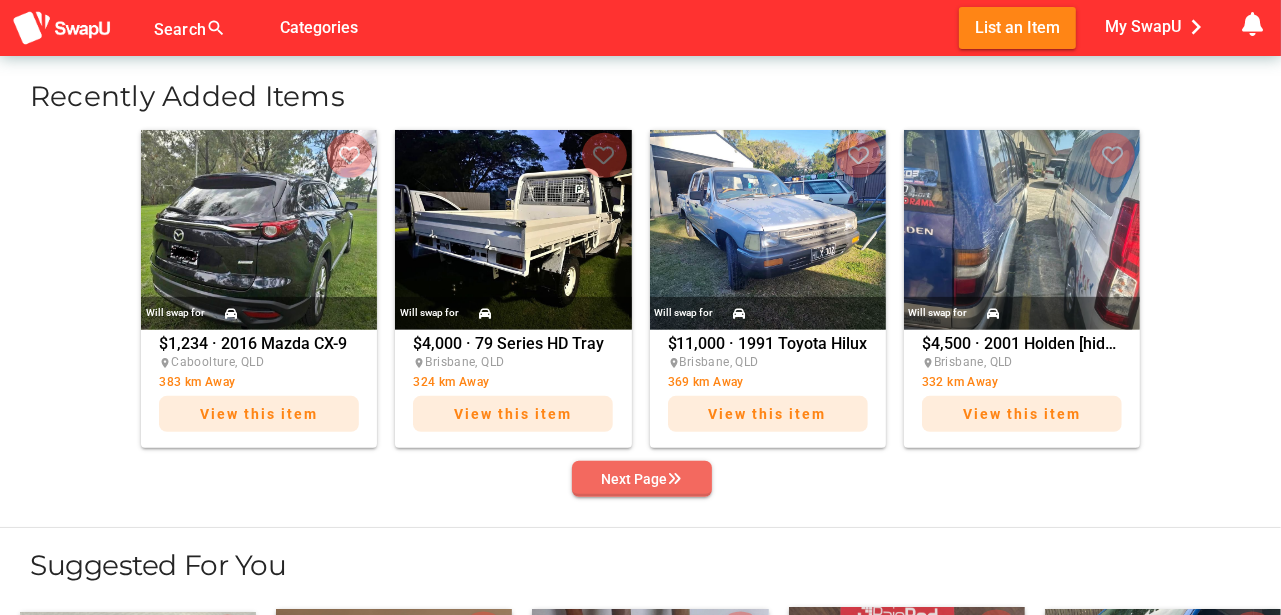 click on "Next Page" at bounding box center [642, 479] 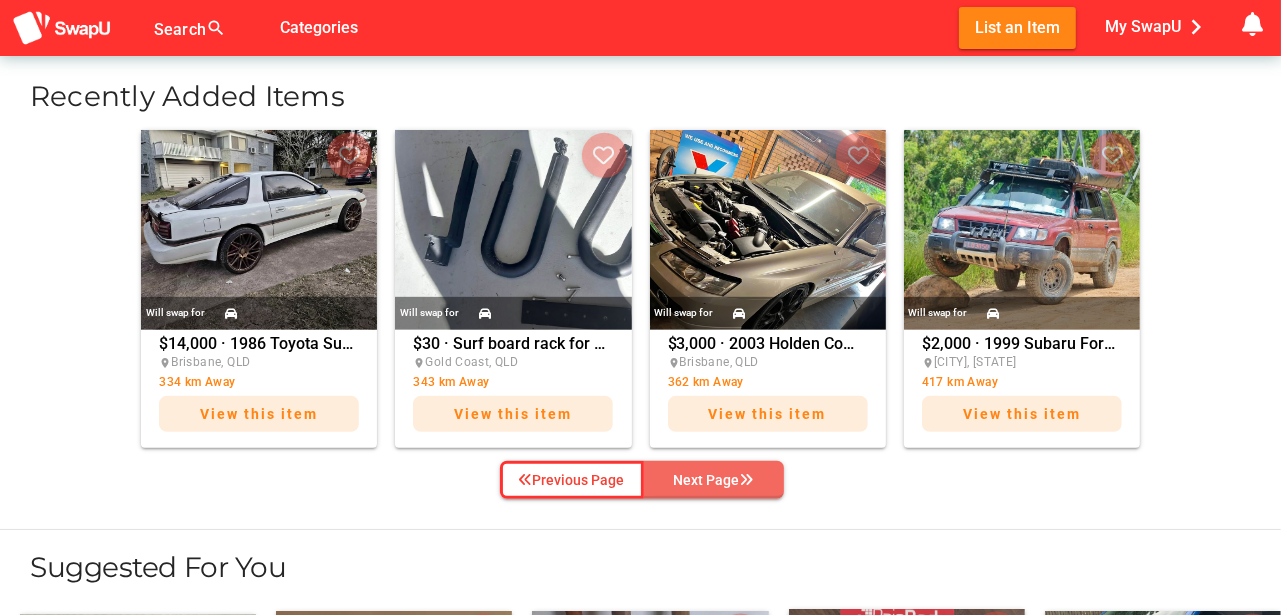 click on "Next Page" at bounding box center (714, 480) 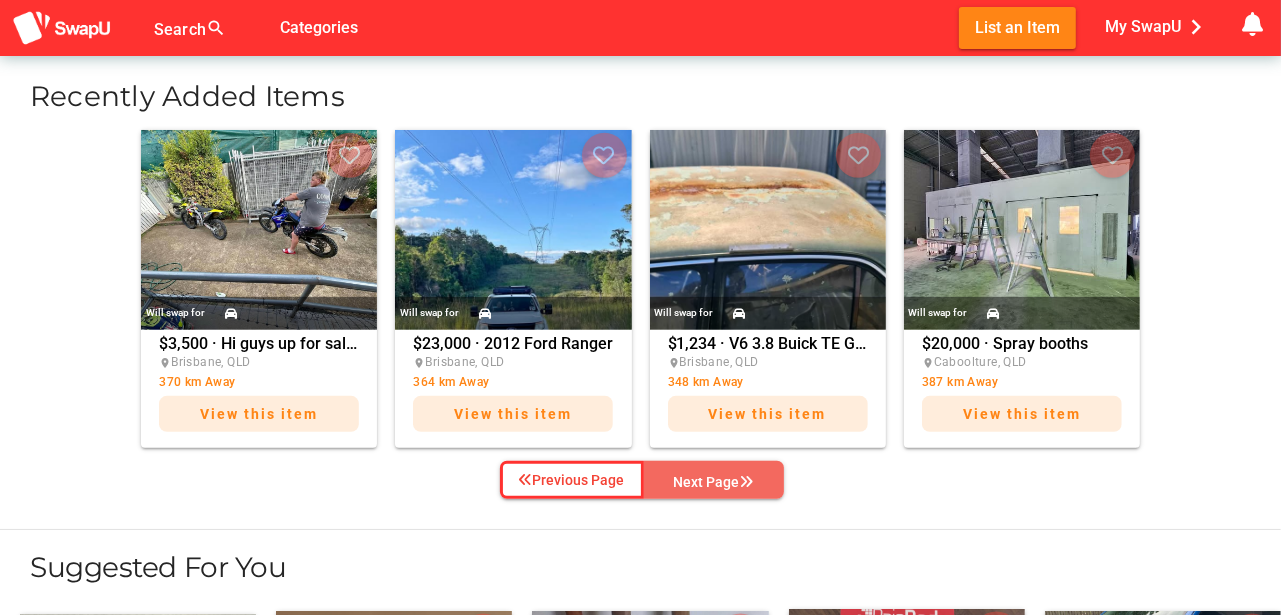 click on "Next Page" at bounding box center [714, 482] 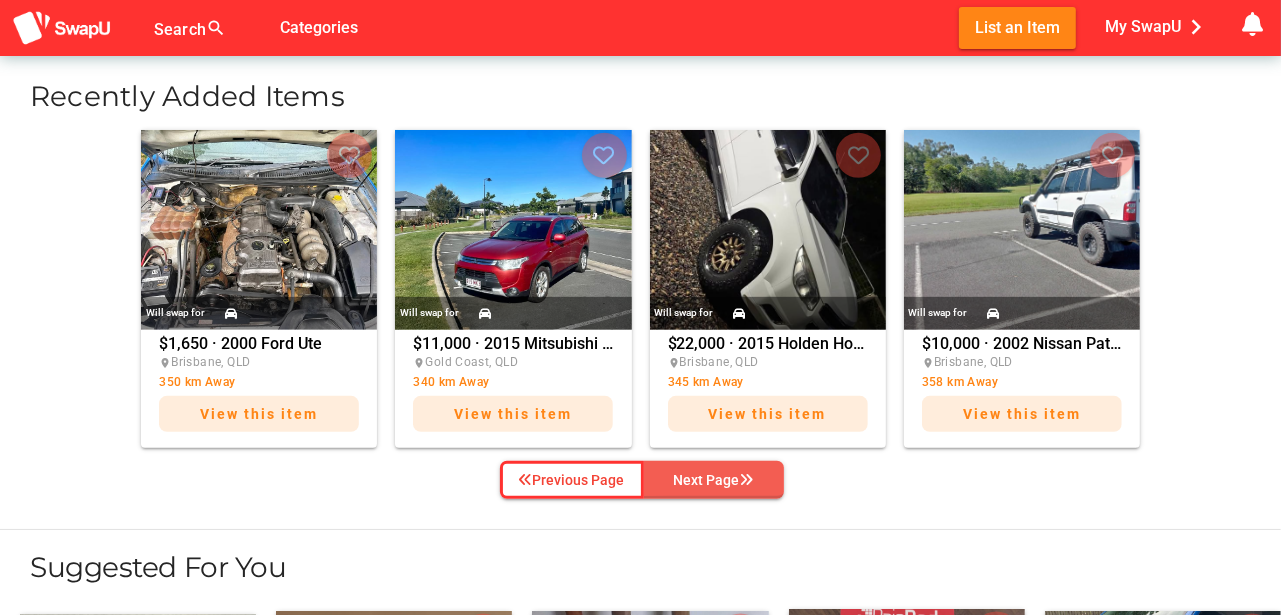 click on "Next Page" at bounding box center [714, 480] 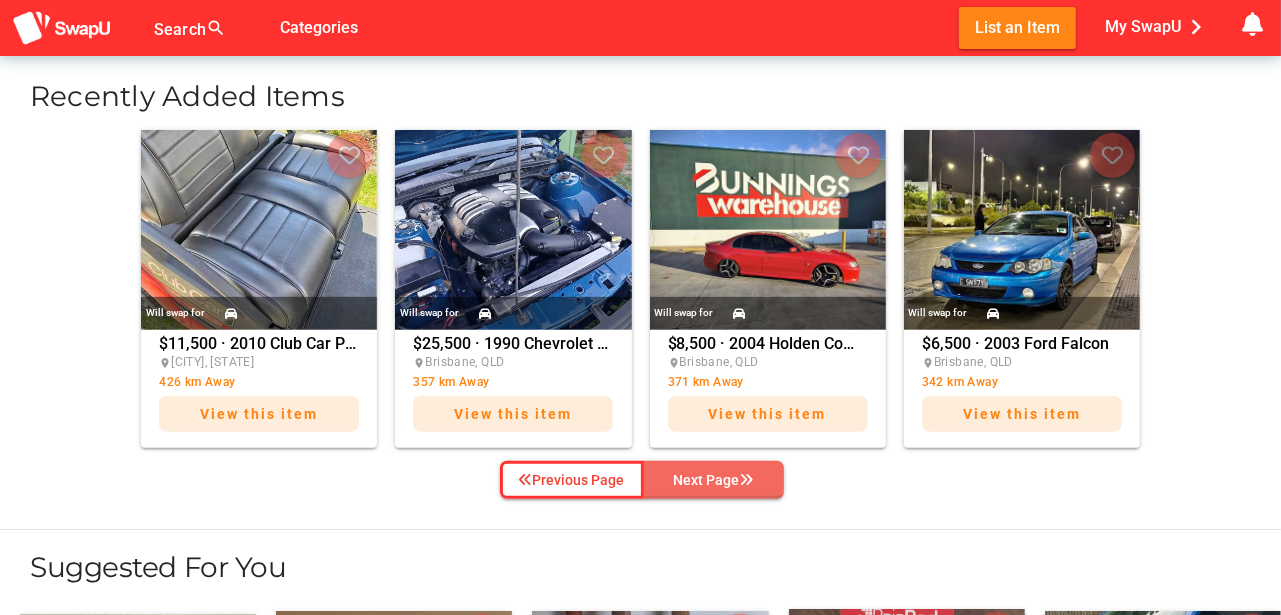 click on "Next Page" at bounding box center [714, 480] 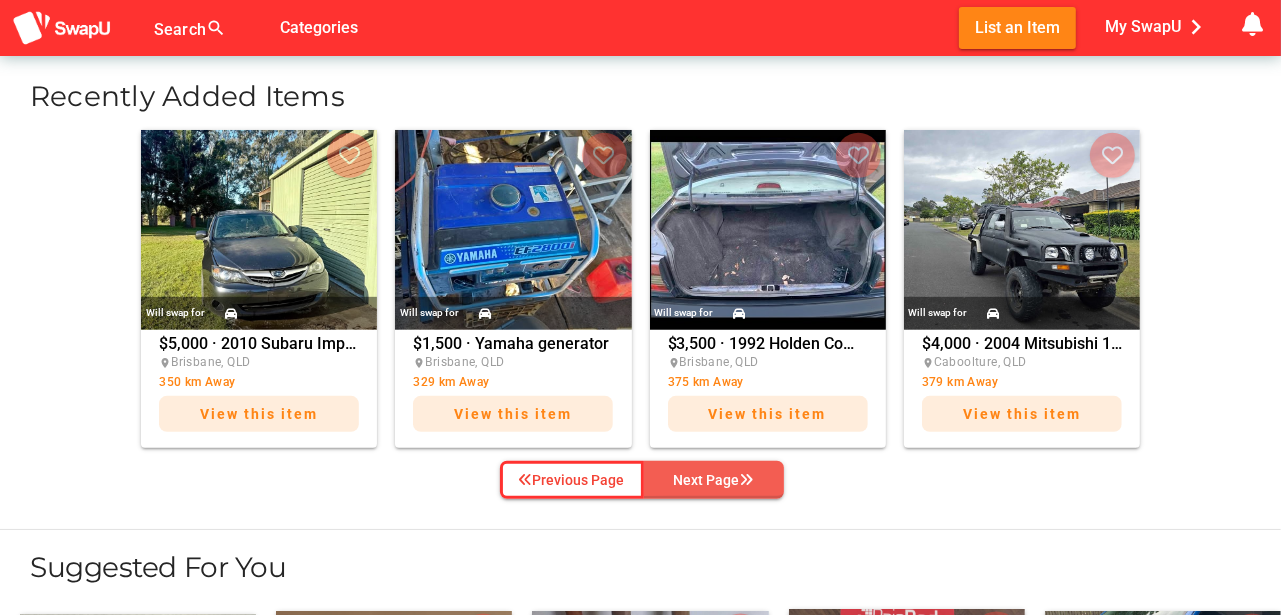 click on "Next Page" at bounding box center [714, 480] 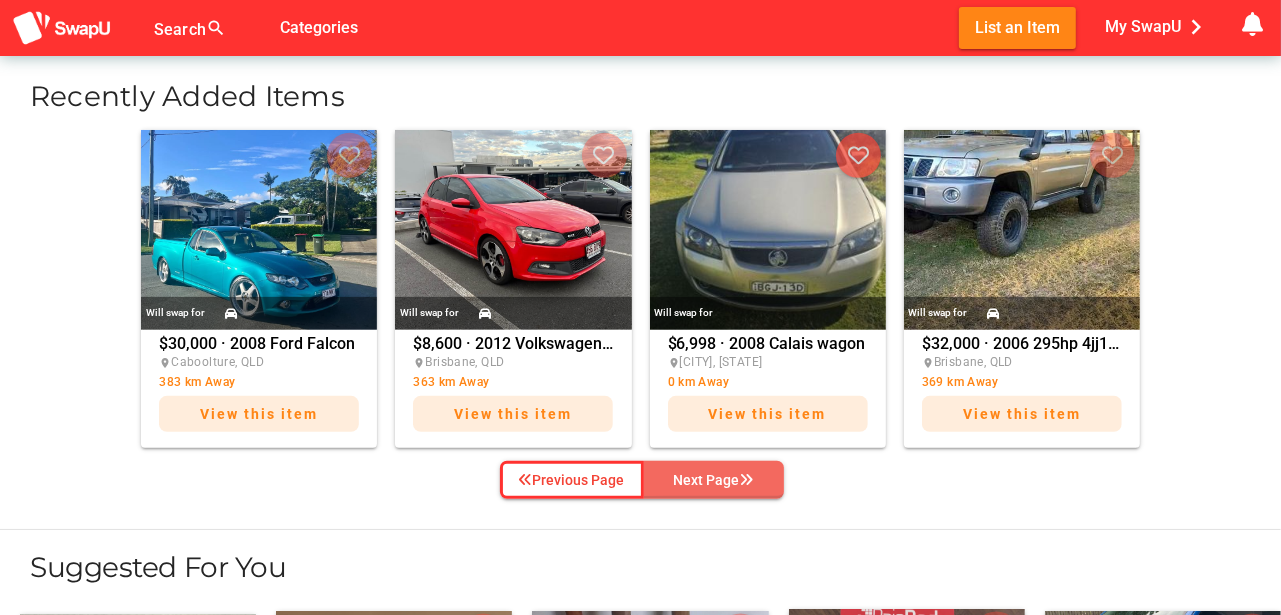 click on "Next Page" at bounding box center (714, 480) 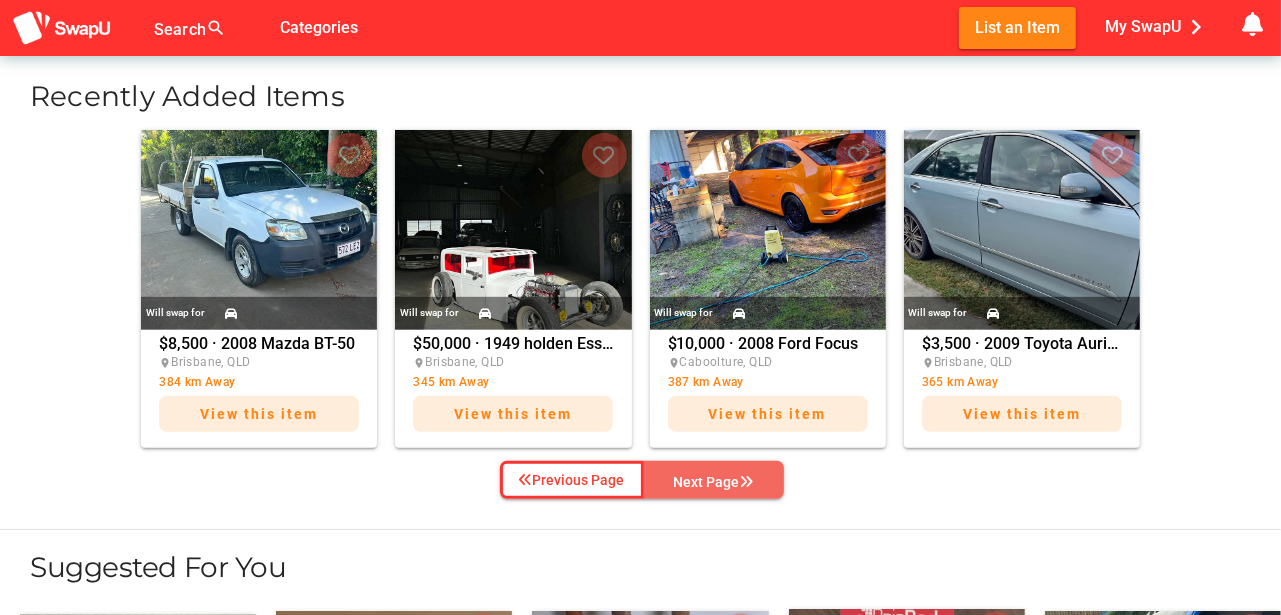 click on "Next Page" at bounding box center [714, 482] 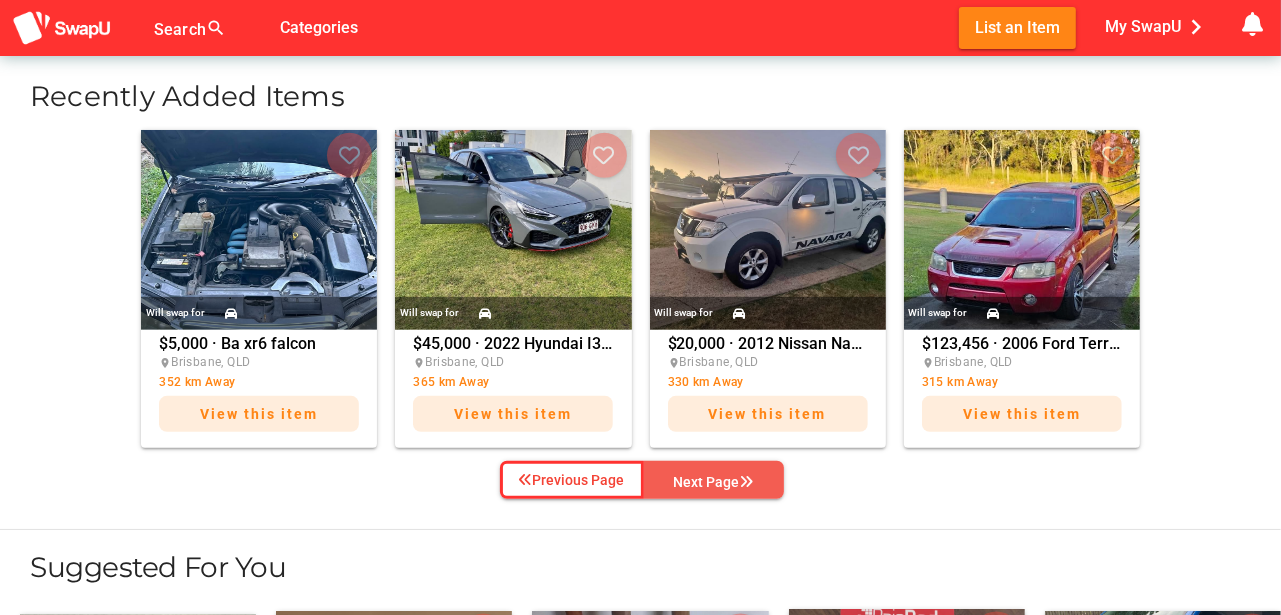 click on "Next Page" at bounding box center [714, 482] 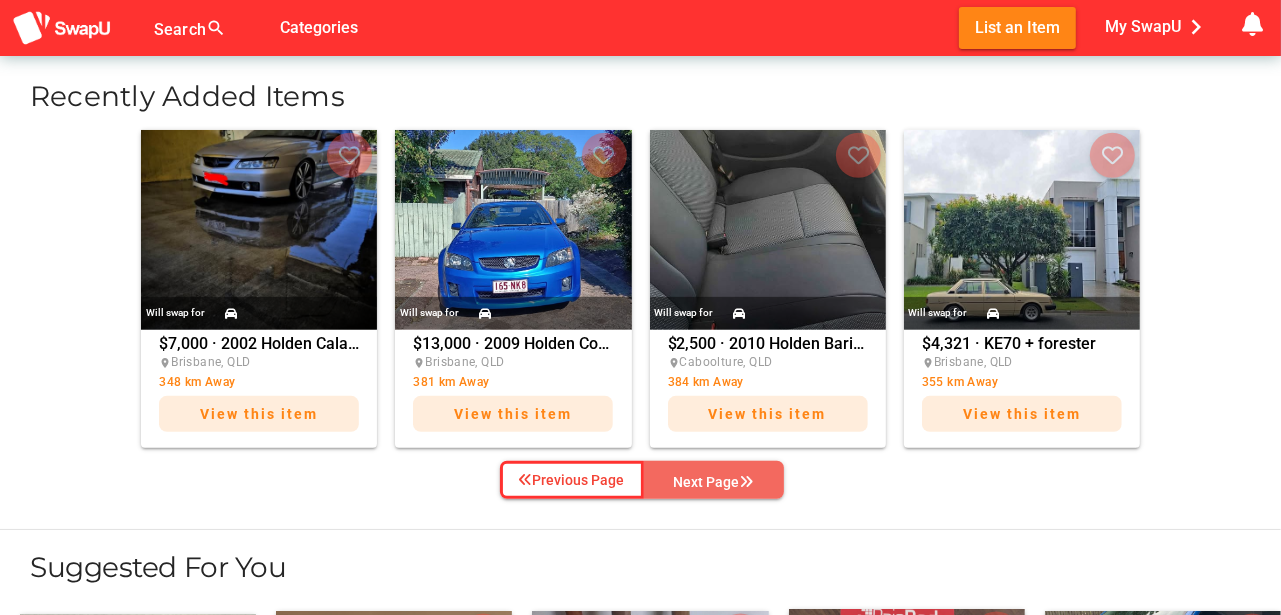 click on "Next Page" at bounding box center [714, 482] 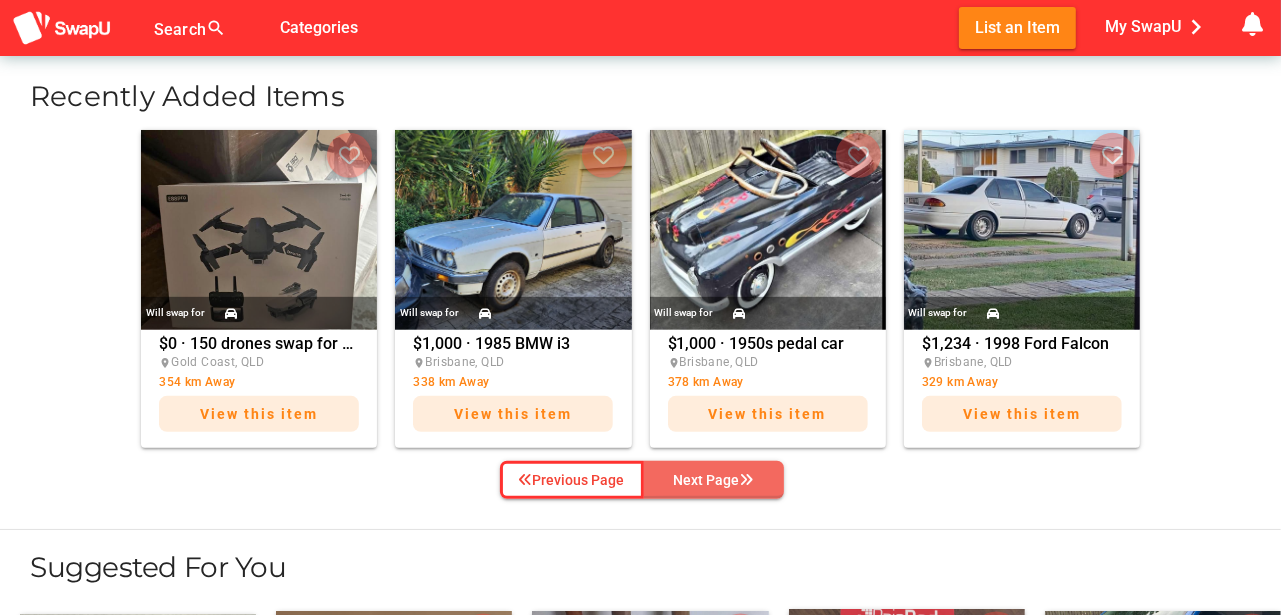 click at bounding box center [747, 480] 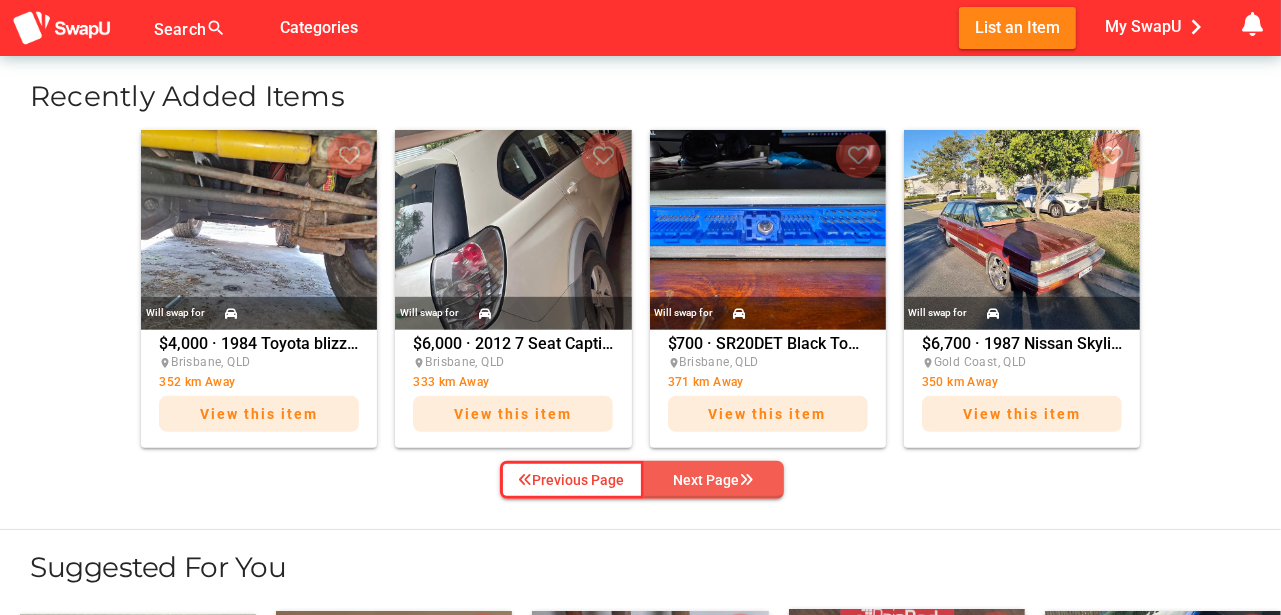 click at bounding box center [747, 480] 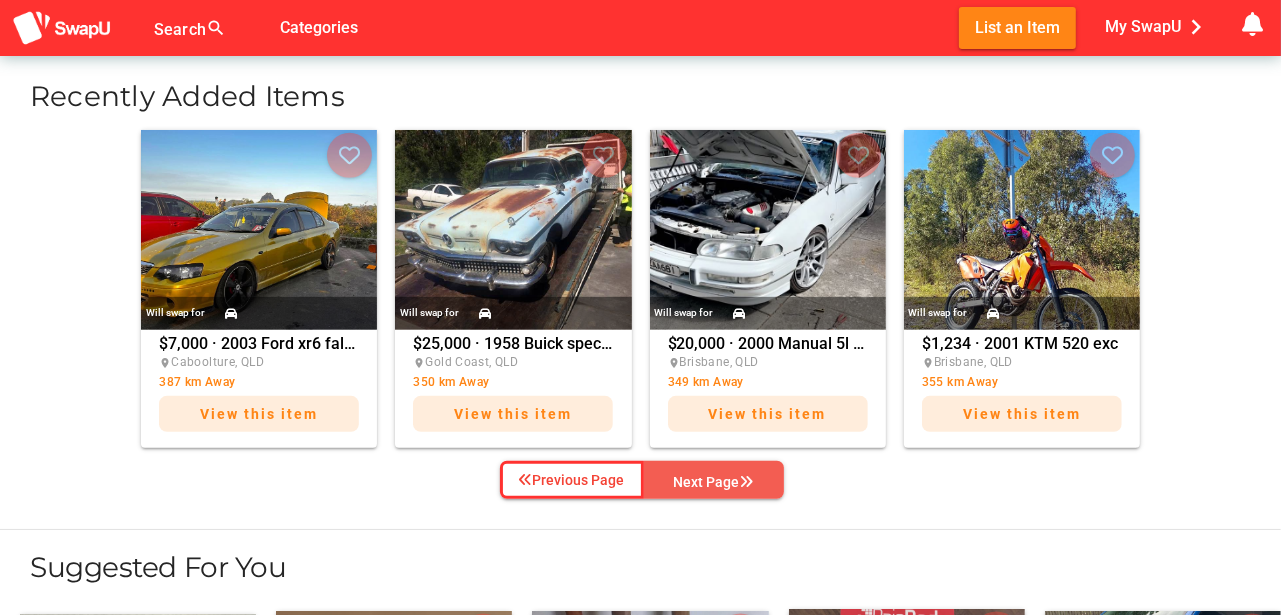 click at bounding box center (747, 482) 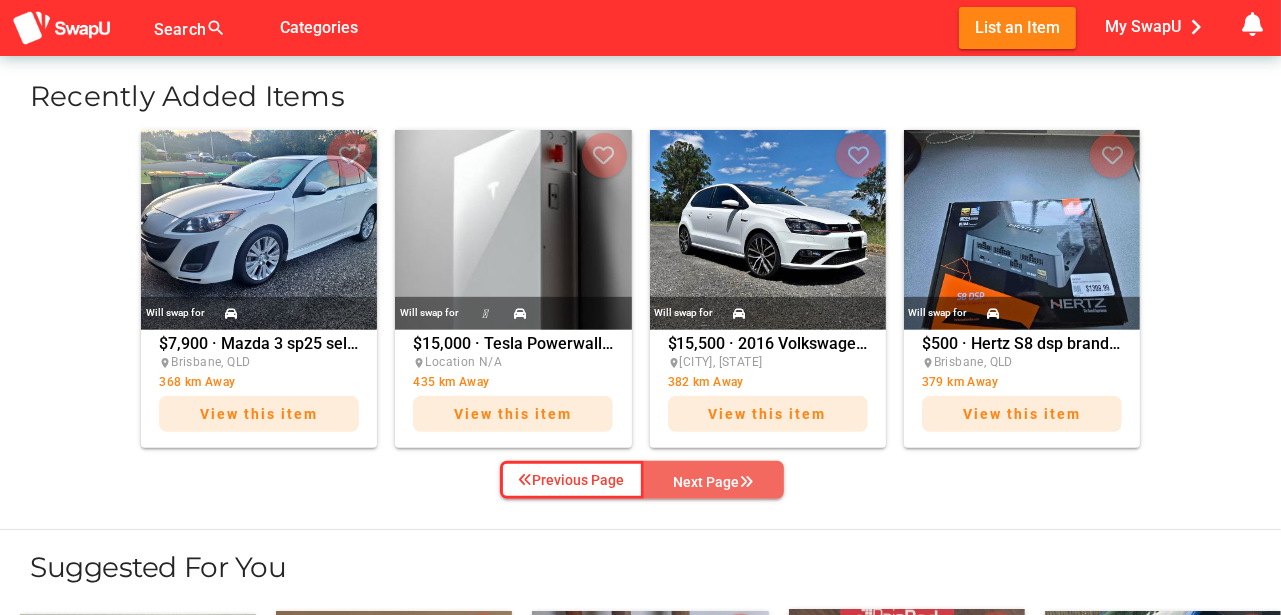click at bounding box center [747, 482] 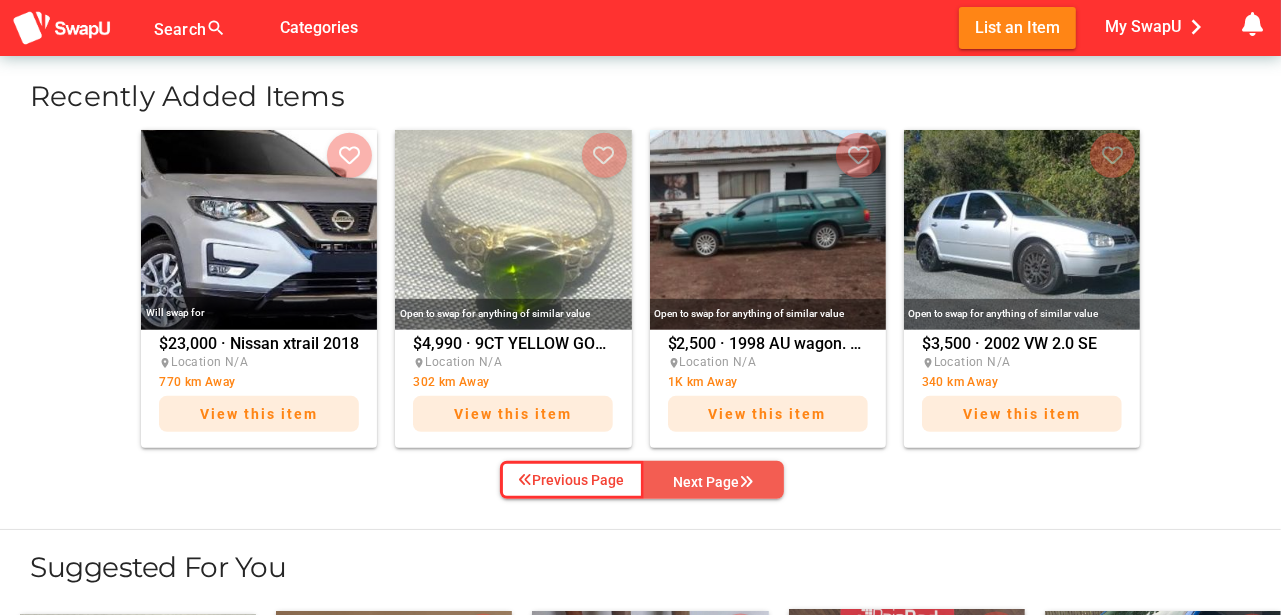 click at bounding box center [747, 482] 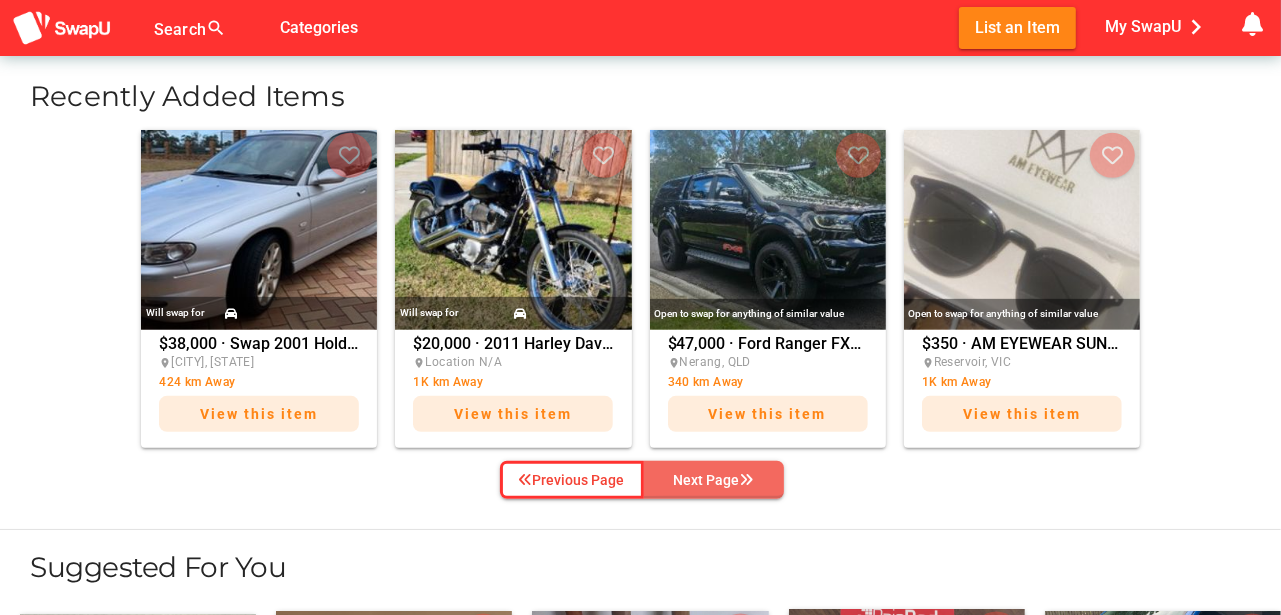 click on "Next Page" at bounding box center [714, 480] 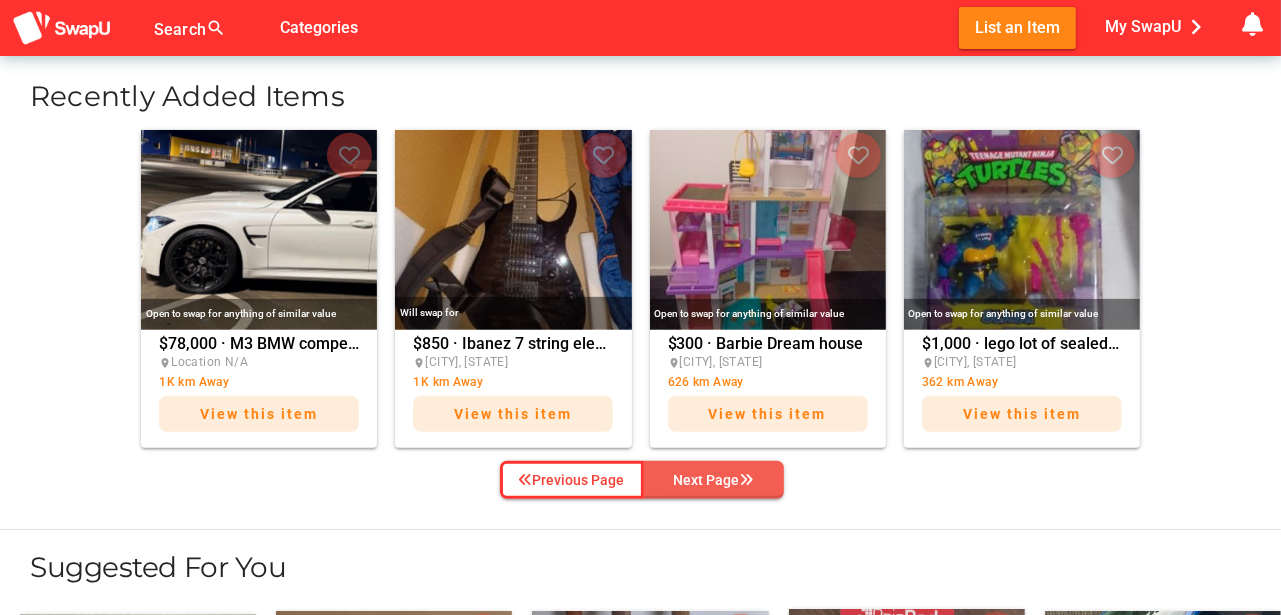 click on "Next Page" at bounding box center [714, 480] 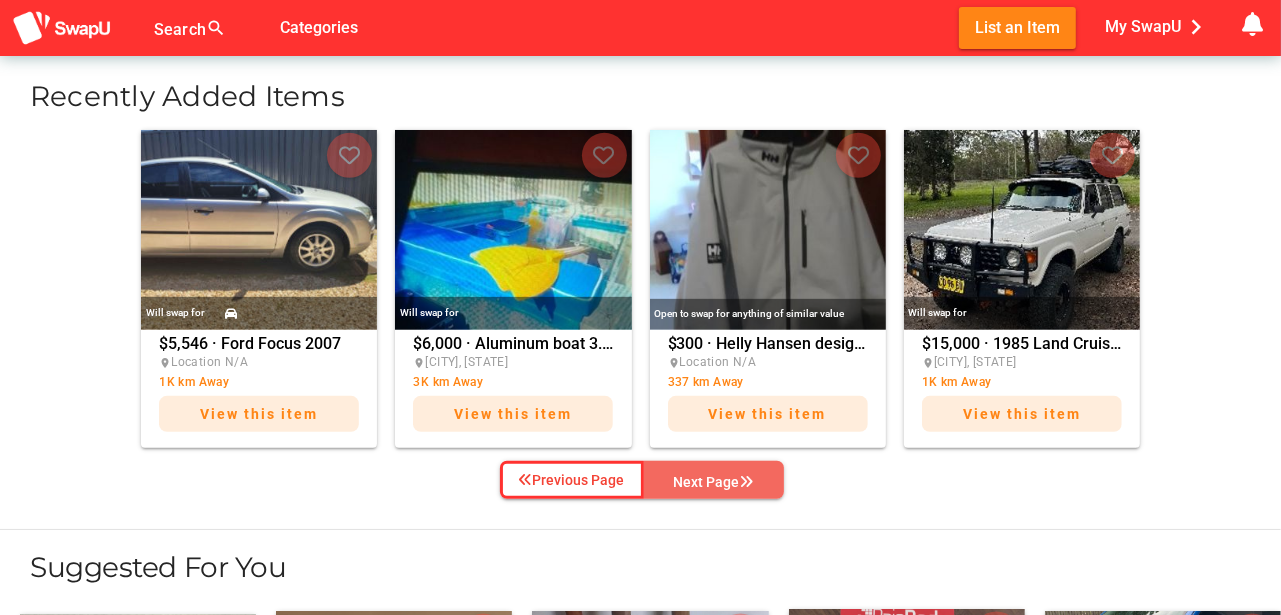 click on "Next Page" at bounding box center [714, 482] 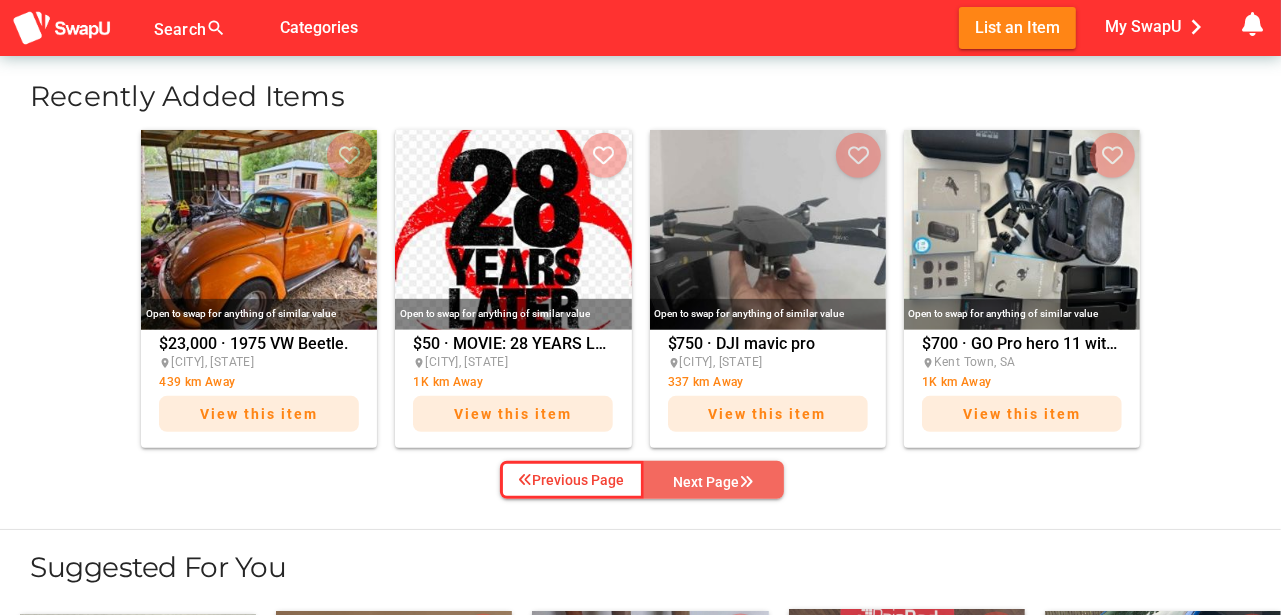 click on "Next Page" at bounding box center (714, 482) 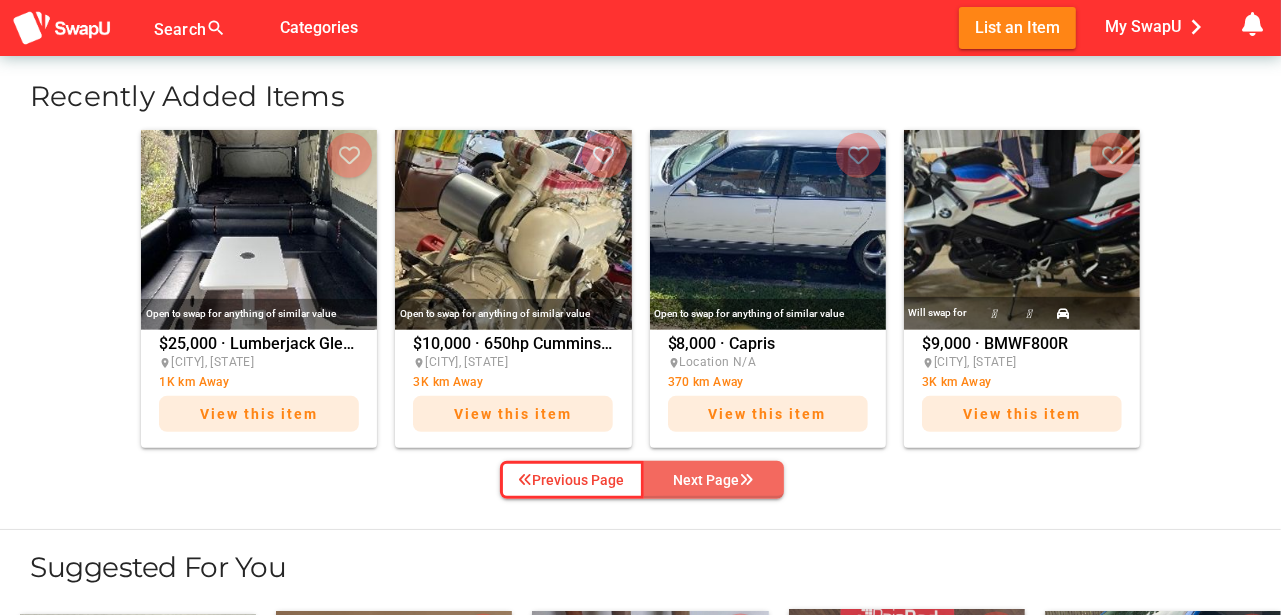 click on "Next Page" at bounding box center [714, 480] 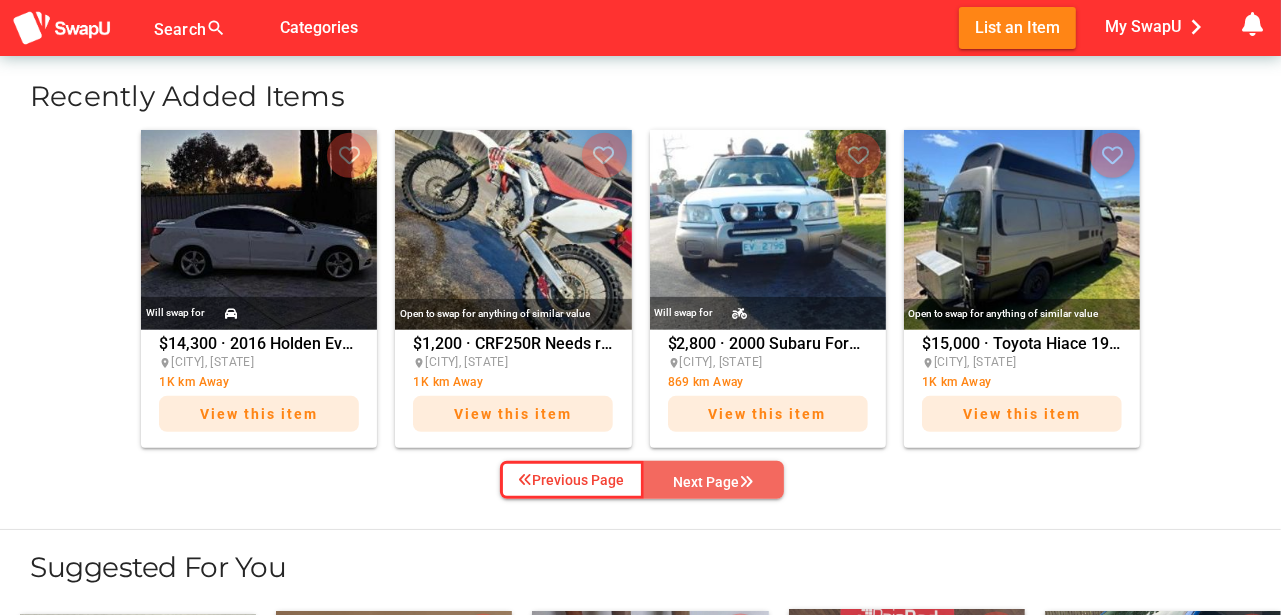 click on "Next Page" at bounding box center [714, 482] 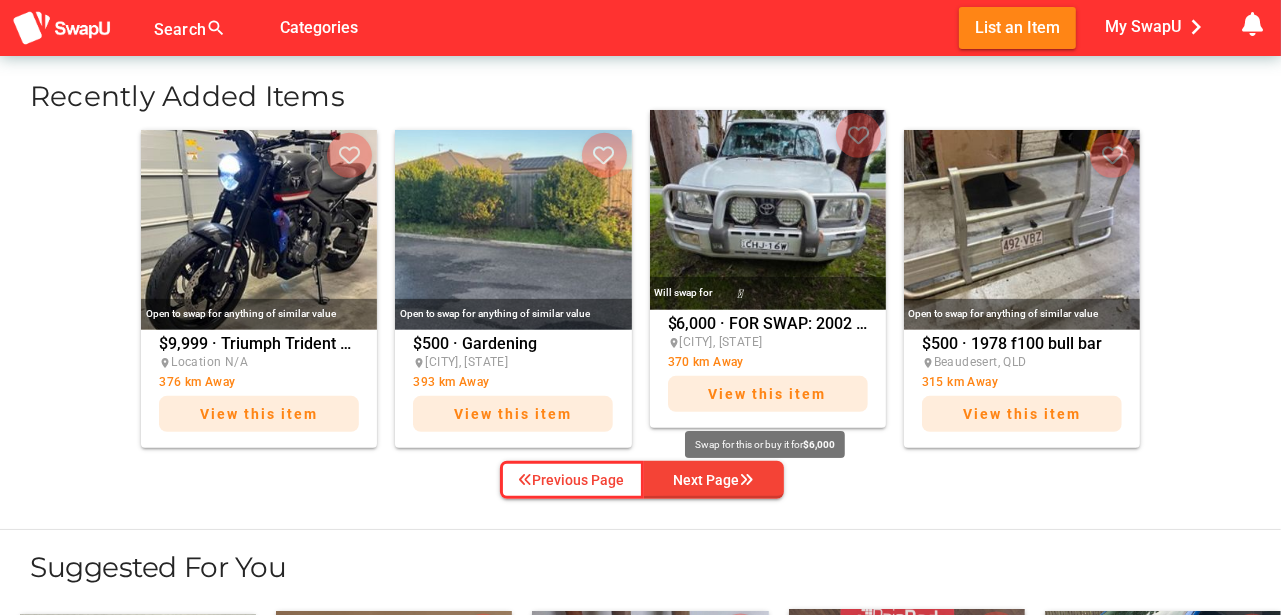 click on "$6,000 · FOR SWAP: 2002 Toyota Landcruiser Prado for boat of similar value  place Yarrawonga Park, NSW 370 km Away  View this item" at bounding box center [768, 369] 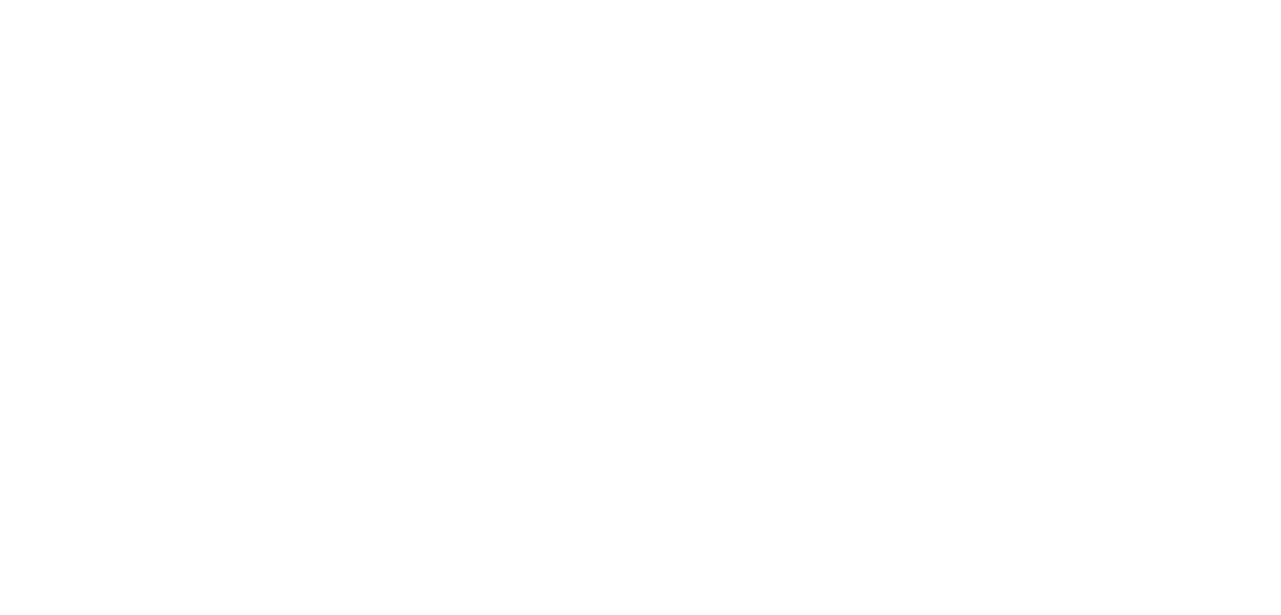 scroll, scrollTop: 0, scrollLeft: 0, axis: both 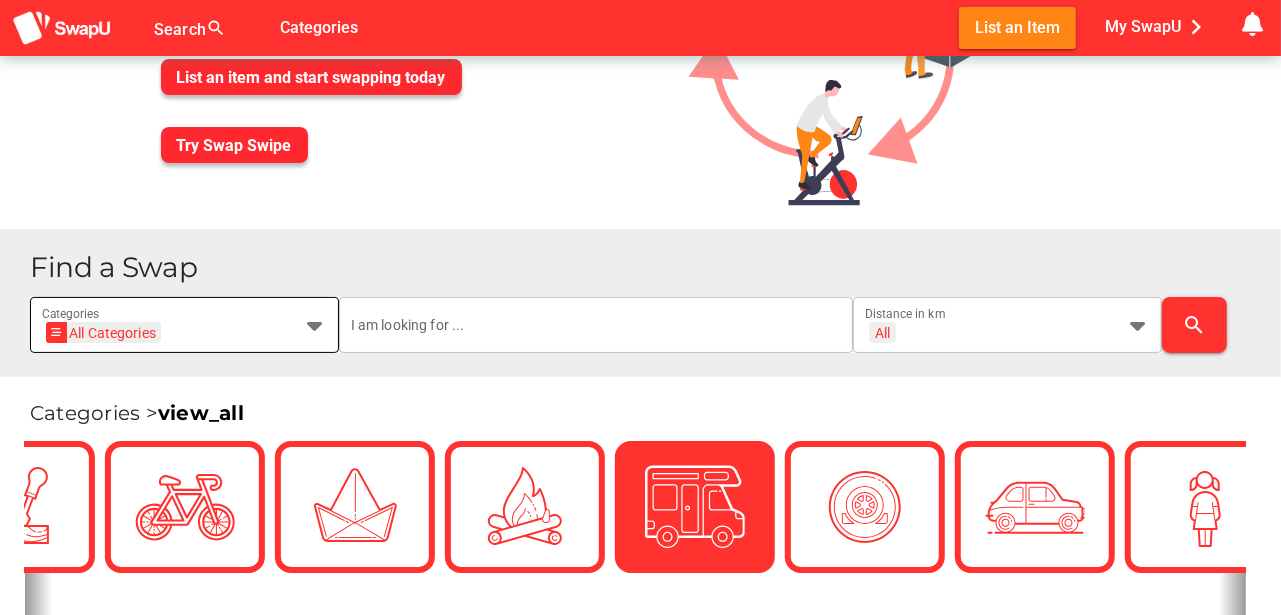 drag, startPoint x: 314, startPoint y: 319, endPoint x: 287, endPoint y: 307, distance: 29.546574 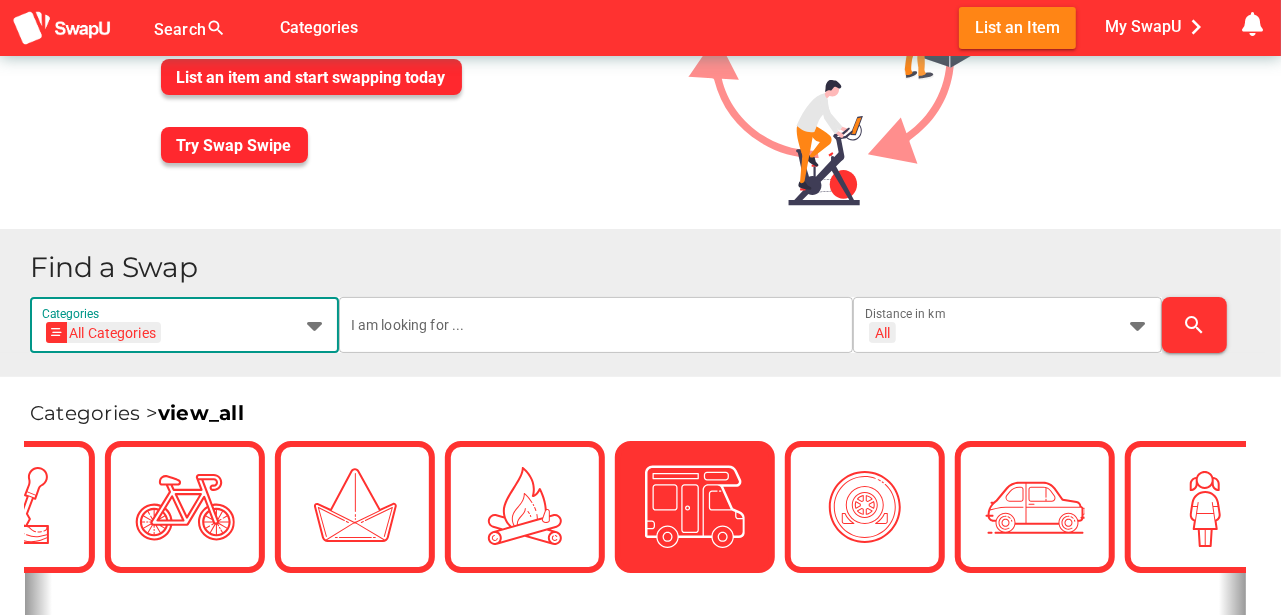 click at bounding box center (315, 325) 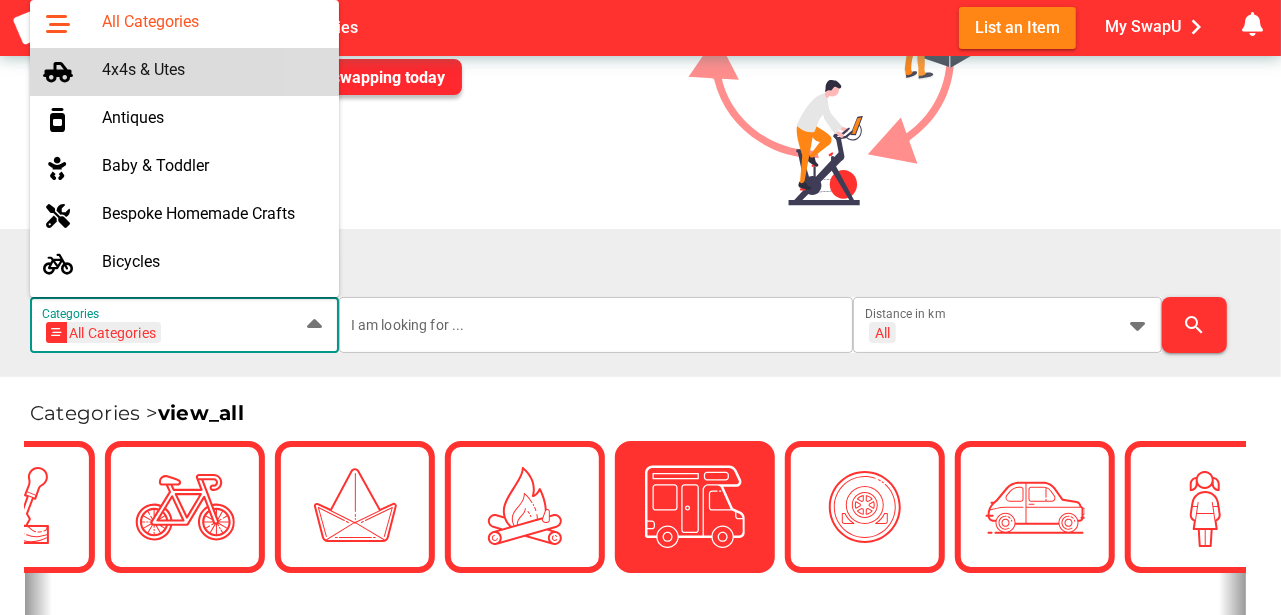 click on "4x4s & Utes" at bounding box center (212, 69) 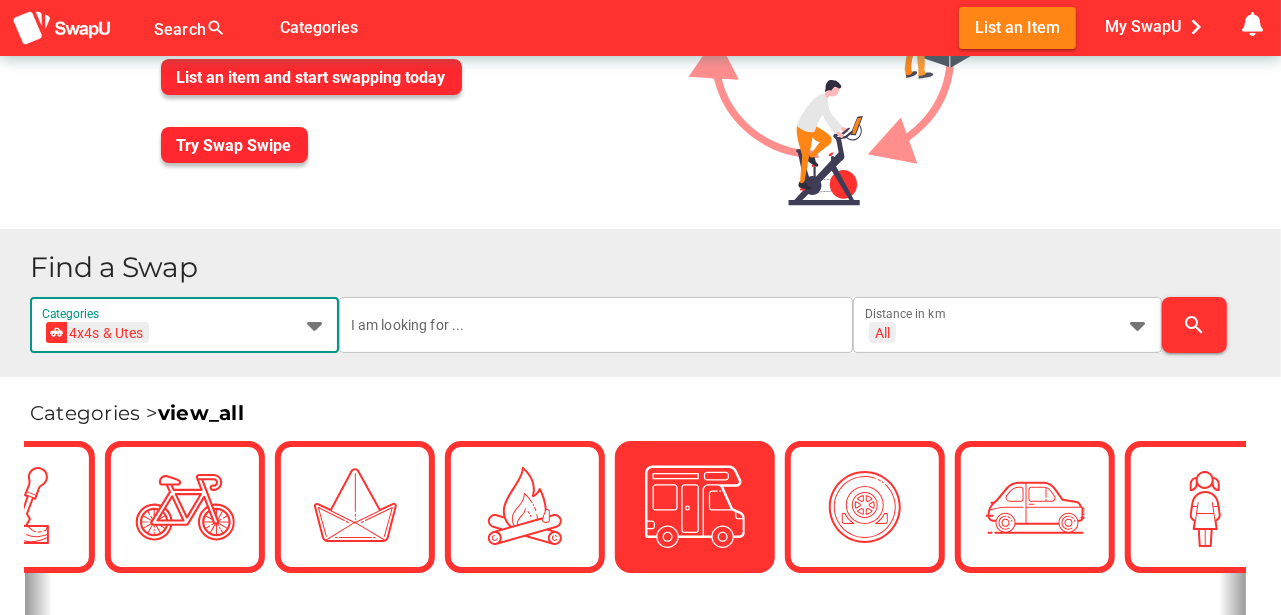 scroll, scrollTop: 0, scrollLeft: 73, axis: horizontal 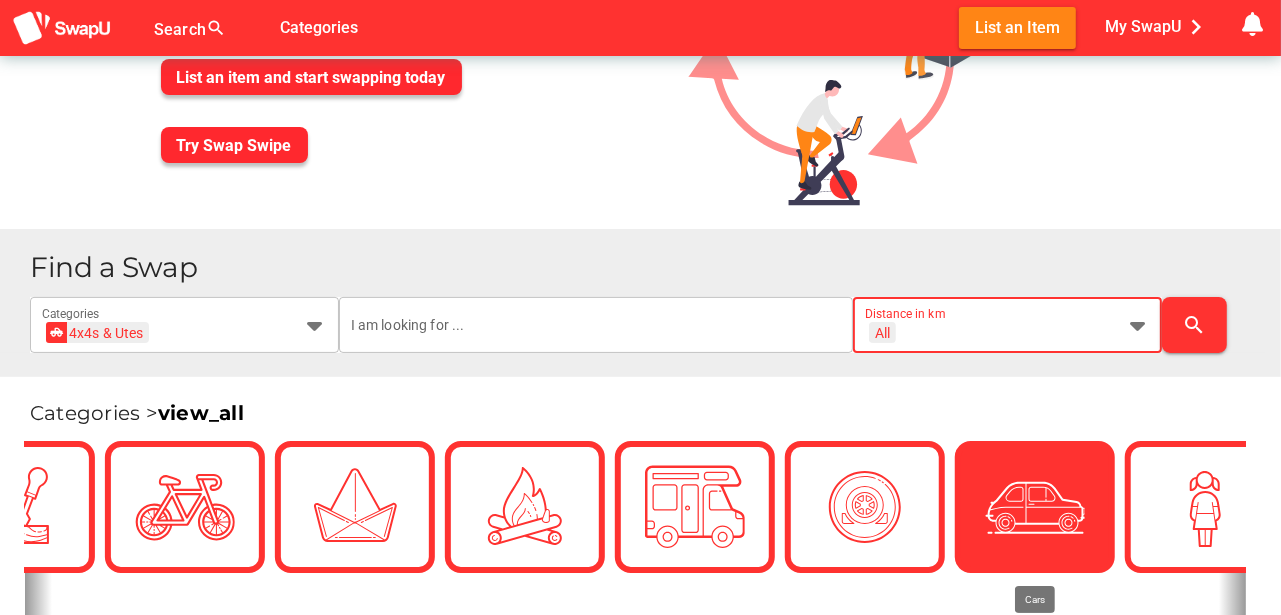 click at bounding box center (1138, 325) 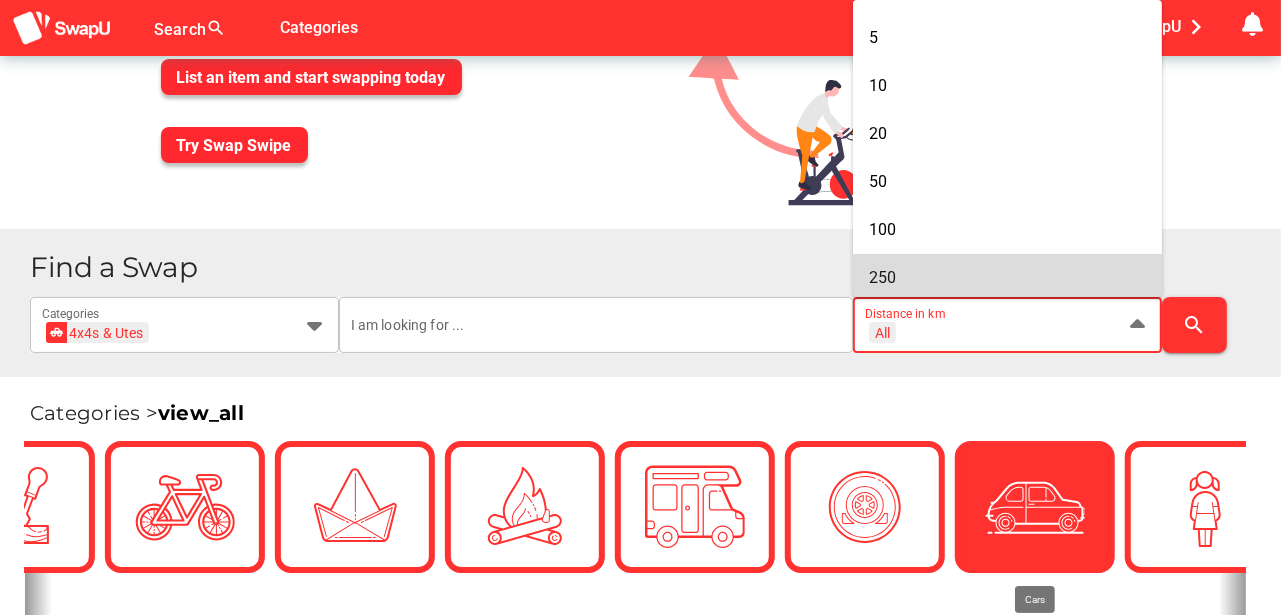 scroll, scrollTop: 135, scrollLeft: 0, axis: vertical 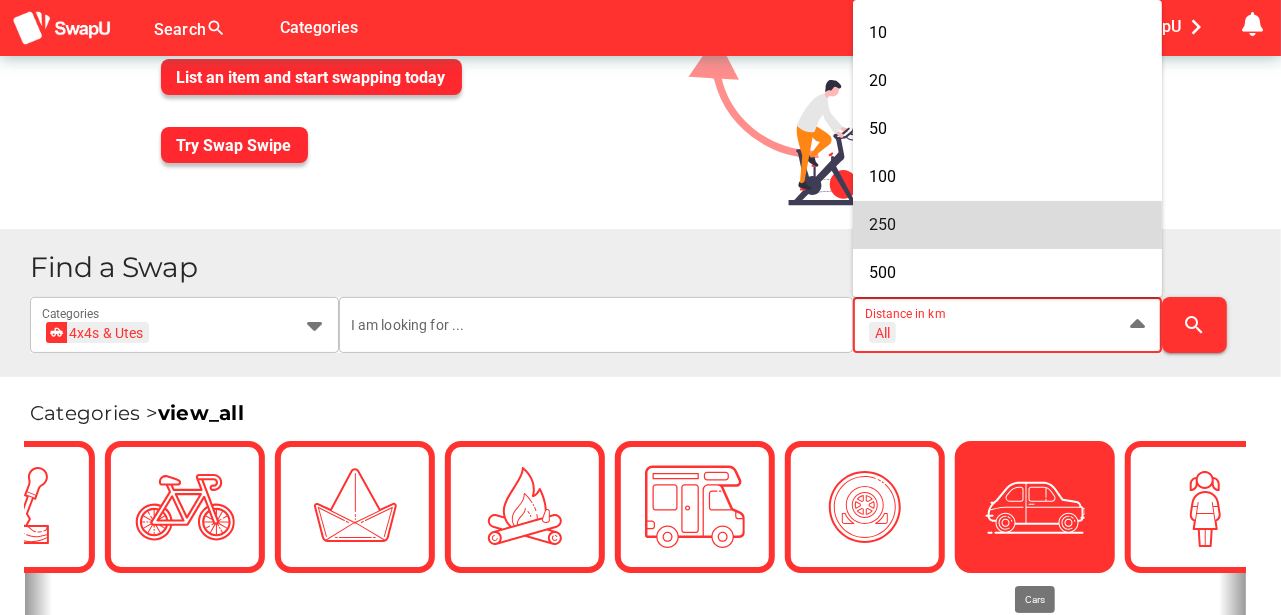 click on "250" at bounding box center (1007, 224) 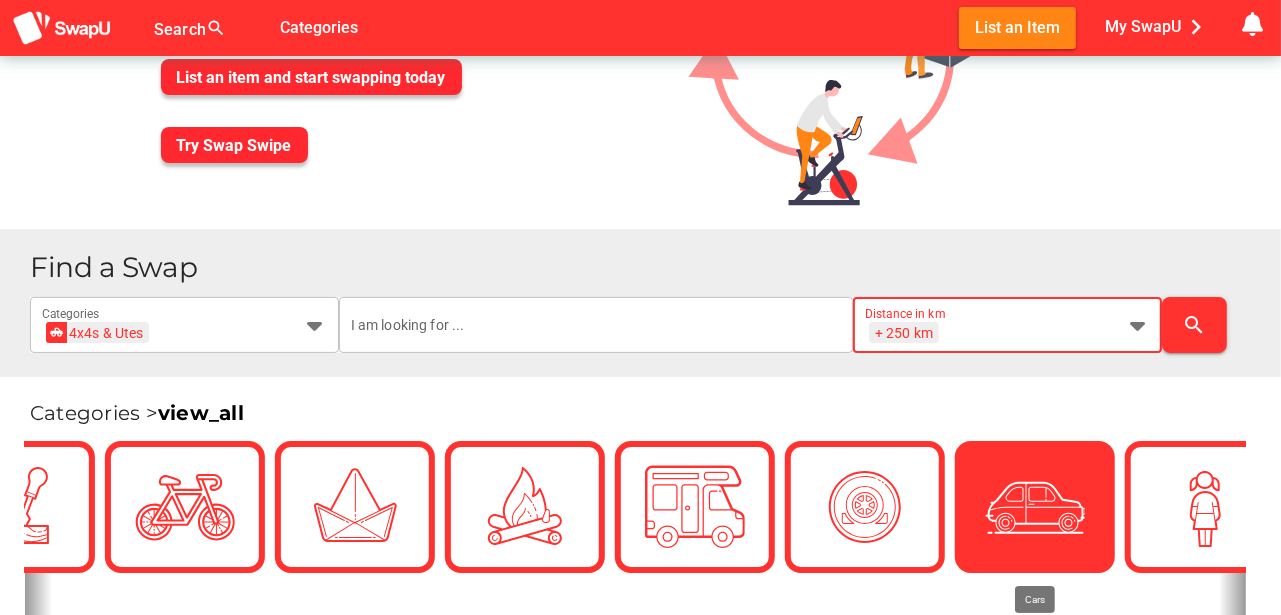scroll, scrollTop: 0, scrollLeft: 26, axis: horizontal 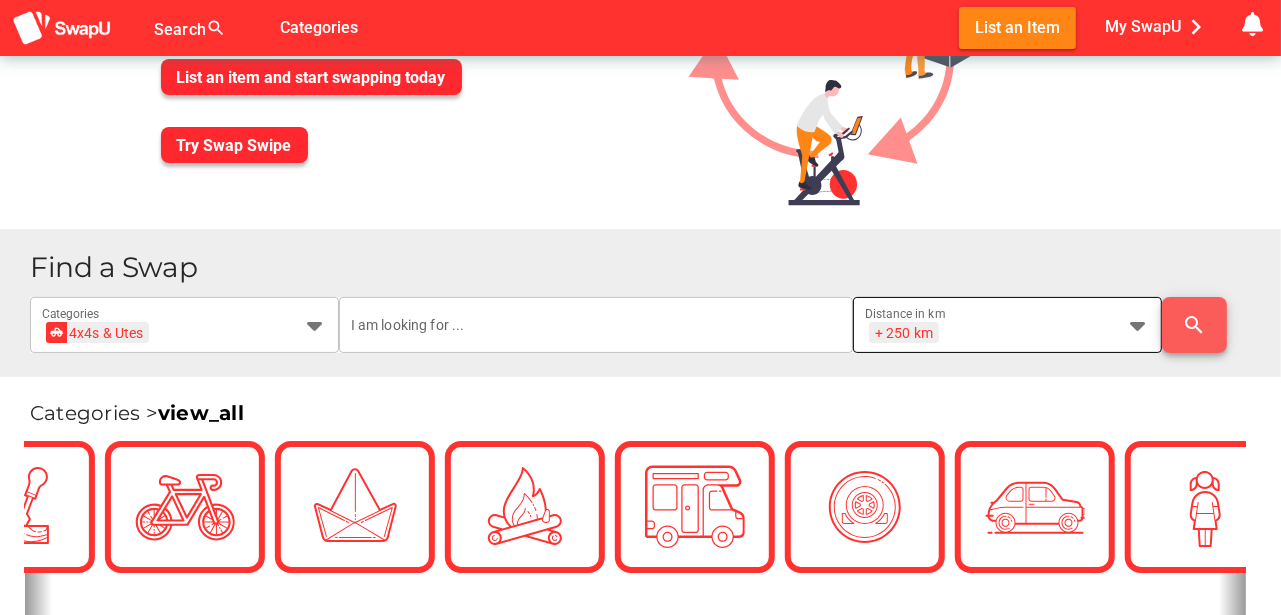 drag, startPoint x: 1177, startPoint y: 317, endPoint x: 1130, endPoint y: 305, distance: 48.507732 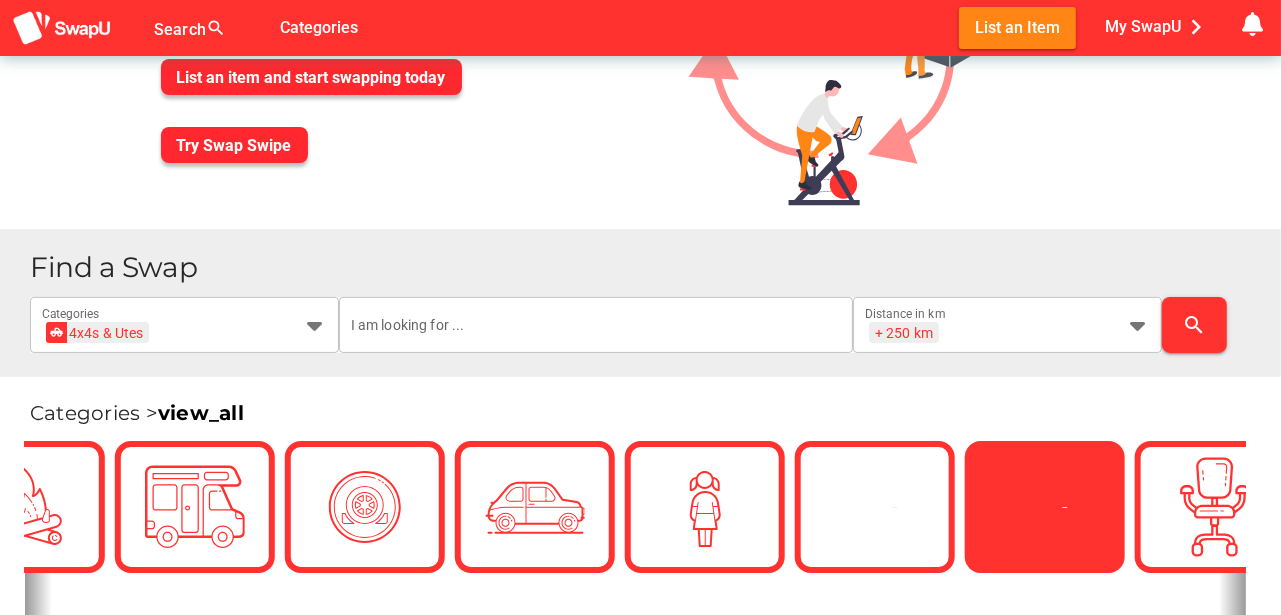 scroll, scrollTop: 0, scrollLeft: 1700, axis: horizontal 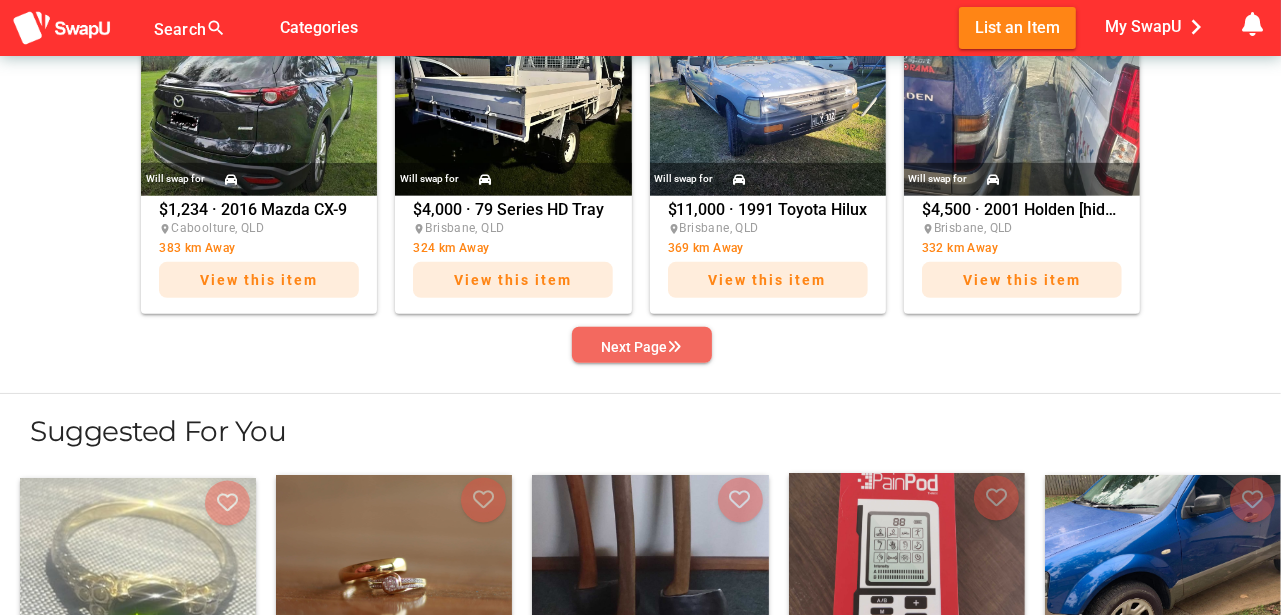 click on "Next Page" at bounding box center (642, 347) 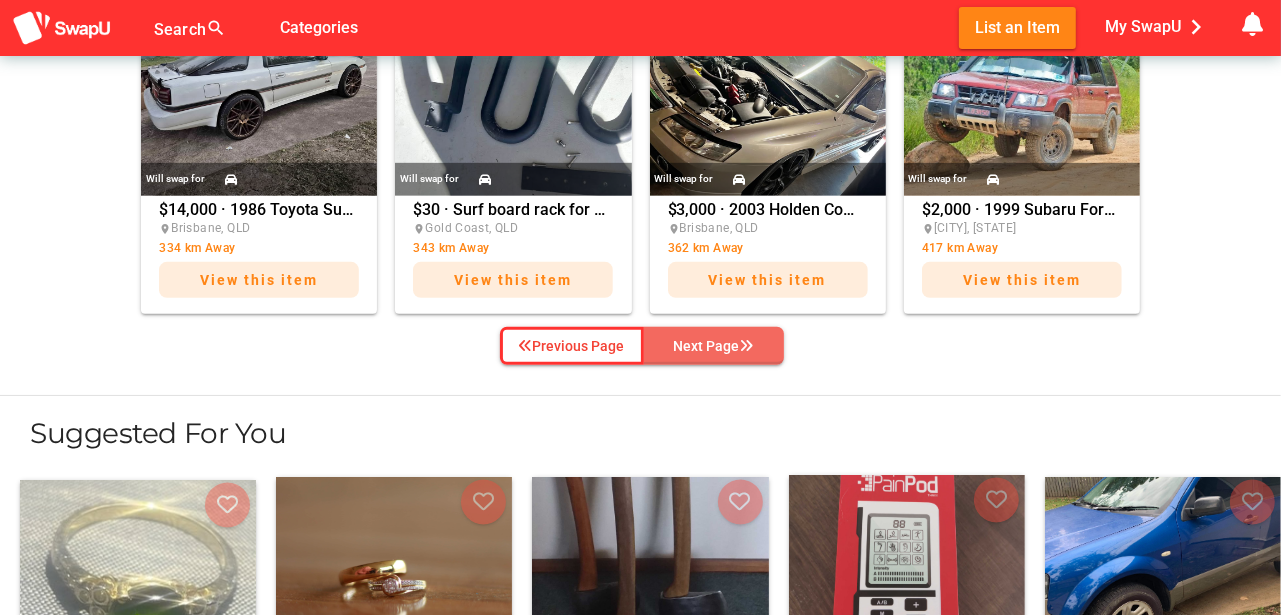 click on "Next Page" at bounding box center (714, 346) 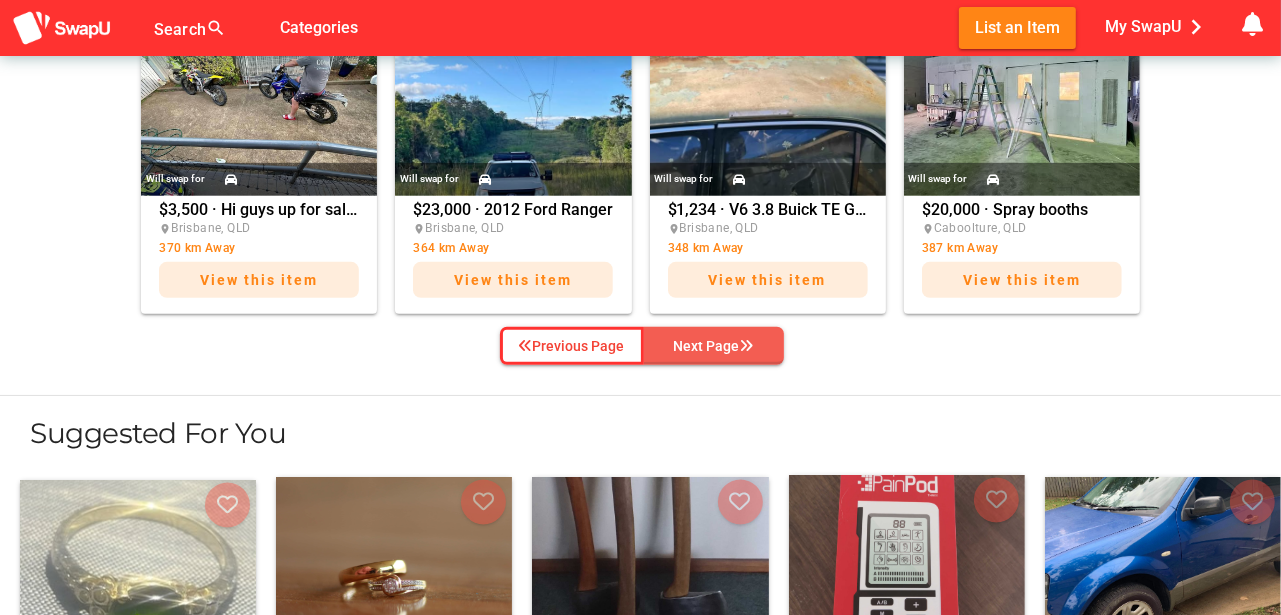 click on "Next Page" at bounding box center (714, 346) 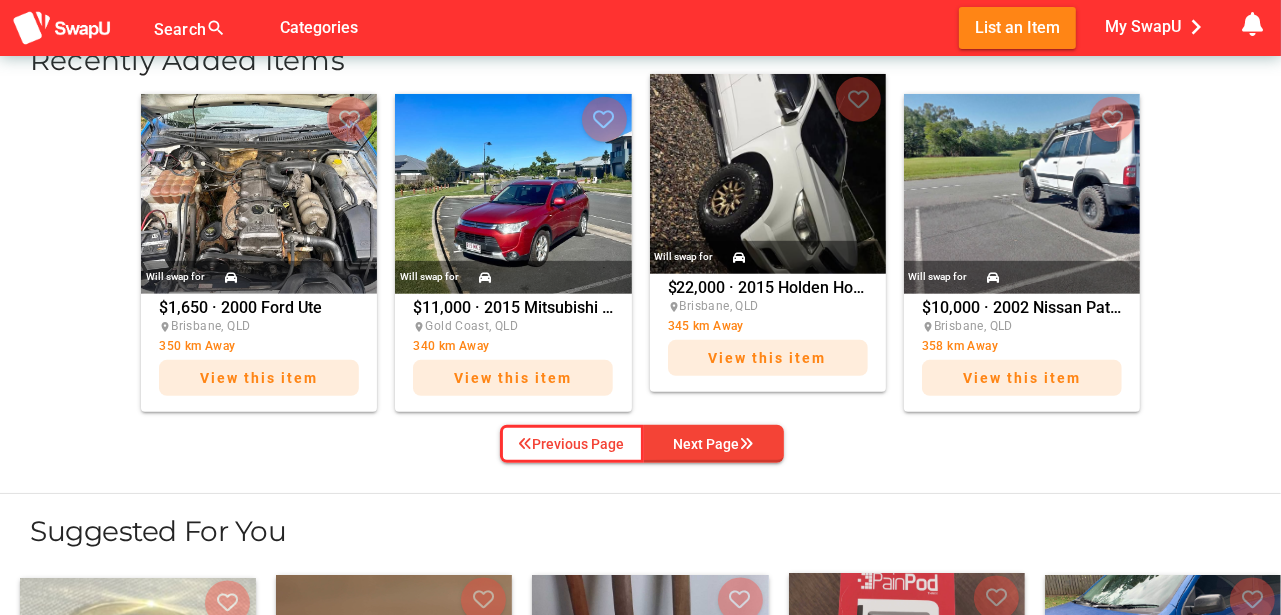 scroll, scrollTop: 800, scrollLeft: 0, axis: vertical 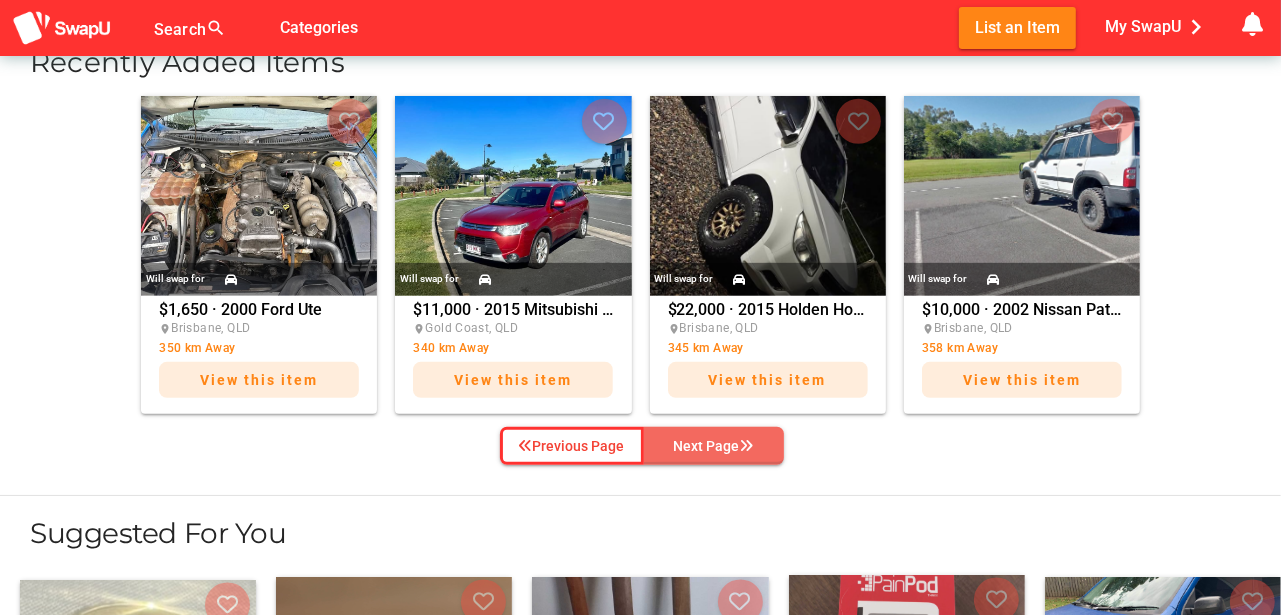 click on "Next Page" at bounding box center (714, 446) 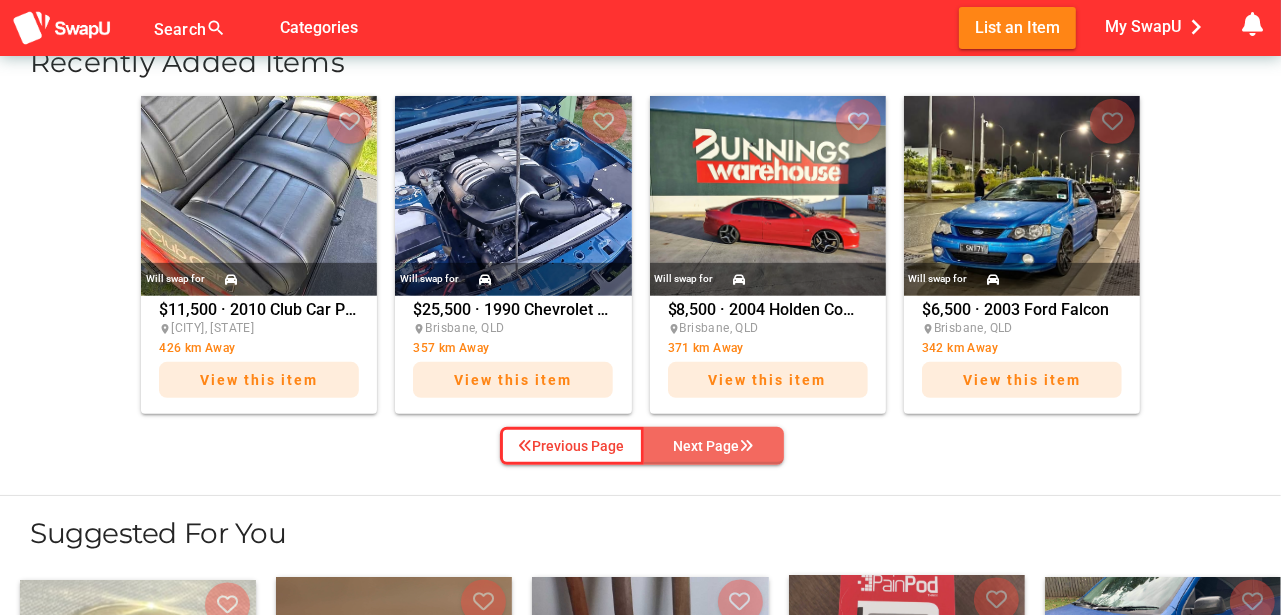click on "Next Page" at bounding box center (714, 446) 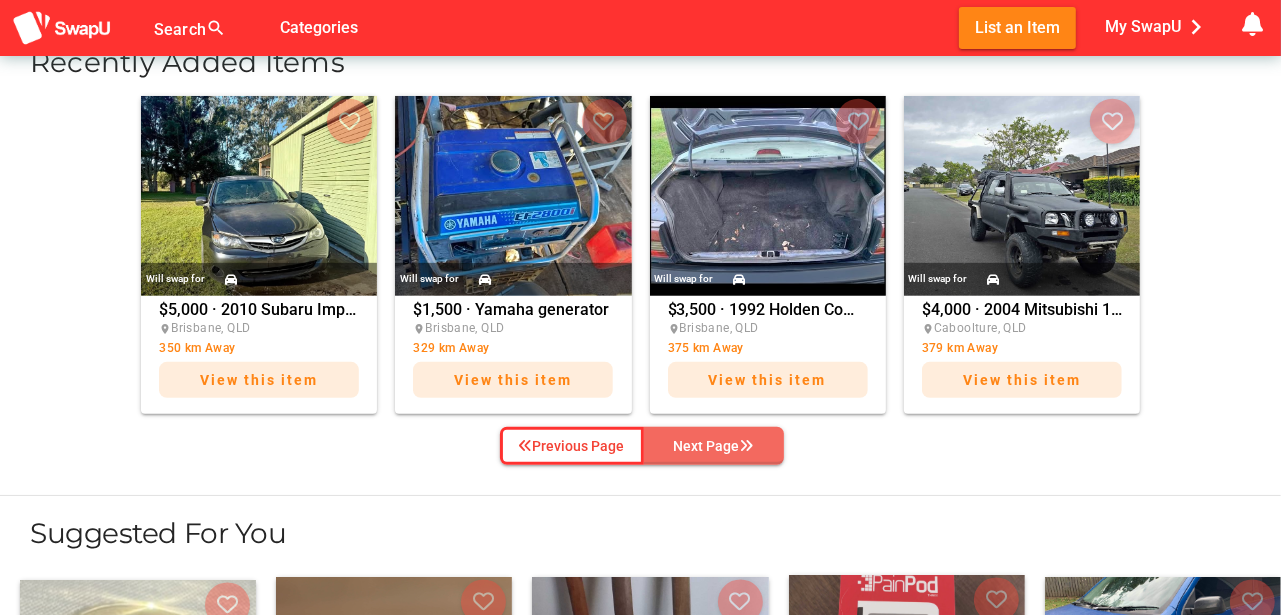 click on "Next Page" at bounding box center (714, 446) 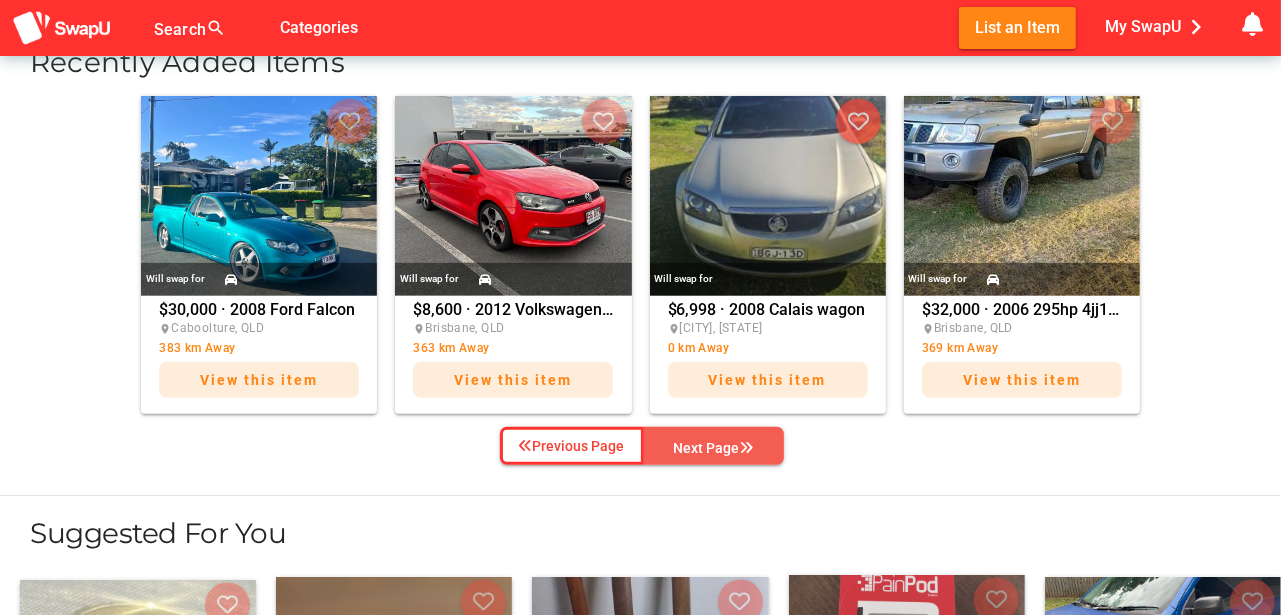 click on "Next Page" at bounding box center (714, 448) 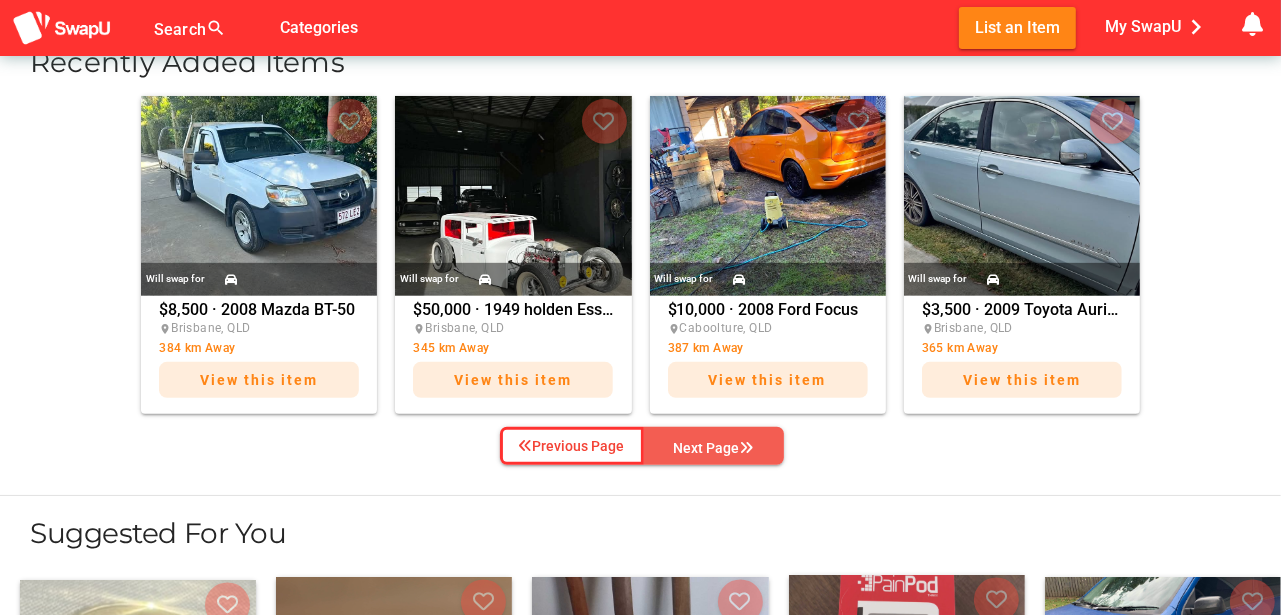 click on "Next Page" at bounding box center [714, 448] 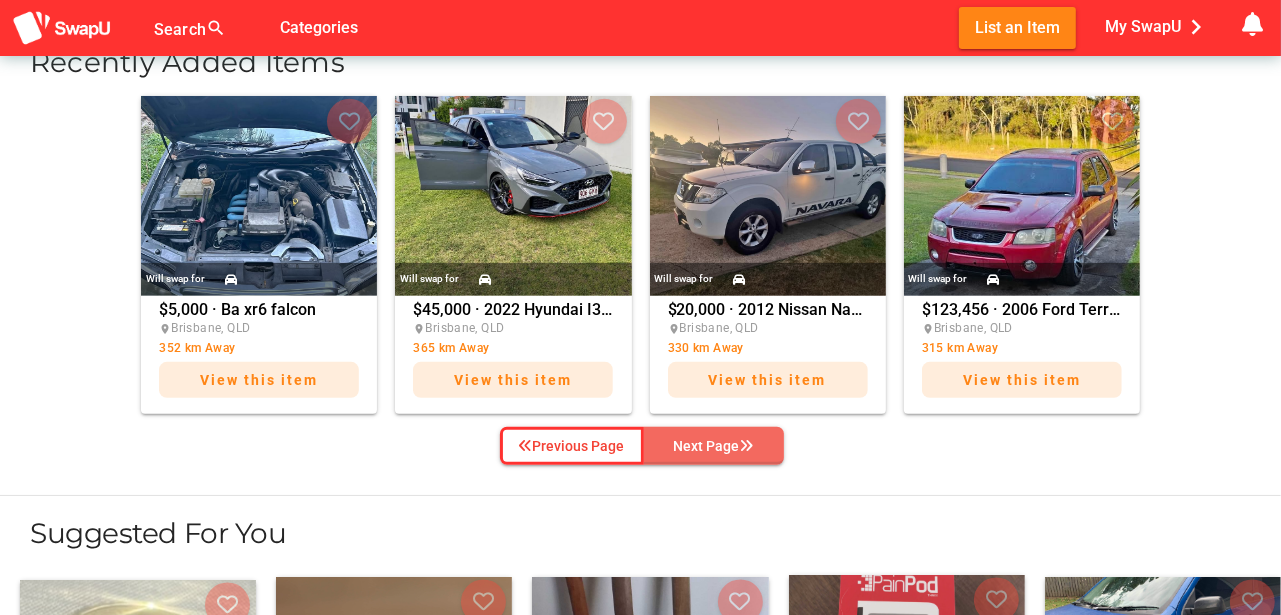 click on "Next Page" at bounding box center (714, 446) 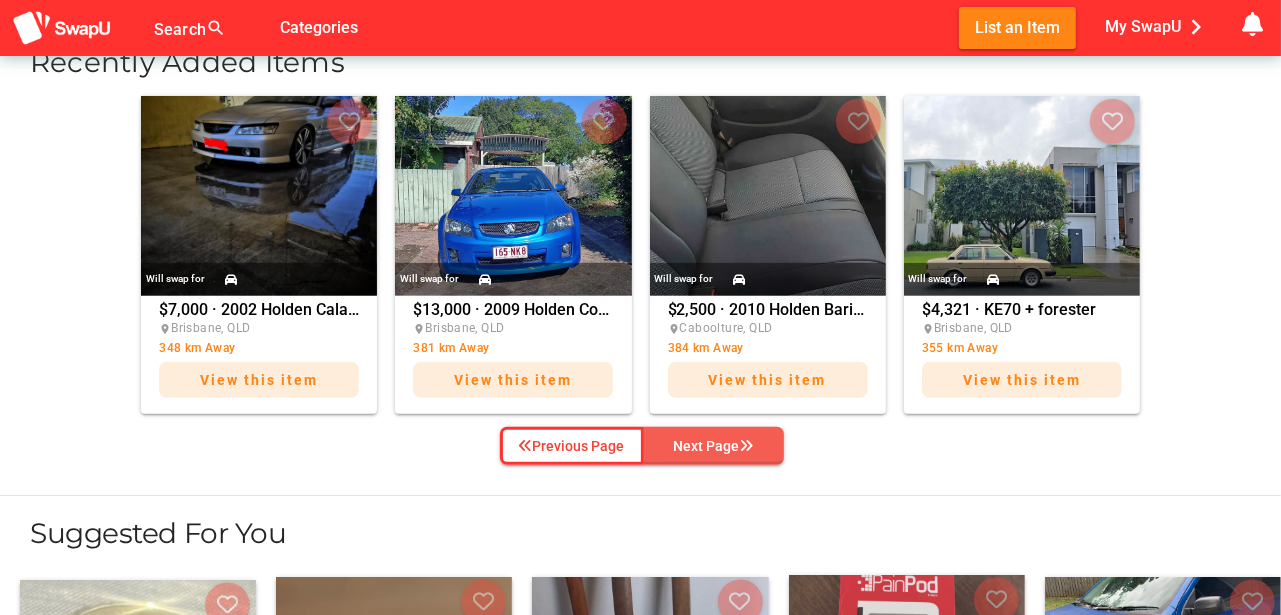 click on "Next Page" at bounding box center (714, 446) 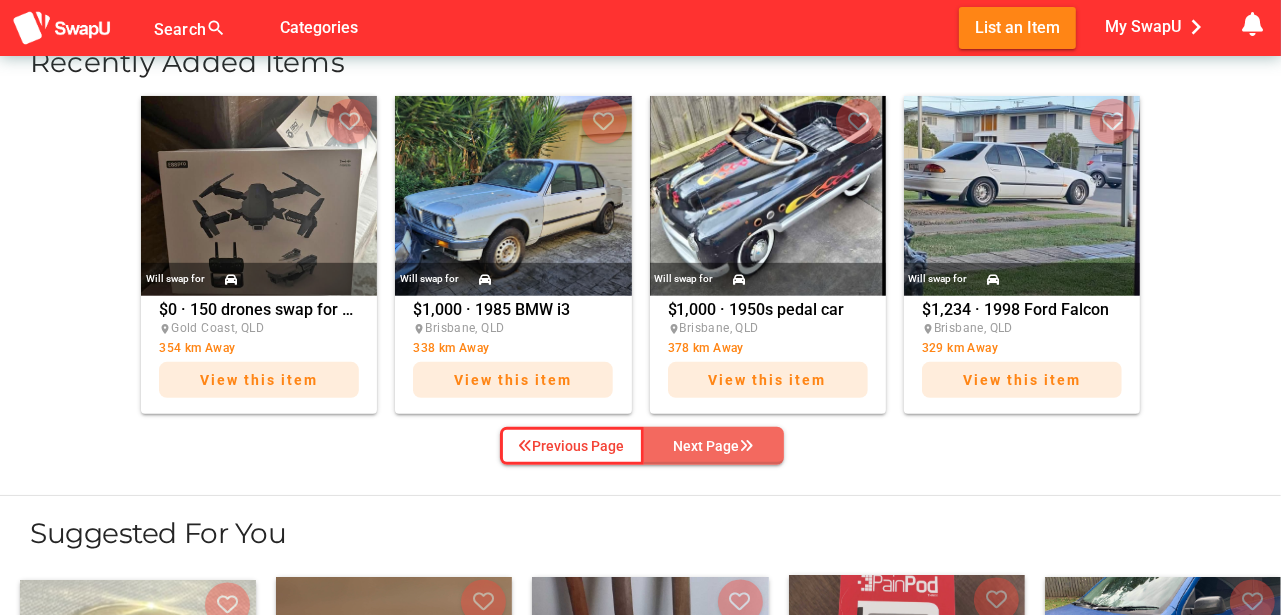 click on "Next Page" at bounding box center (714, 446) 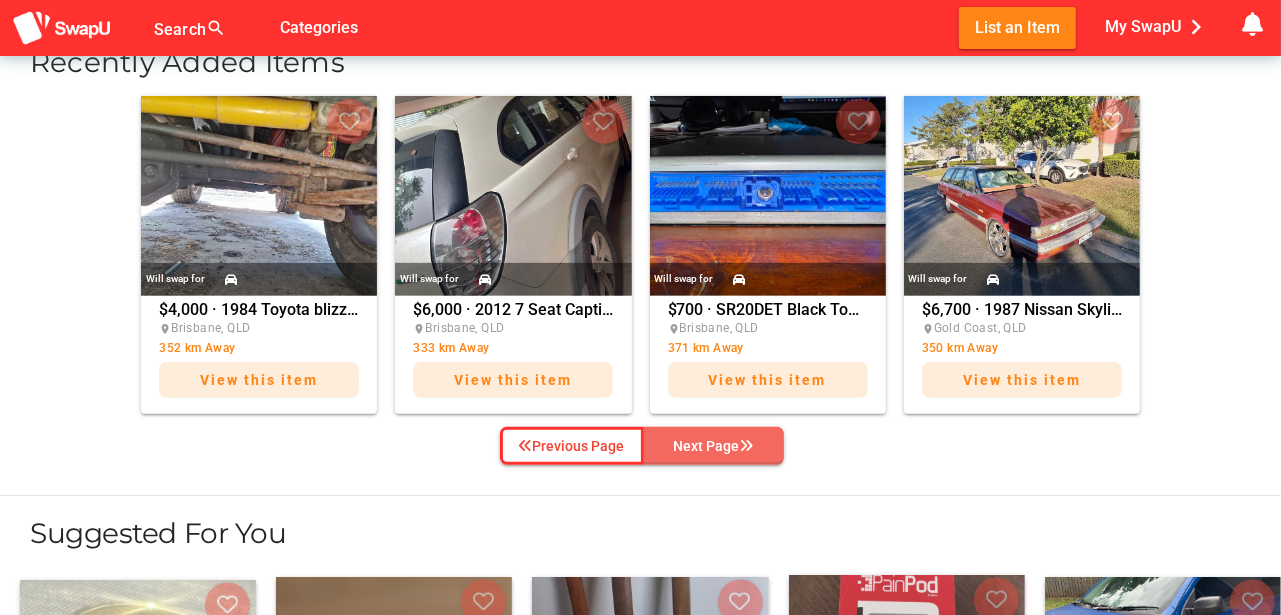 click on "Next Page" at bounding box center (714, 446) 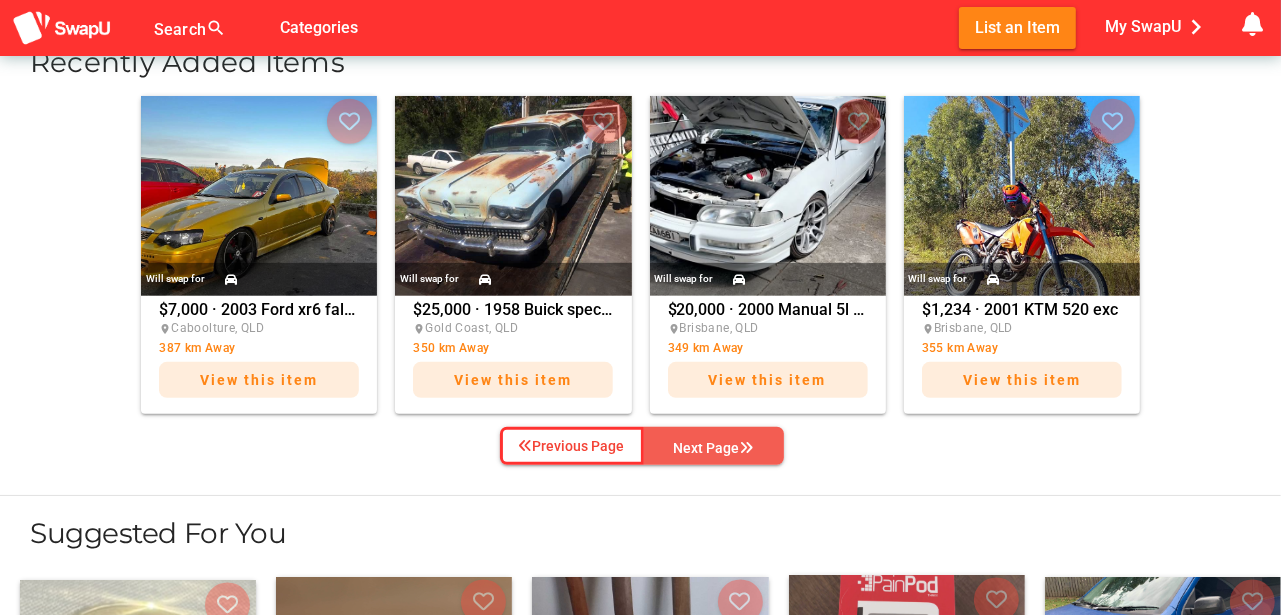 click on "Next Page" at bounding box center [714, 448] 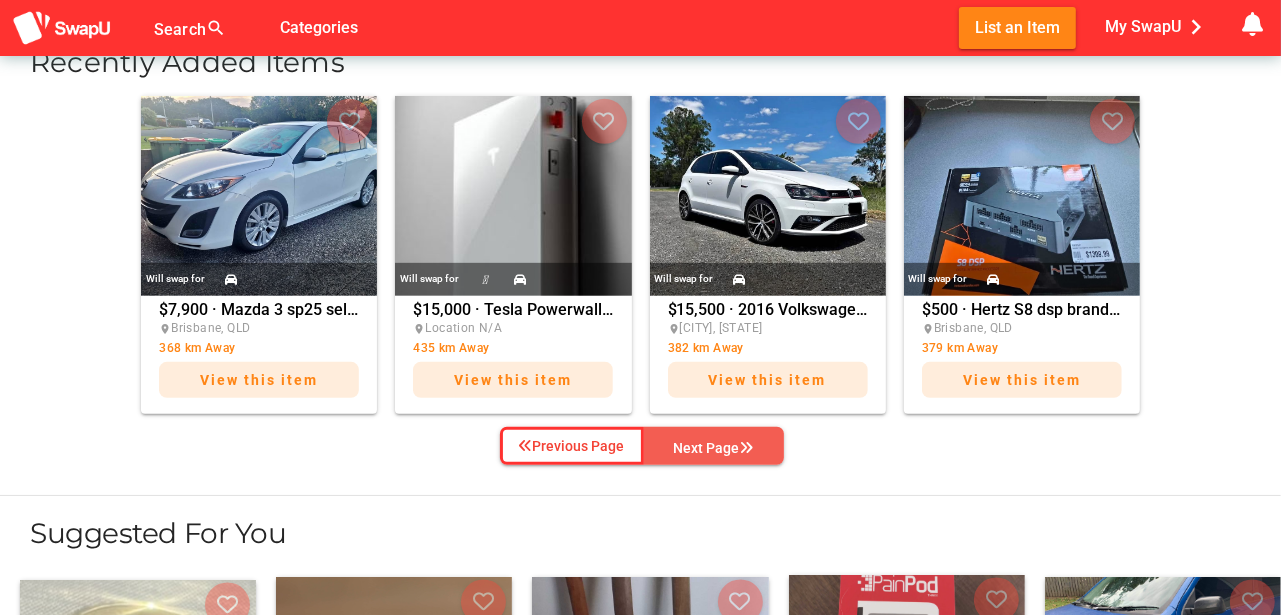 click on "Next Page" at bounding box center [714, 448] 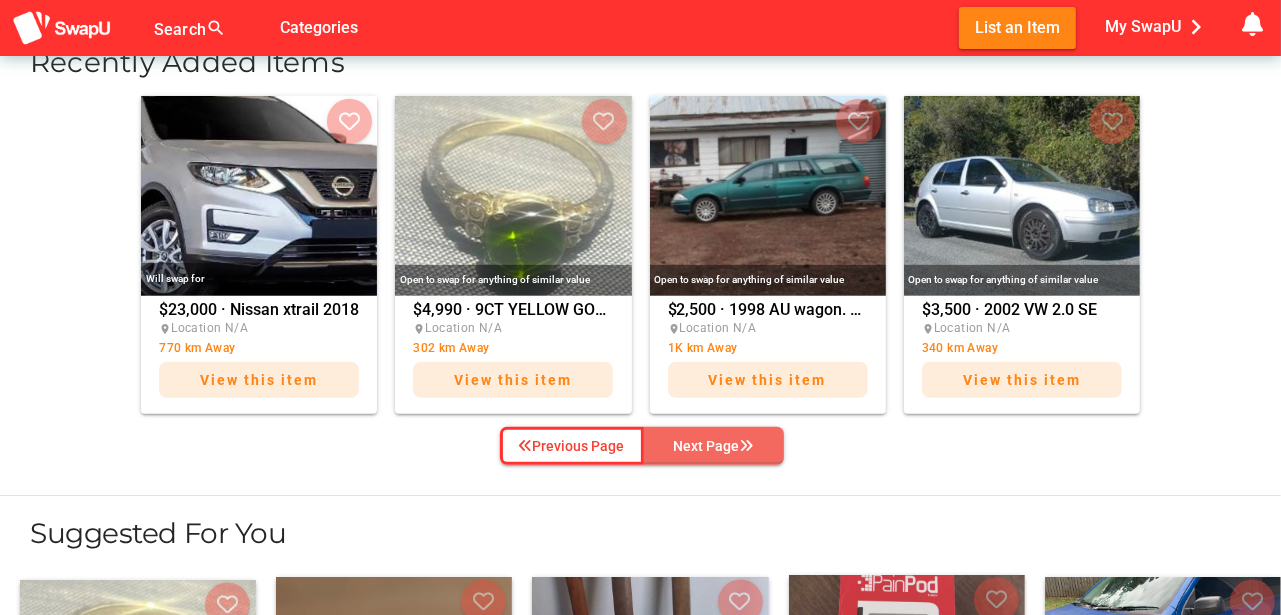 click on "Next Page" at bounding box center (714, 446) 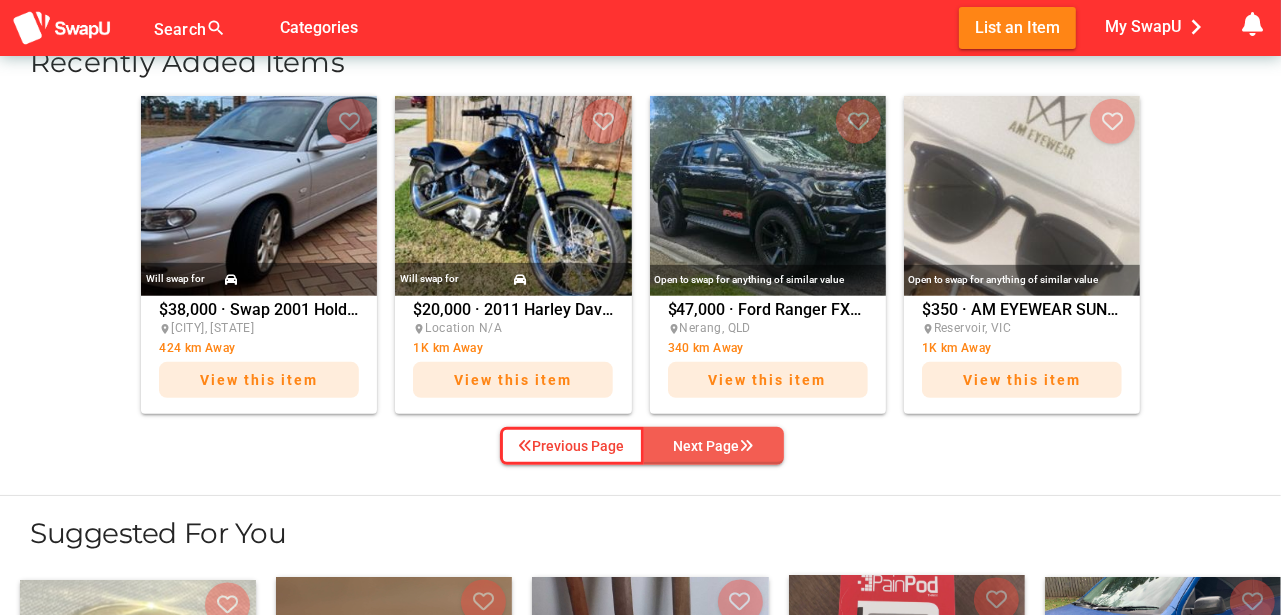 click on "Next Page" at bounding box center (714, 446) 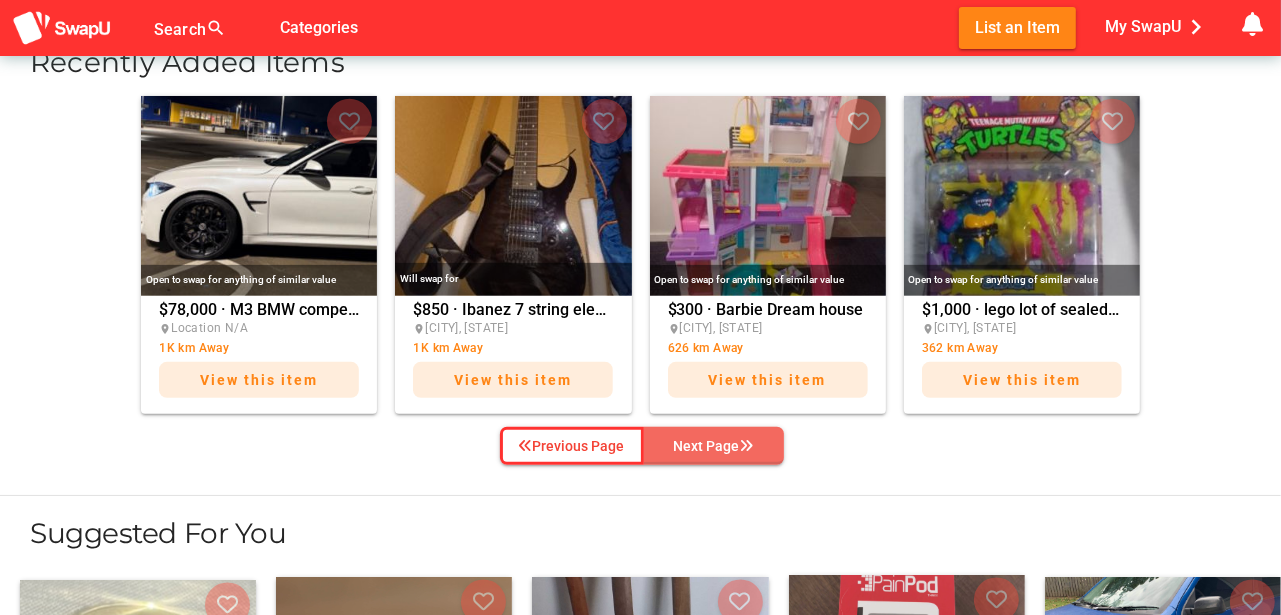 click on "Next Page" at bounding box center (714, 446) 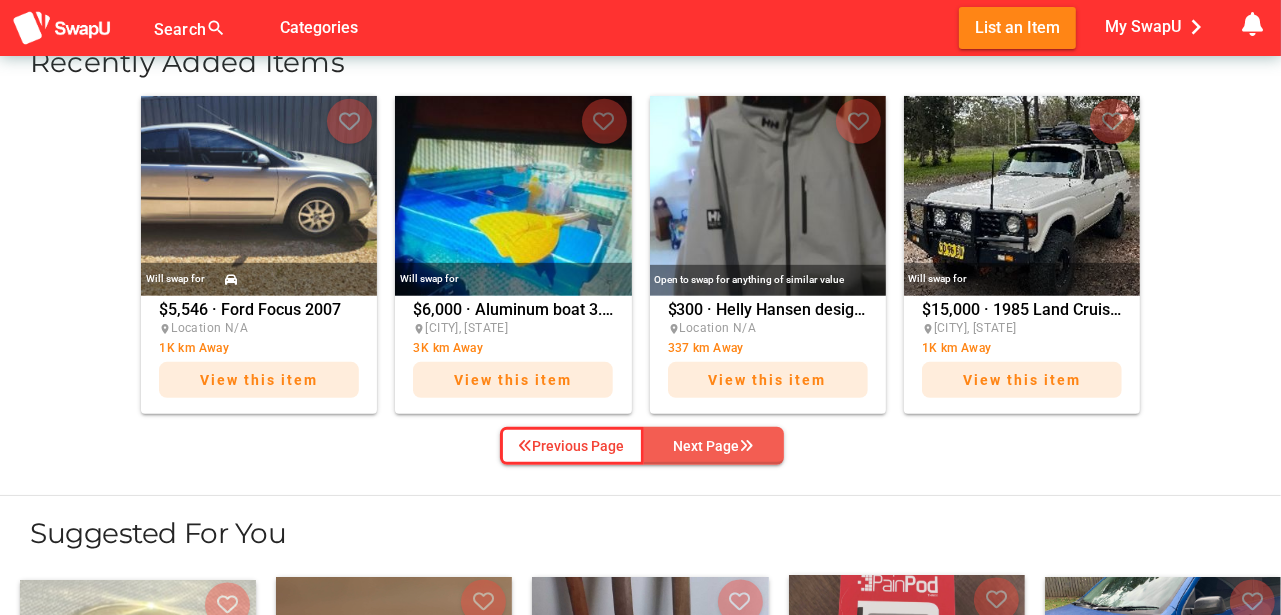 click on "Next Page" at bounding box center [714, 446] 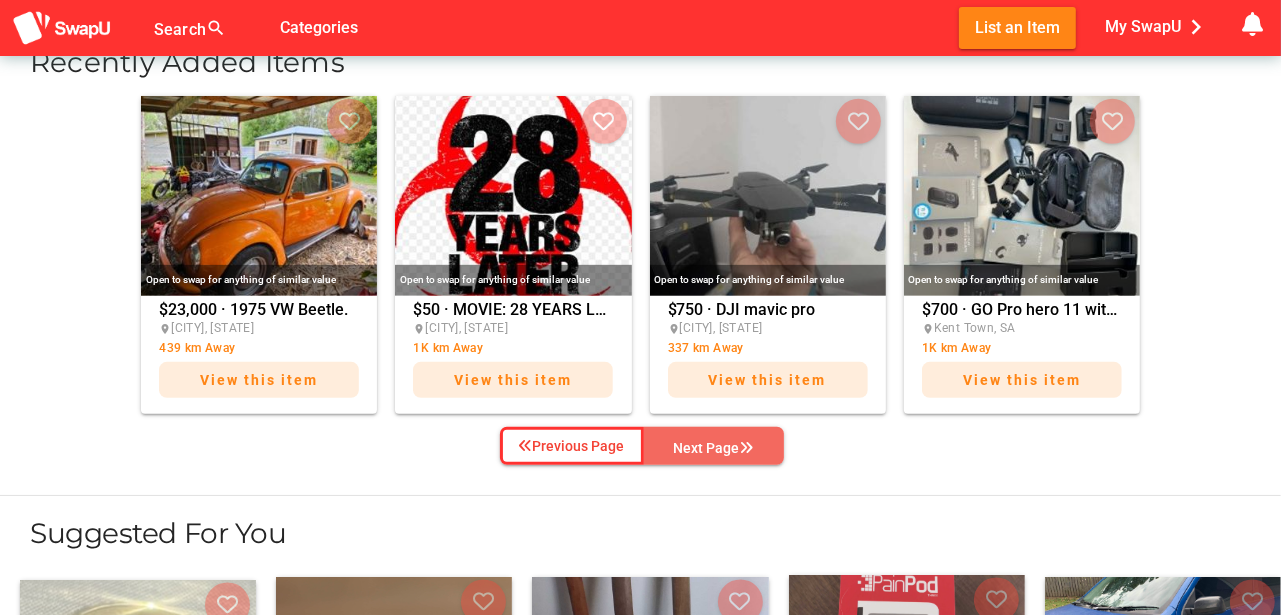 click on "Next Page" at bounding box center [714, 448] 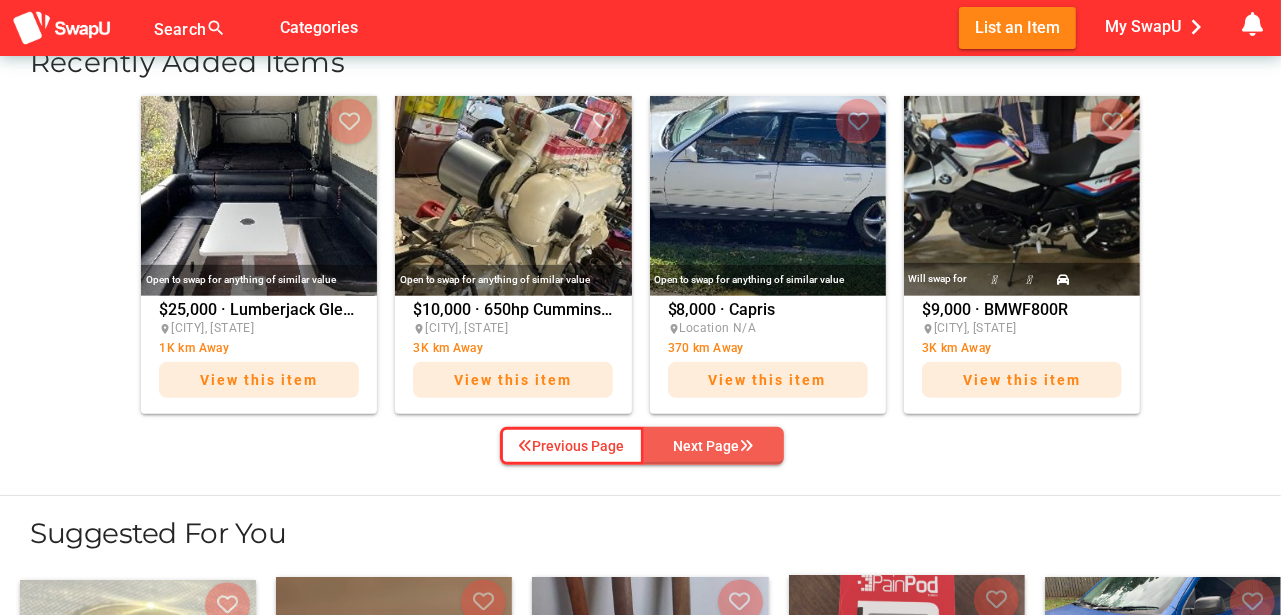 click on "Next Page" at bounding box center (714, 446) 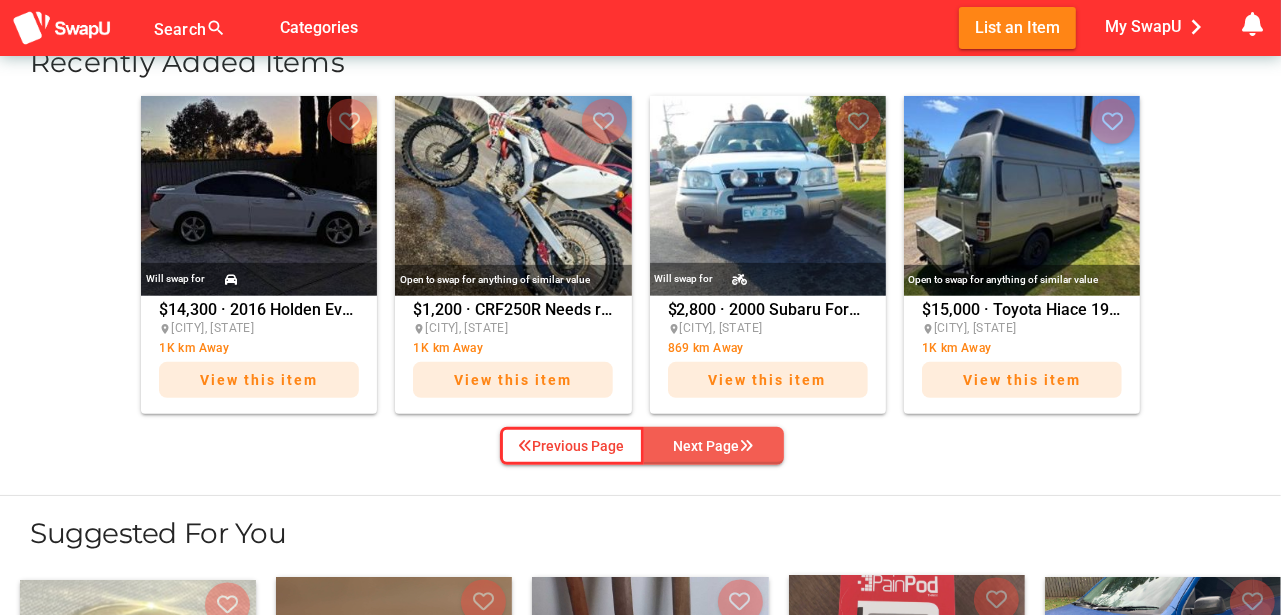 click on "Next Page" at bounding box center [714, 446] 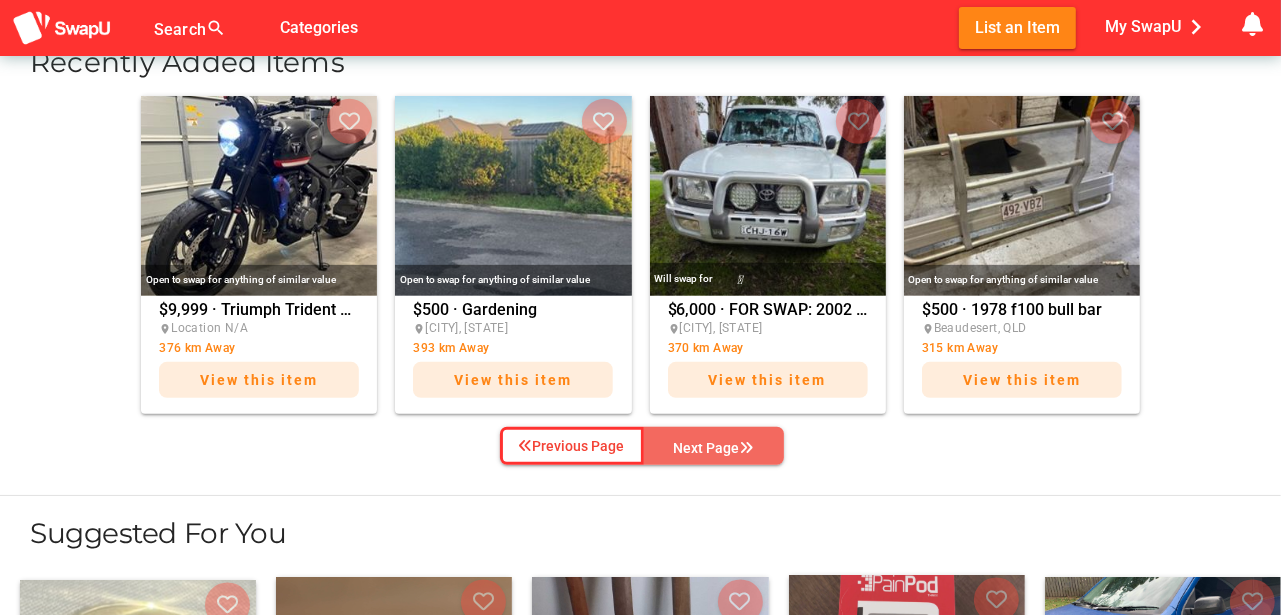 click on "Next Page" at bounding box center (714, 448) 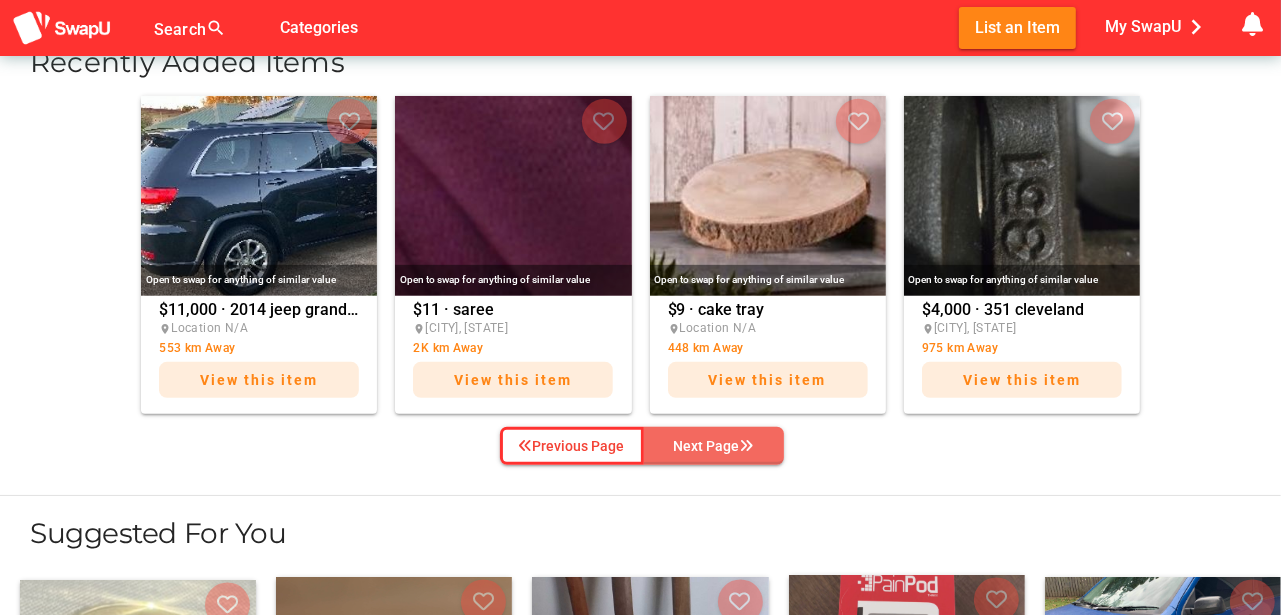 click on "Next Page" at bounding box center (714, 446) 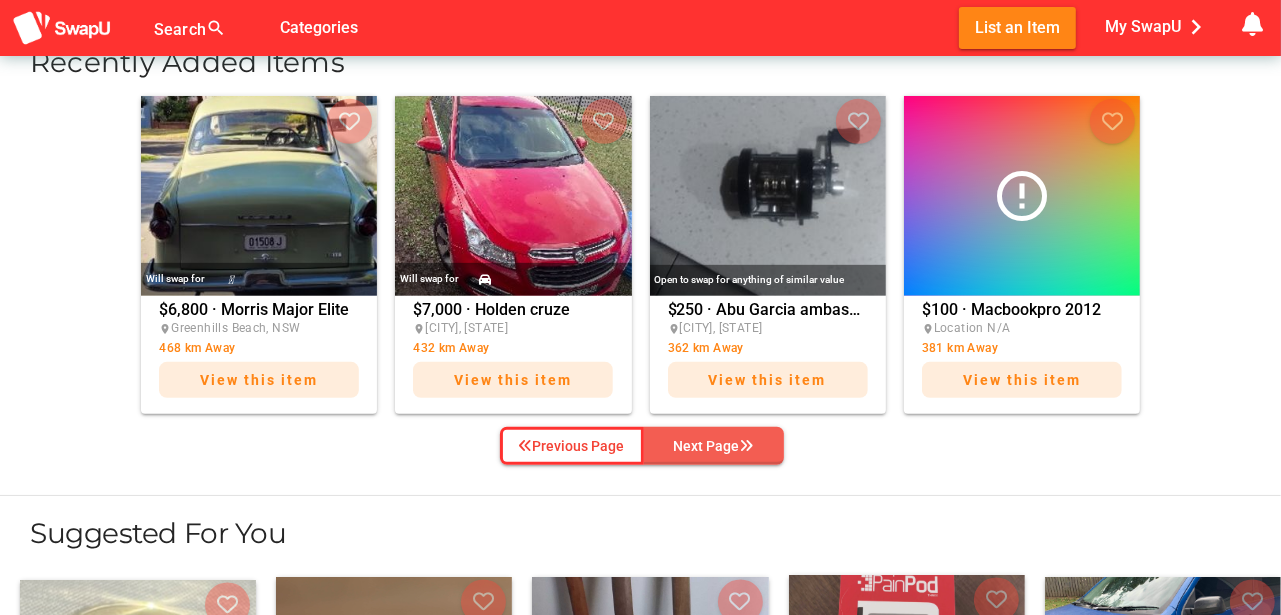 click on "Next Page" at bounding box center (714, 446) 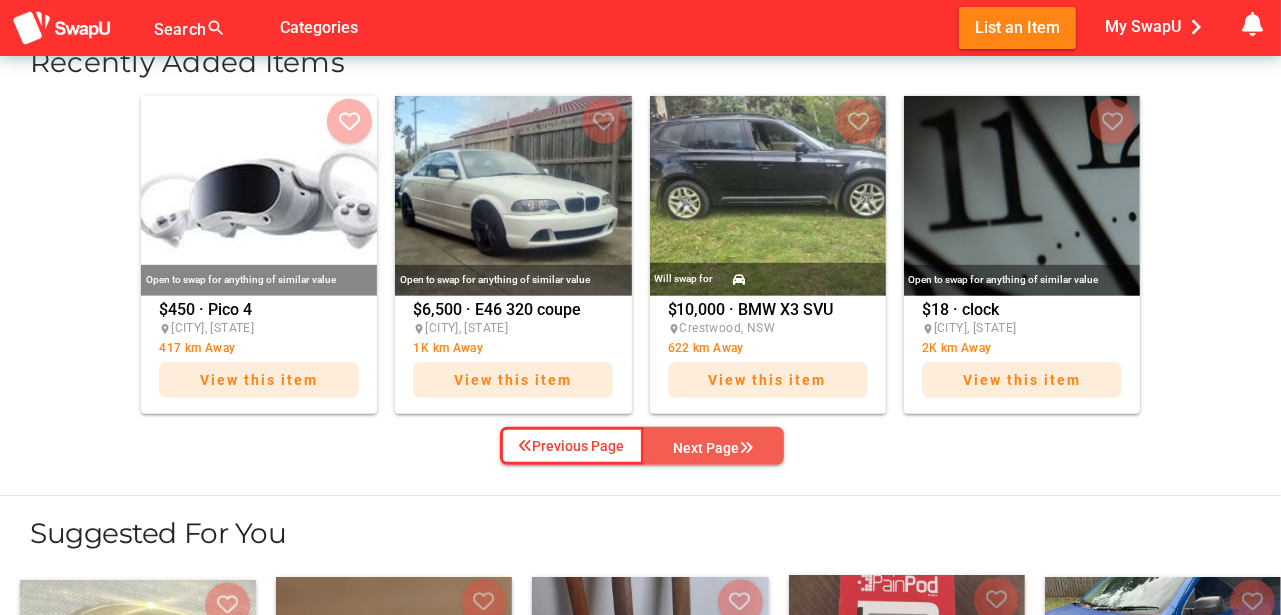 click on "Next Page" at bounding box center (714, 448) 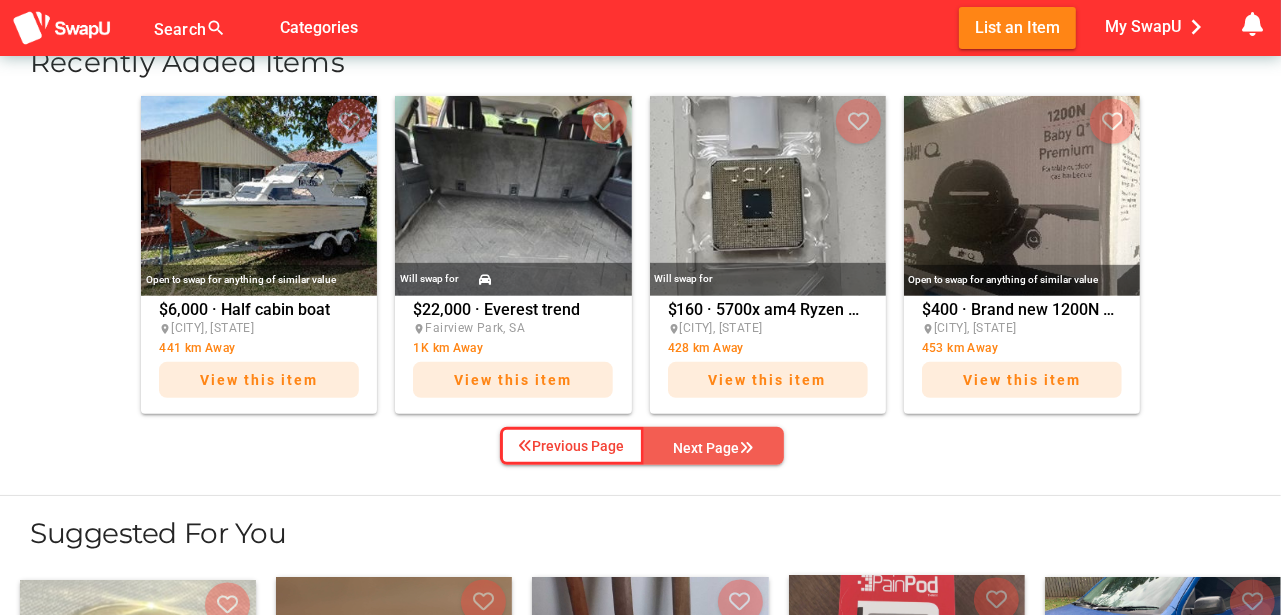 click on "Next Page" at bounding box center [714, 448] 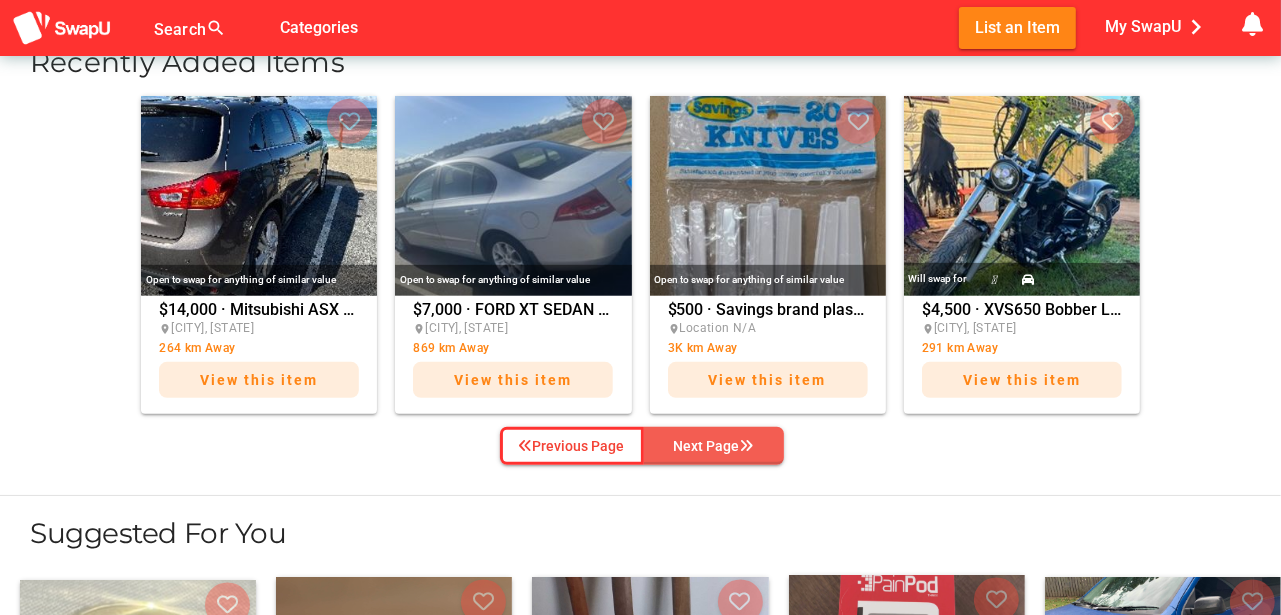 click on "Next Page" at bounding box center [714, 446] 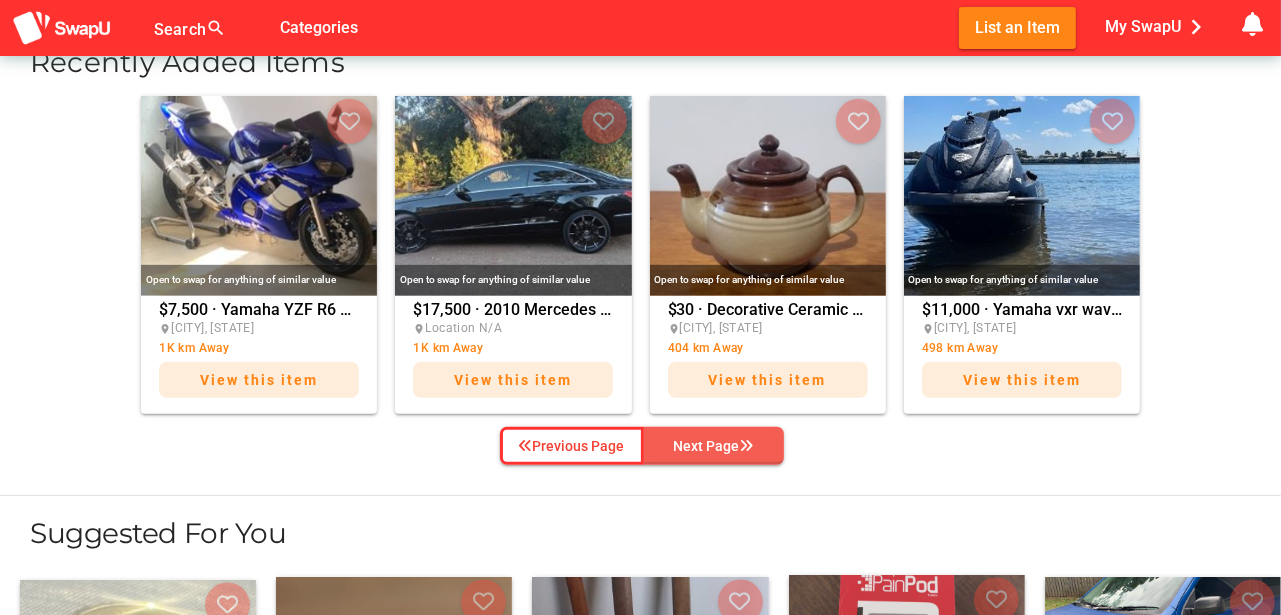 click on "Next Page" at bounding box center [714, 446] 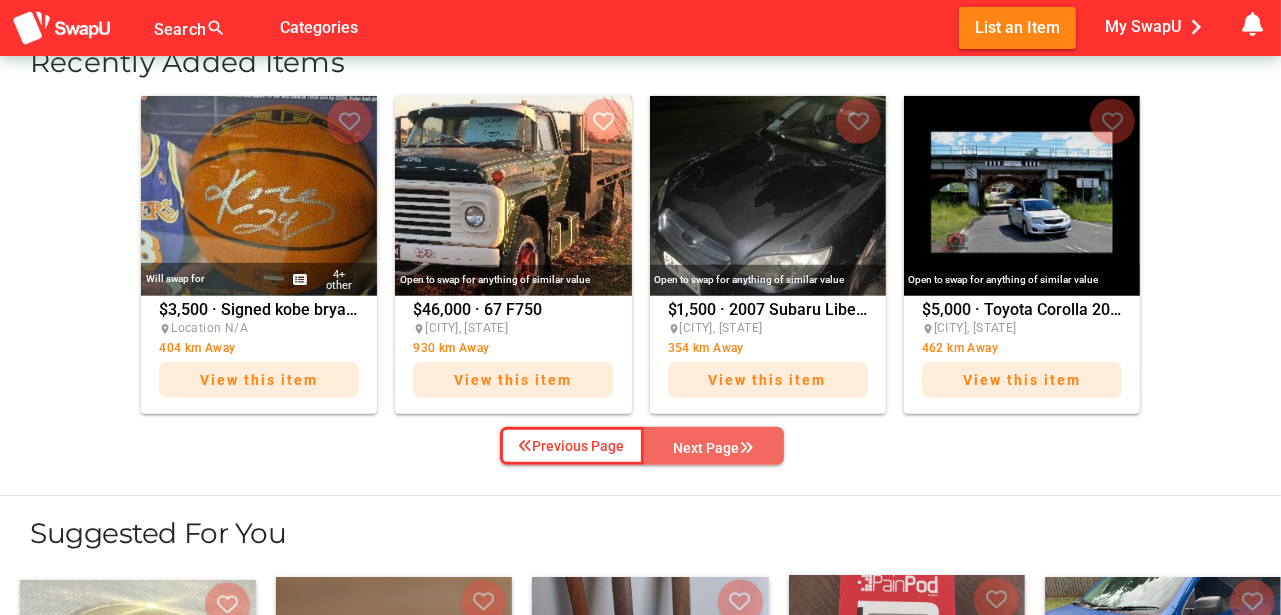 click on "Next Page" at bounding box center (714, 448) 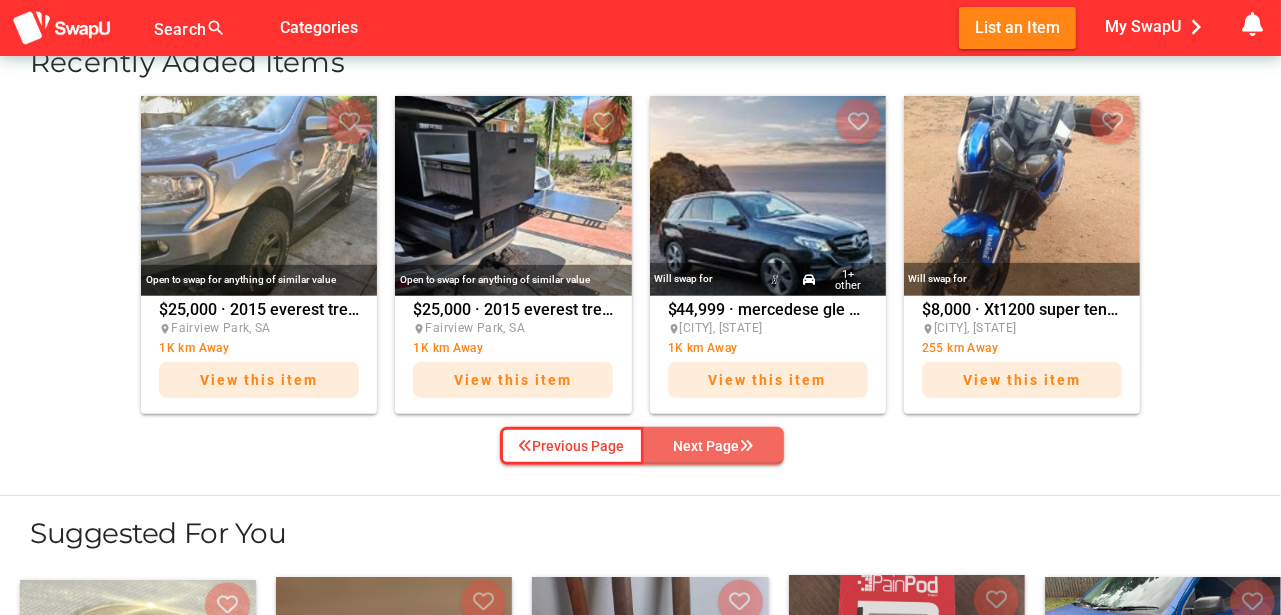 click on "Next Page" at bounding box center (714, 446) 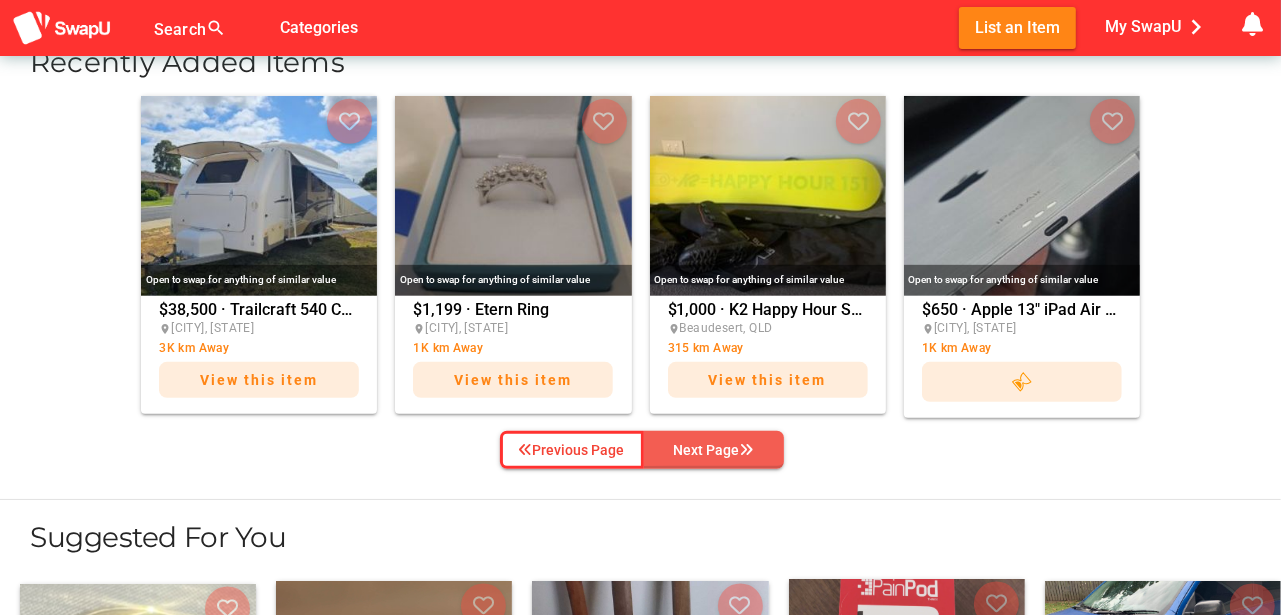 click on "Next Page" at bounding box center (714, 450) 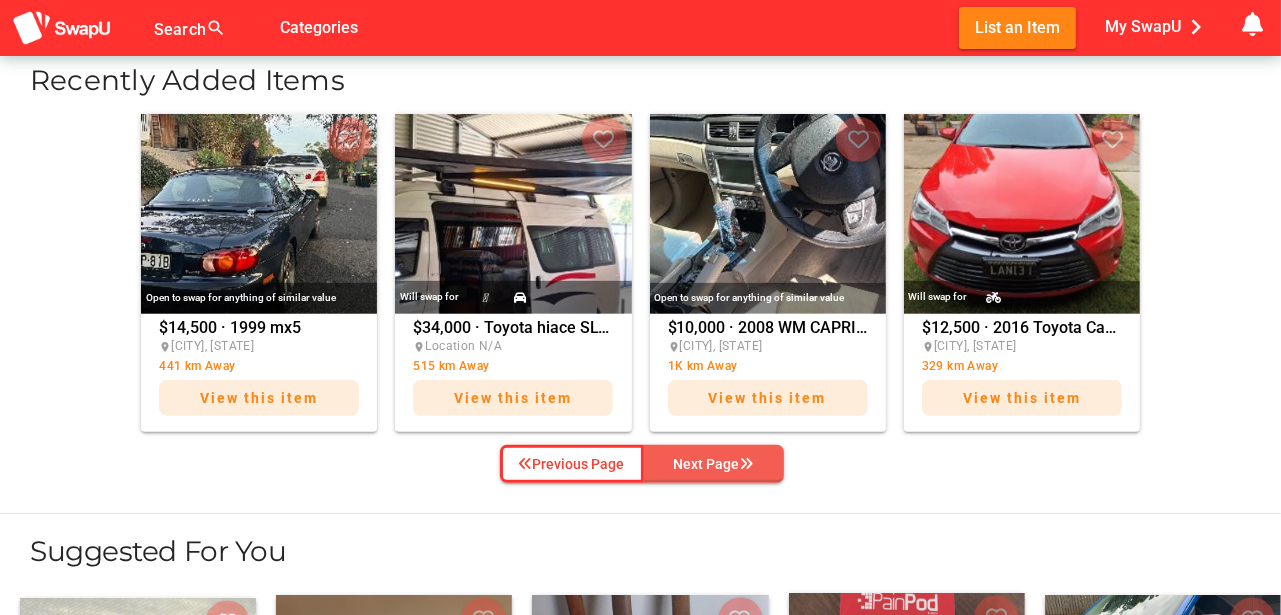 scroll, scrollTop: 766, scrollLeft: 0, axis: vertical 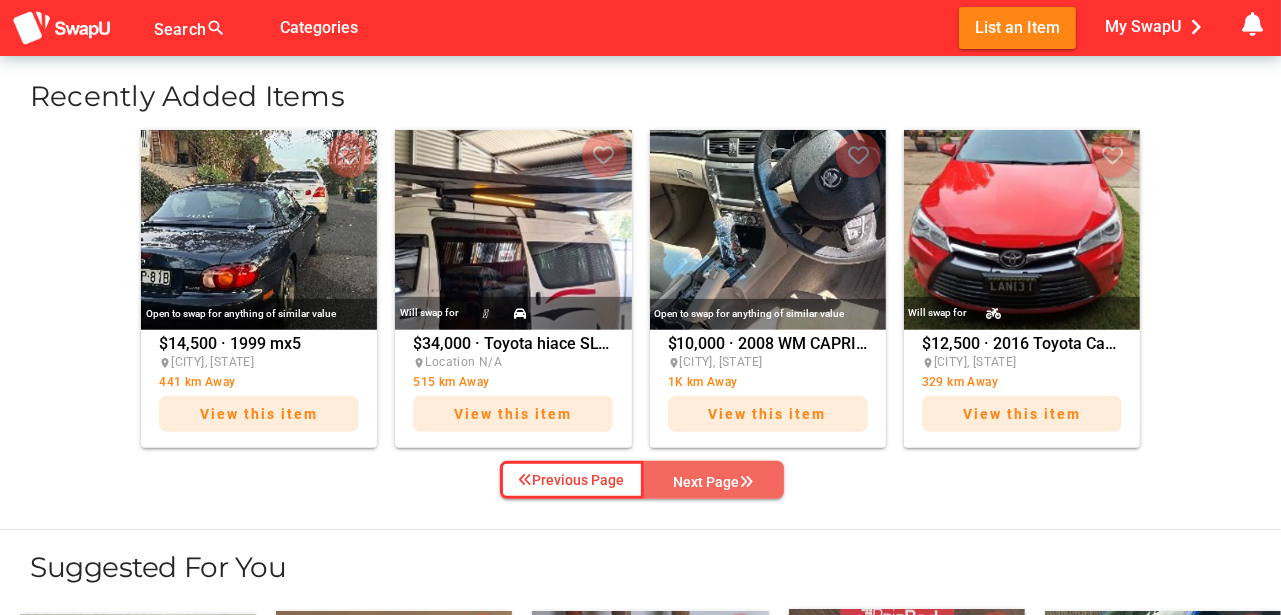 click on "Next Page" at bounding box center (714, 482) 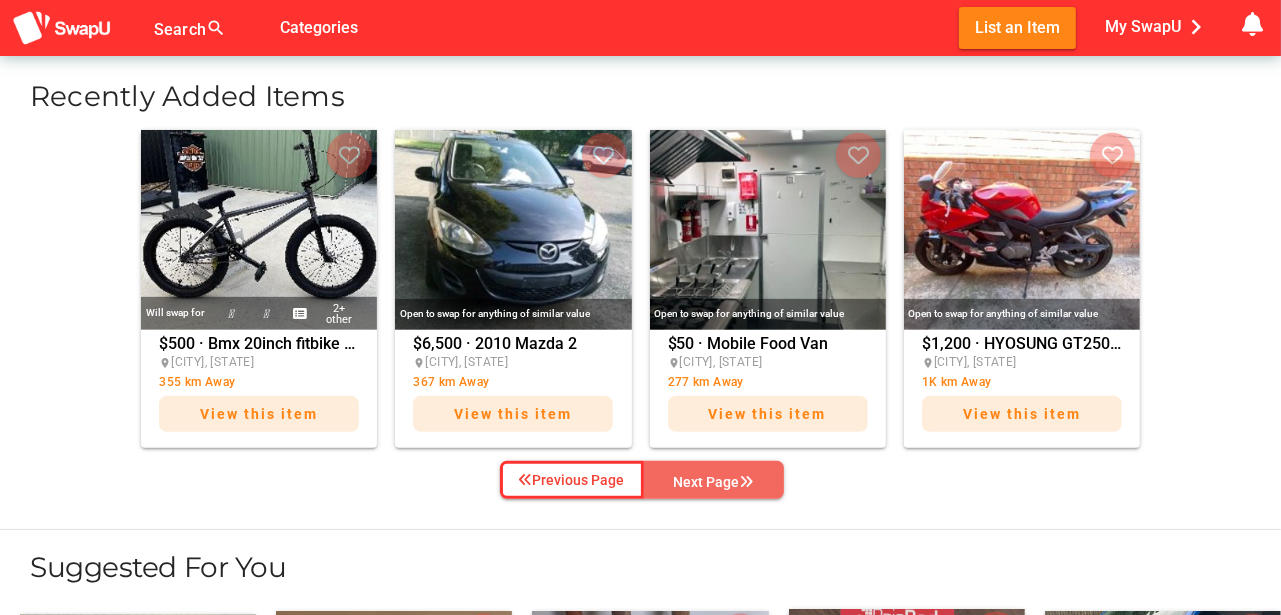 click on "Next Page" at bounding box center [714, 482] 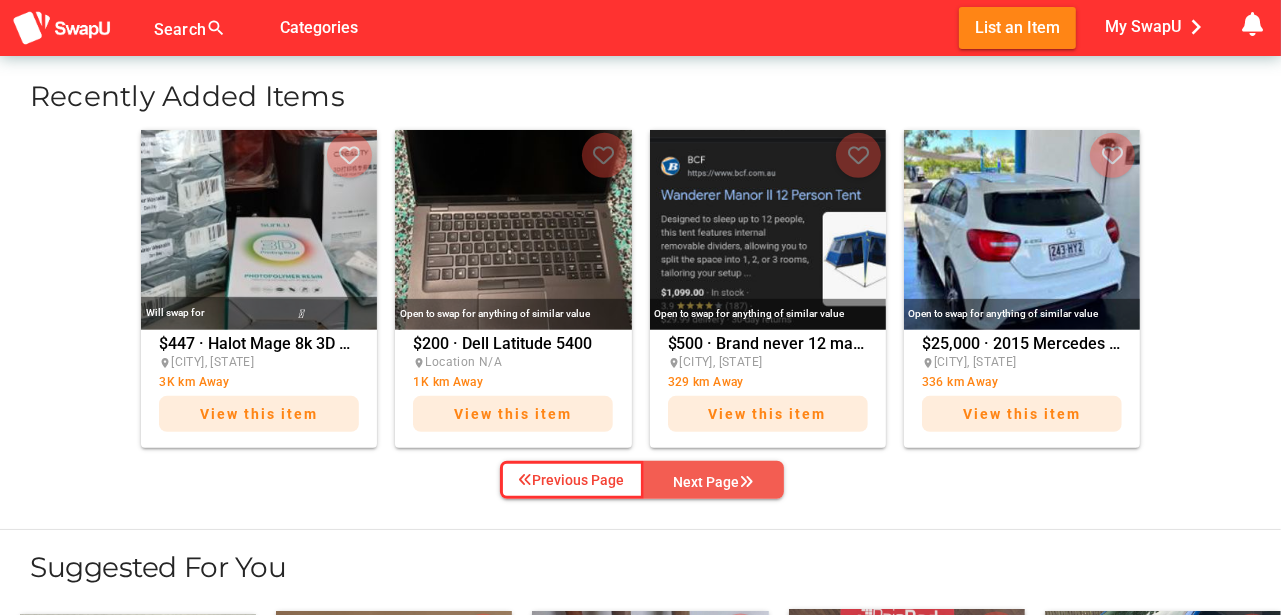 click on "Next Page" at bounding box center (714, 482) 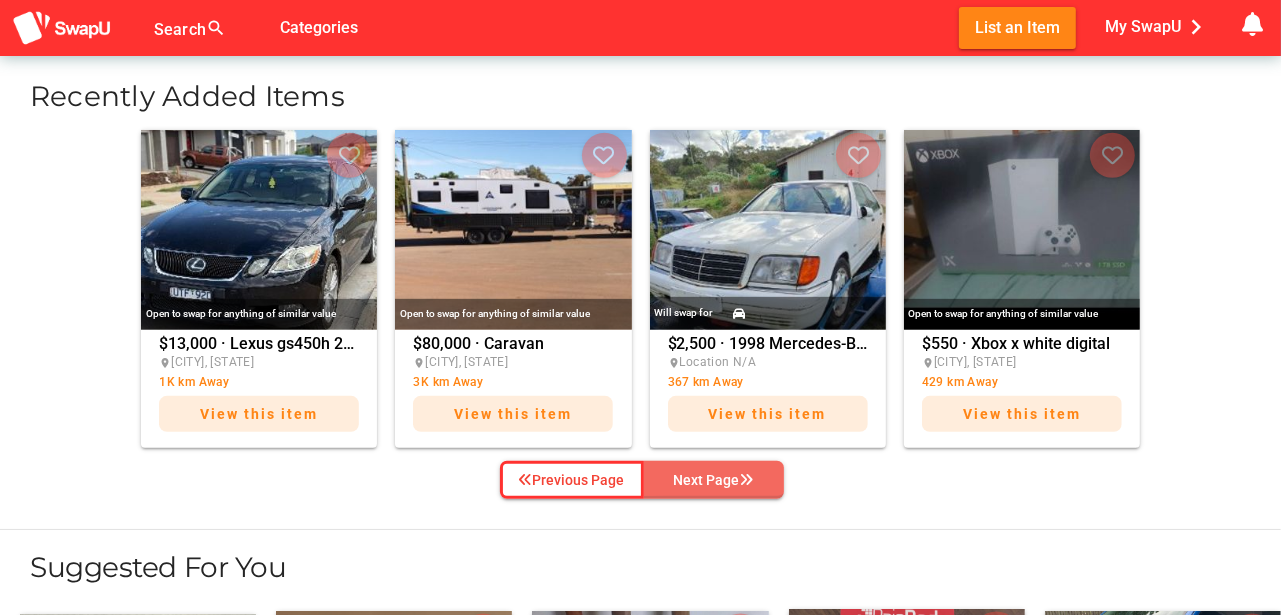 click on "Next Page" at bounding box center (714, 480) 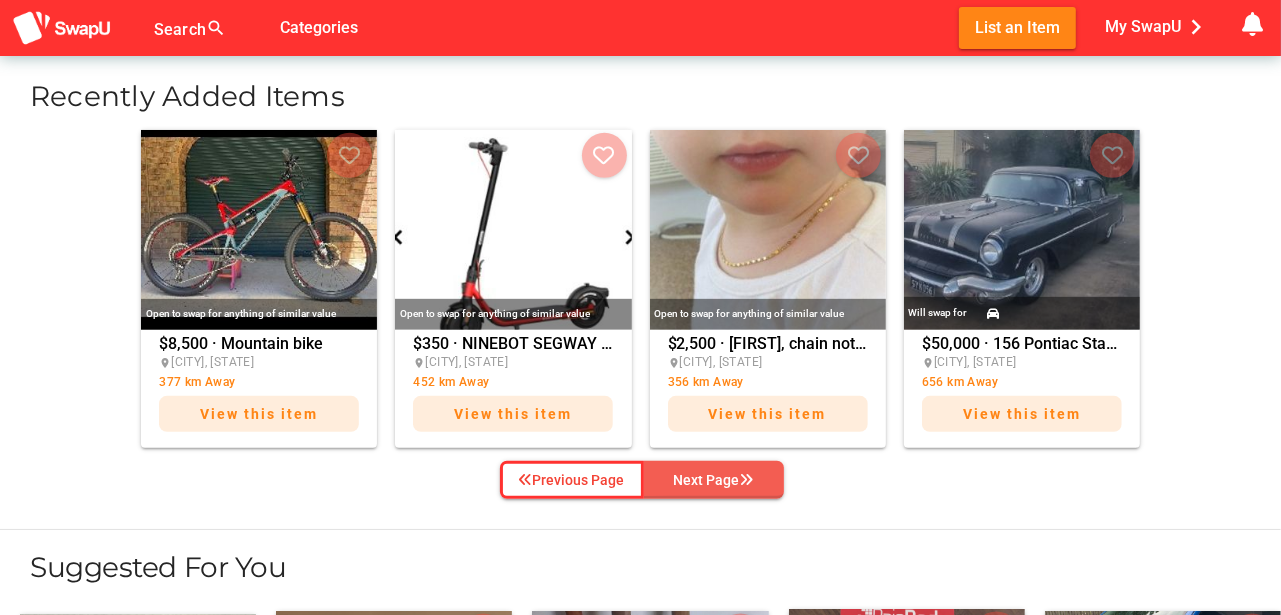 click on "Next Page" at bounding box center [714, 480] 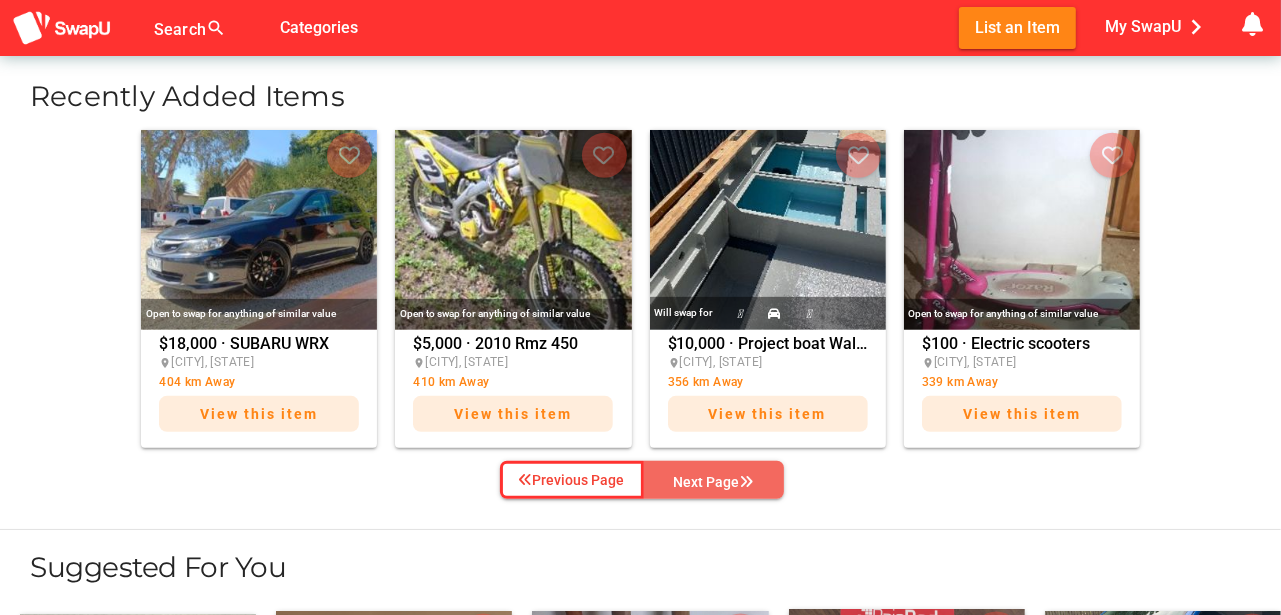click on "Next Page" at bounding box center [714, 482] 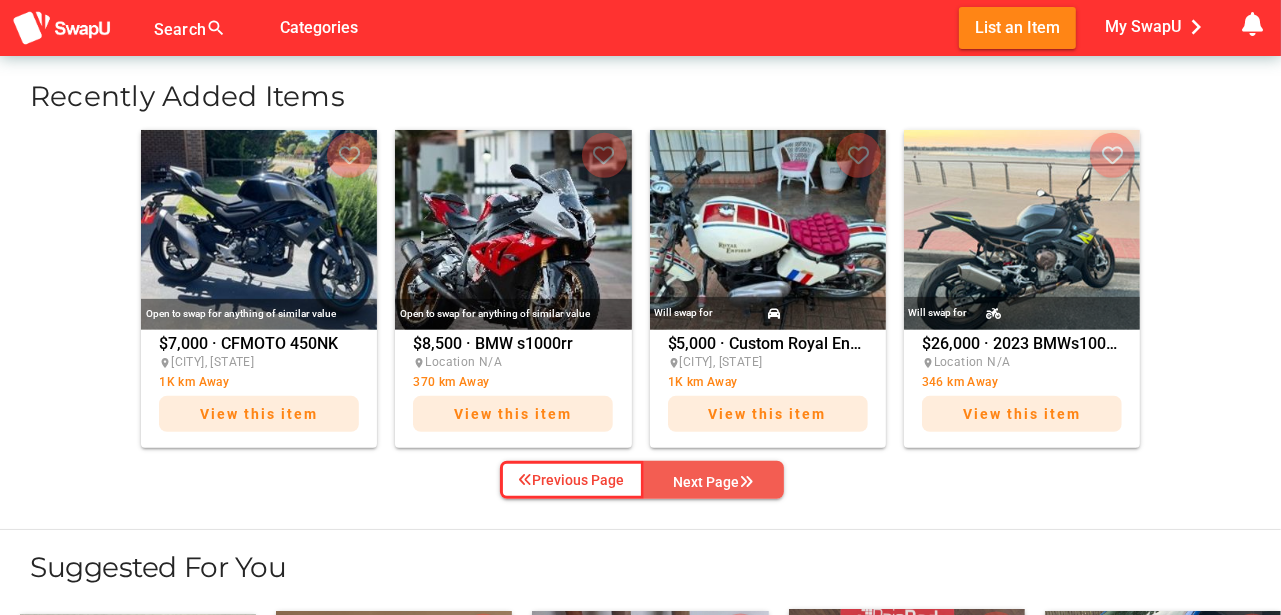 click on "Next Page" at bounding box center [714, 482] 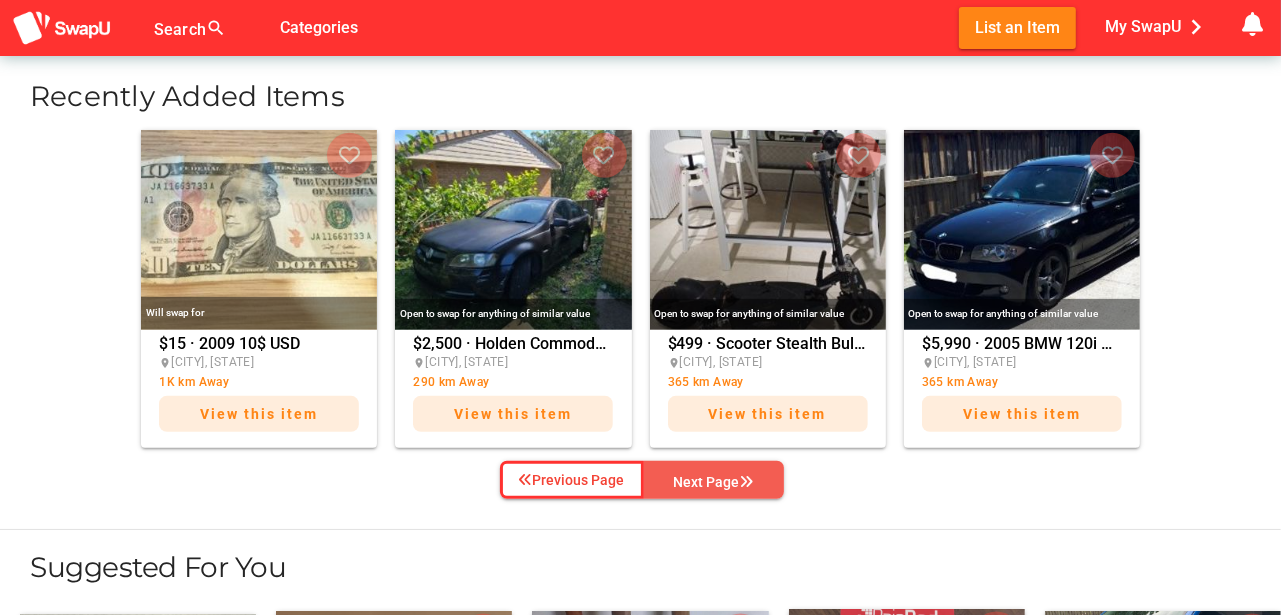 click on "Next Page" at bounding box center [714, 482] 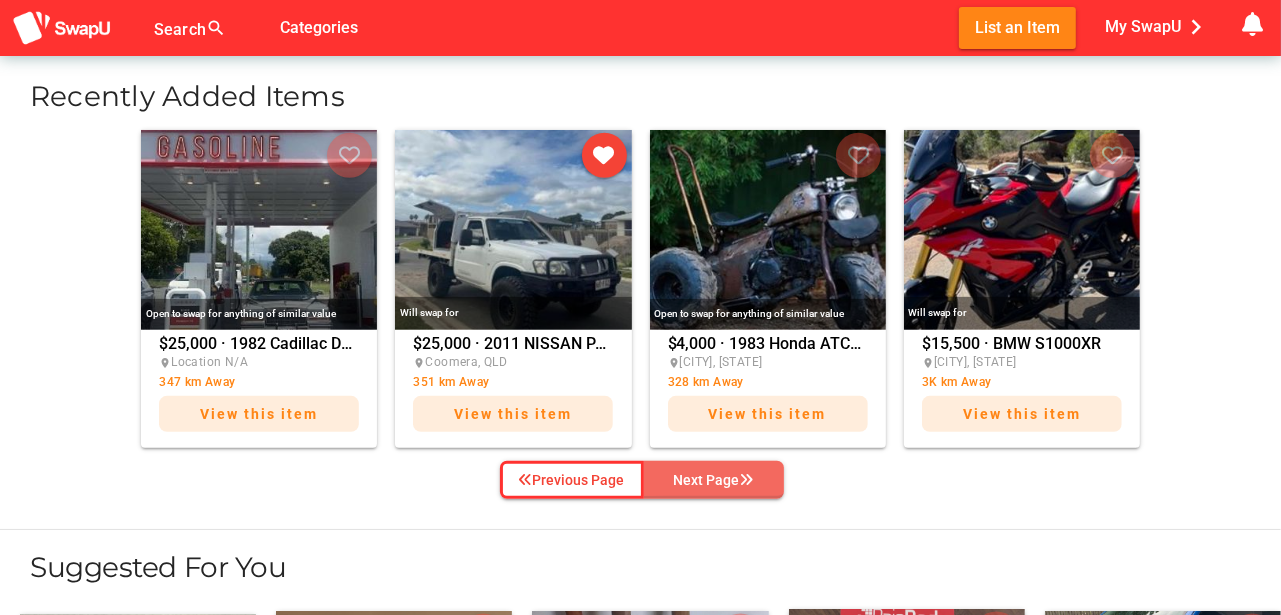 click on "Next Page" at bounding box center [714, 480] 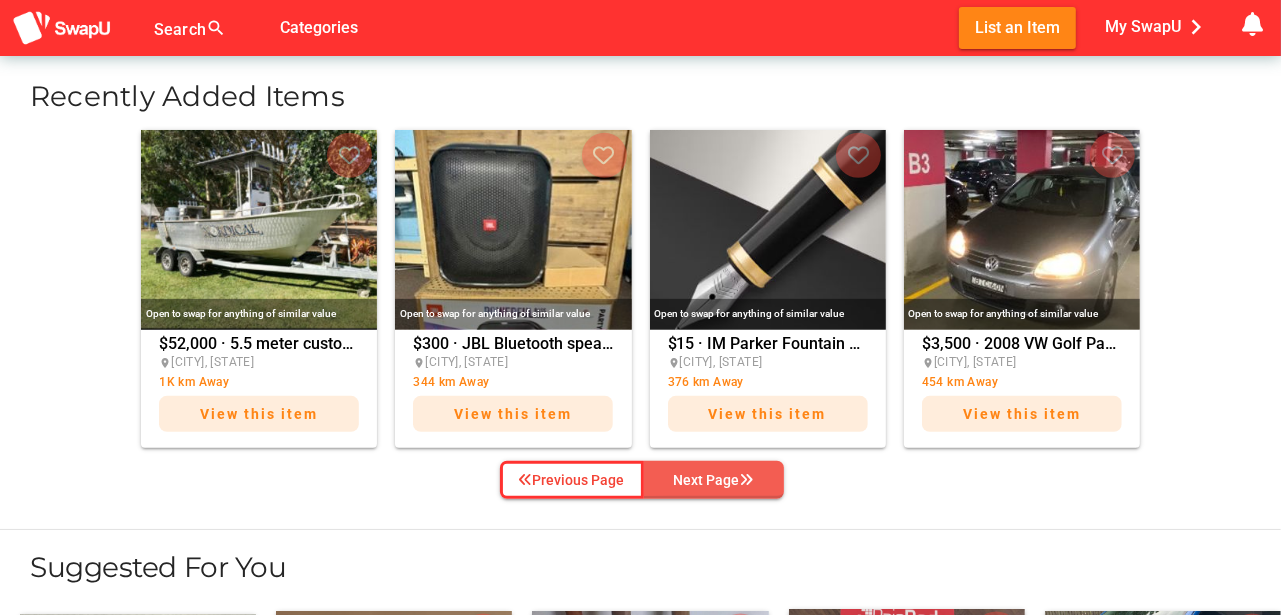 click on "Next Page" at bounding box center [714, 480] 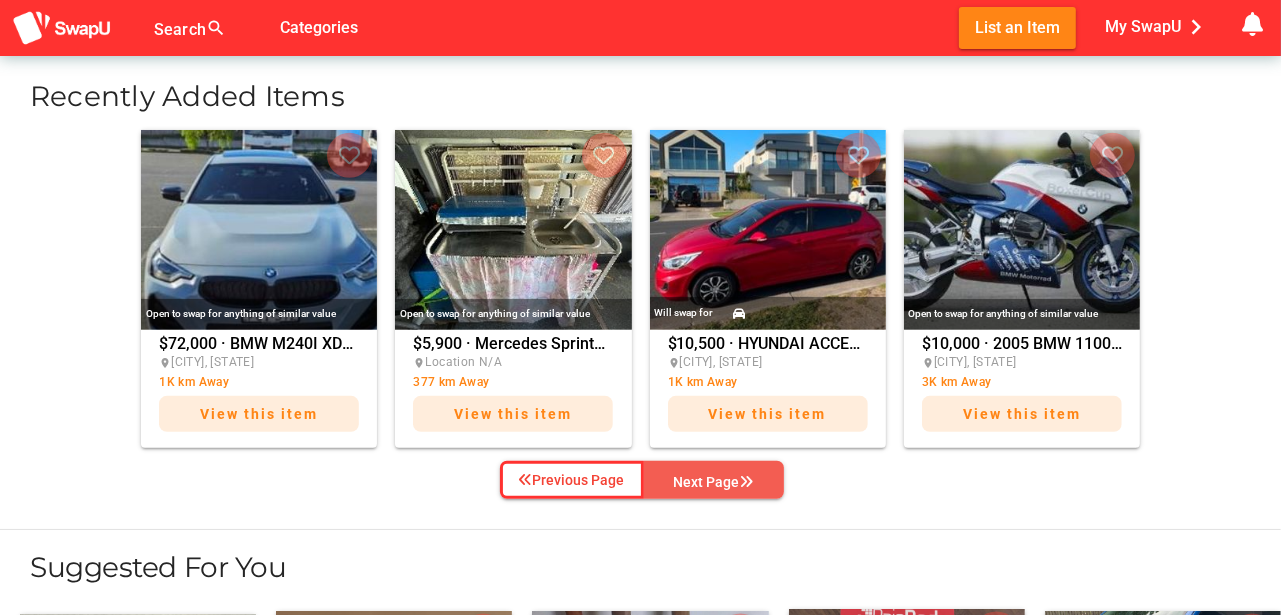click on "Next Page" at bounding box center [714, 482] 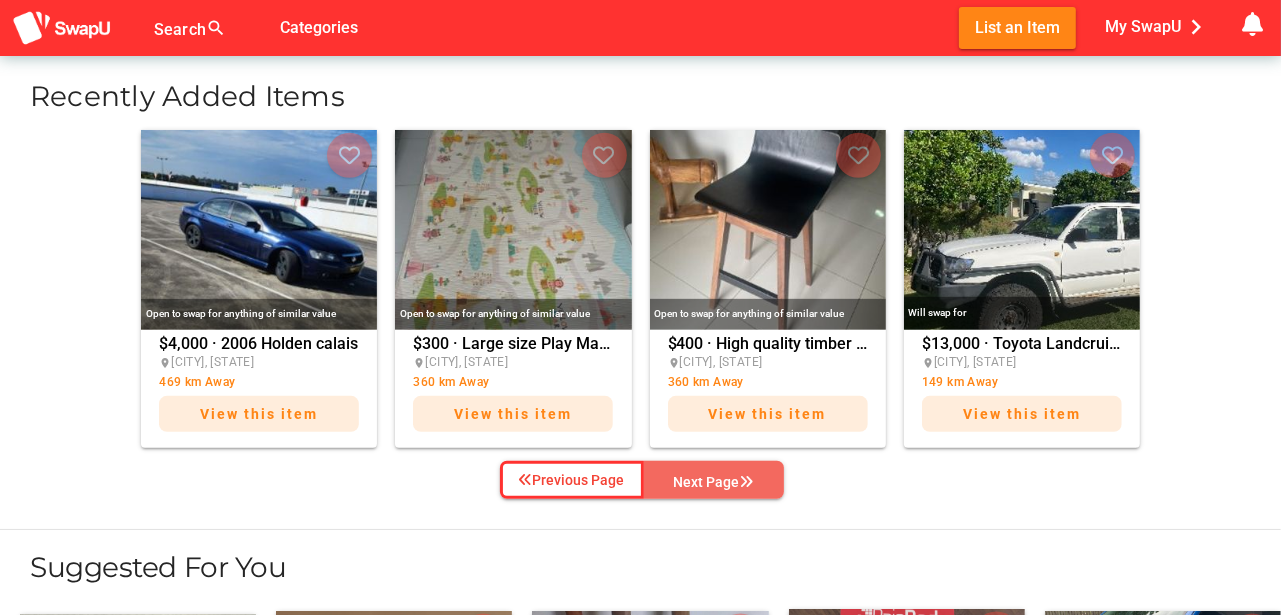 click on "Next Page" at bounding box center (714, 482) 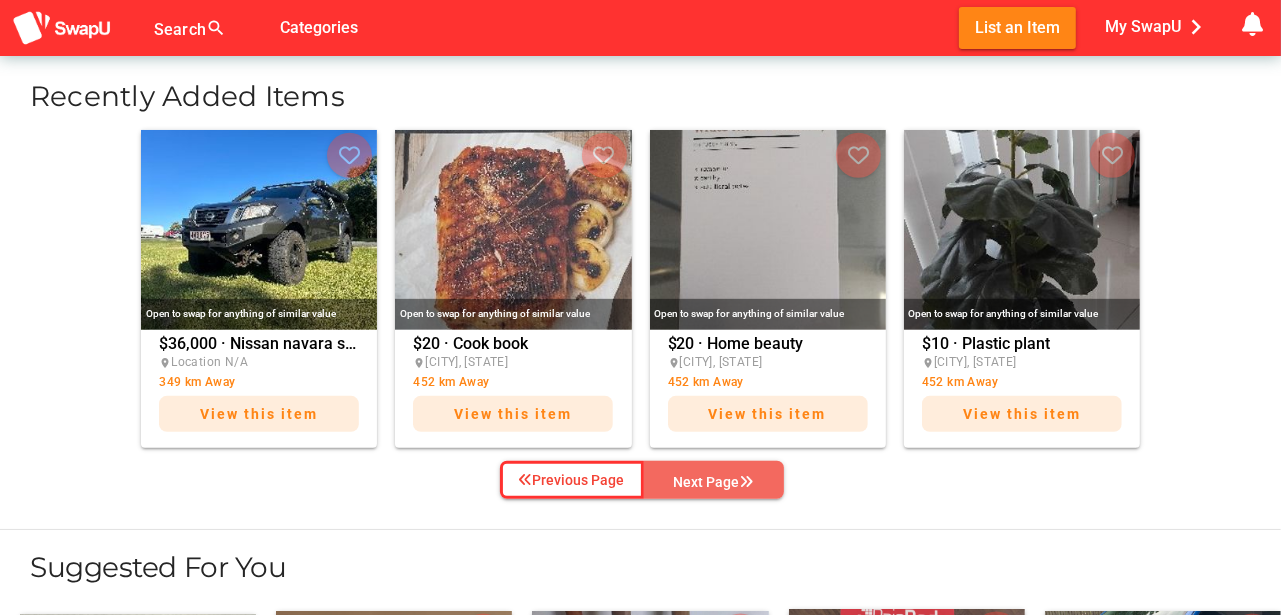 click on "Next Page" at bounding box center (714, 482) 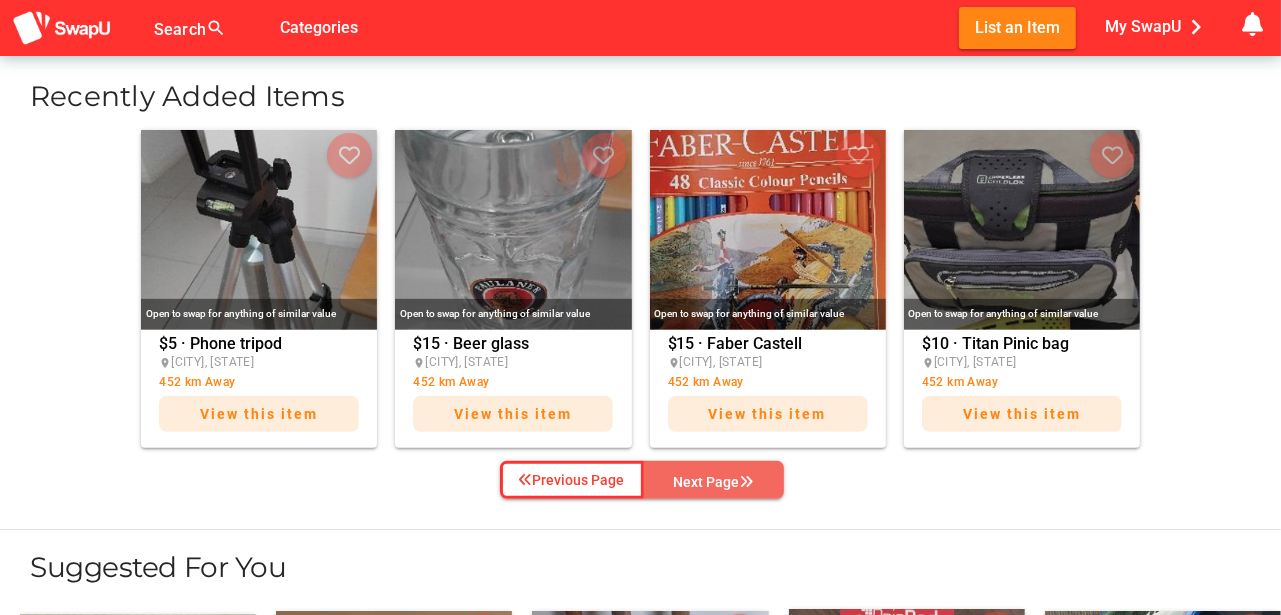 click on "Next Page" at bounding box center (714, 482) 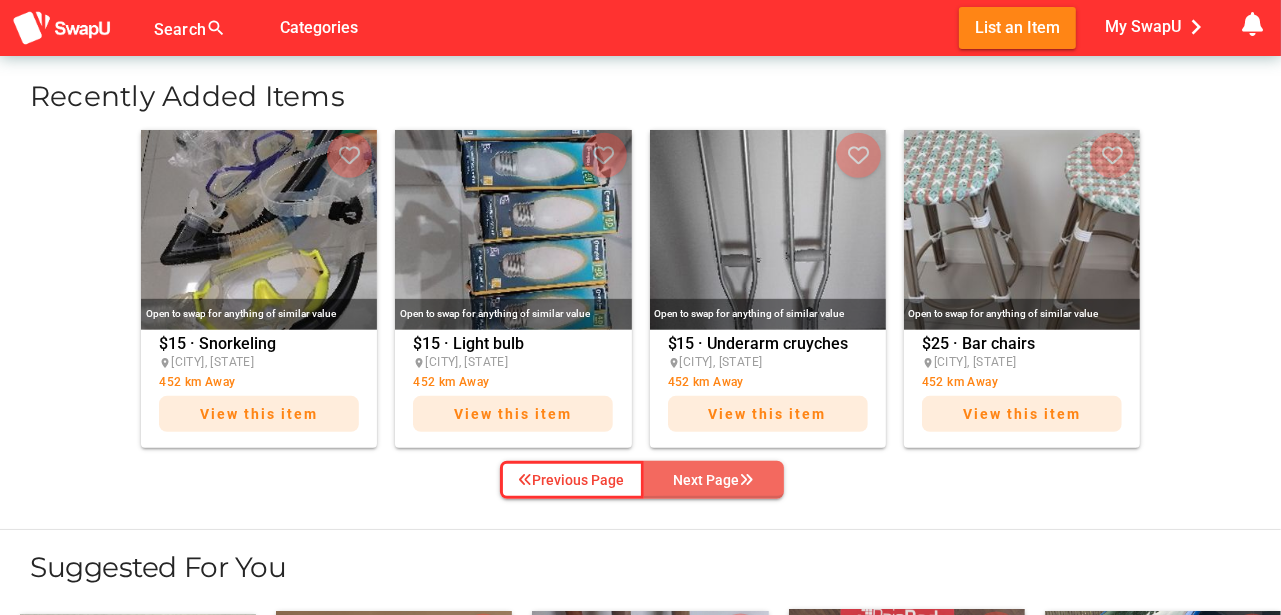 click on "Next Page" at bounding box center (714, 480) 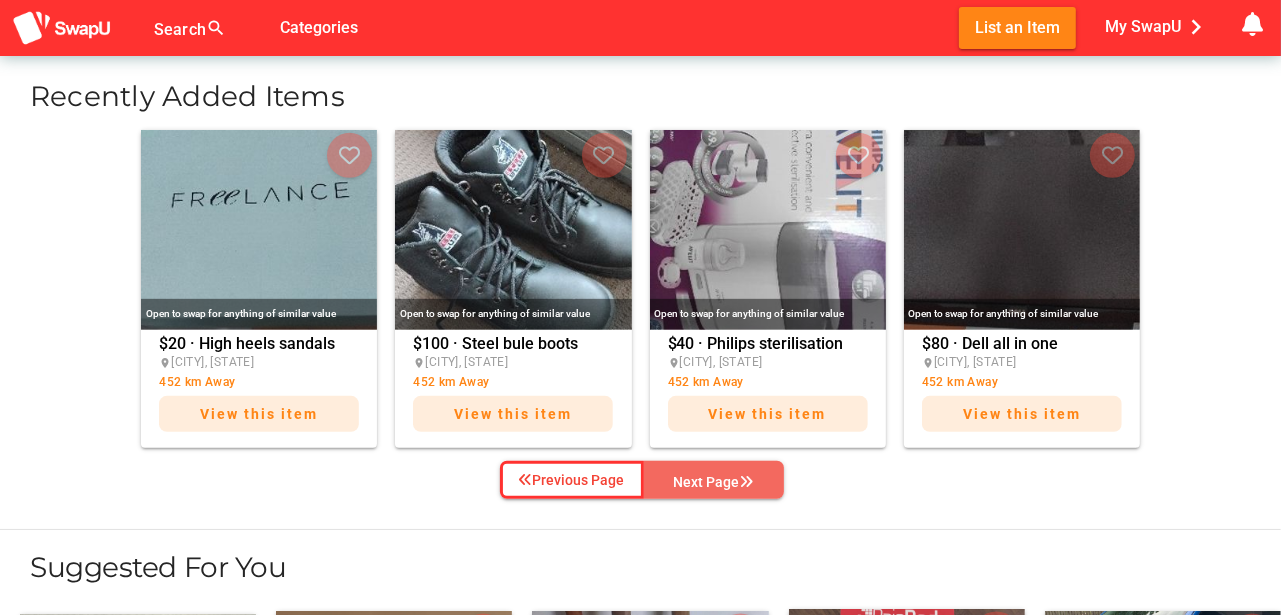 click on "Next Page" at bounding box center [714, 482] 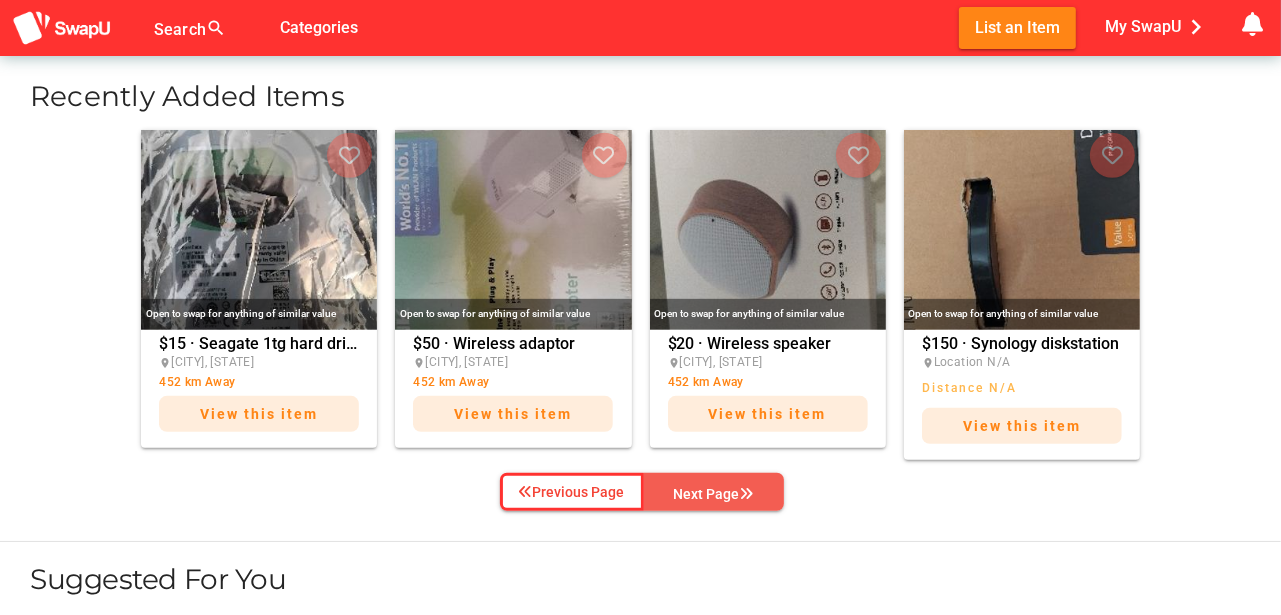 click on "Next Page" at bounding box center [714, 494] 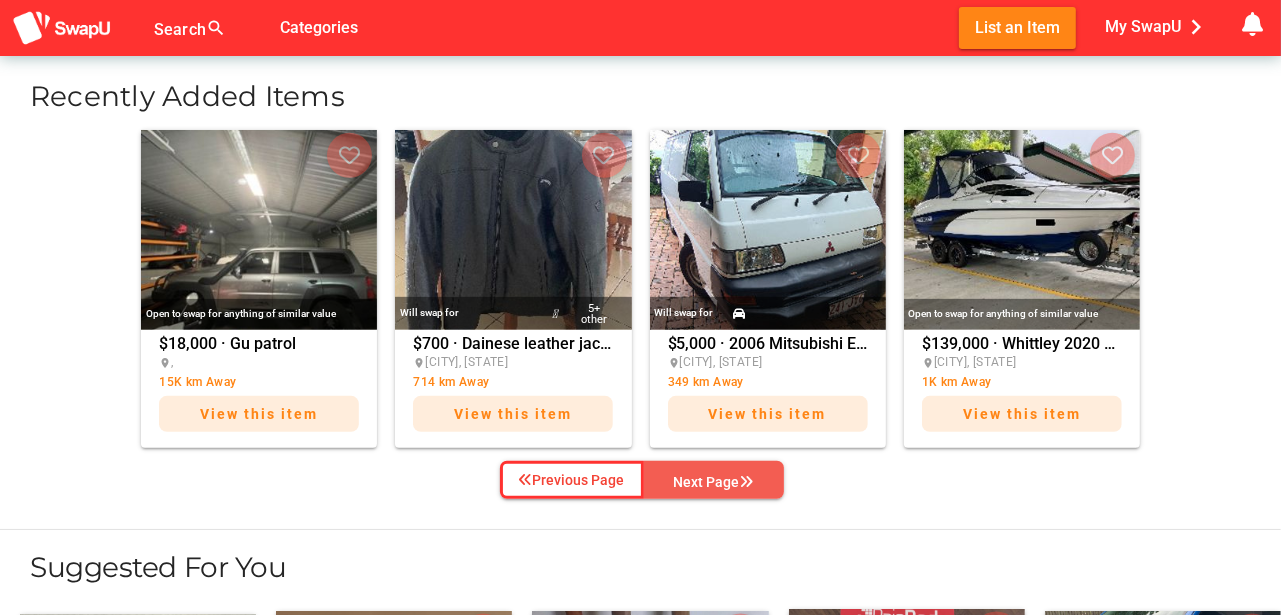 click on "Next Page" at bounding box center [714, 482] 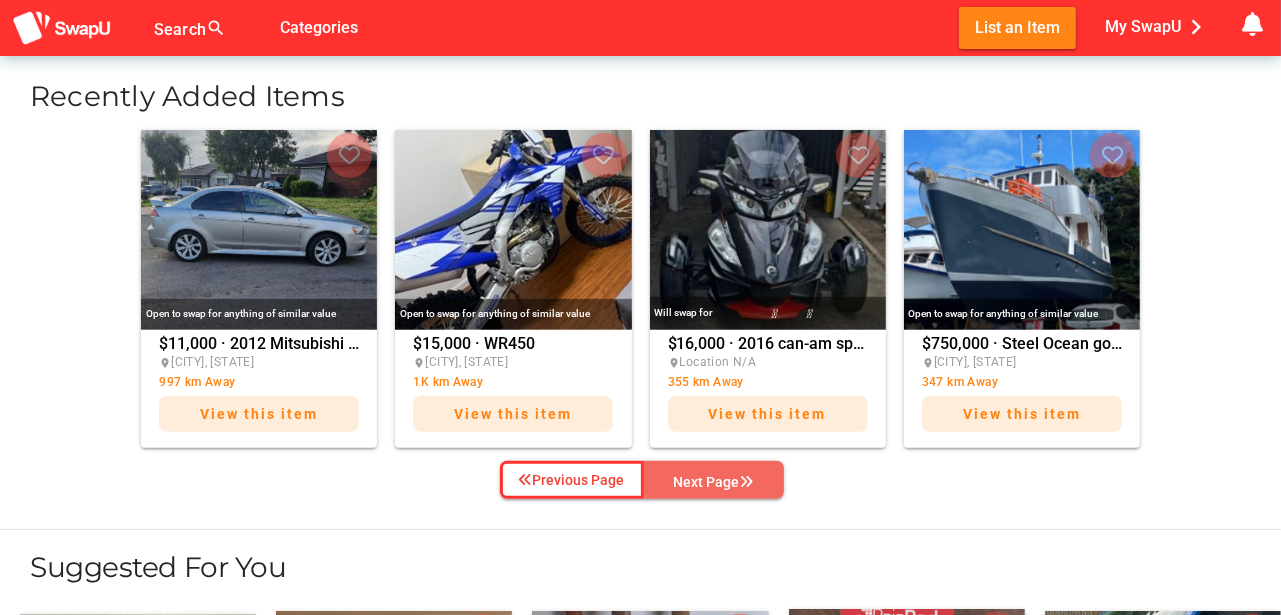 click on "Next Page" at bounding box center [714, 482] 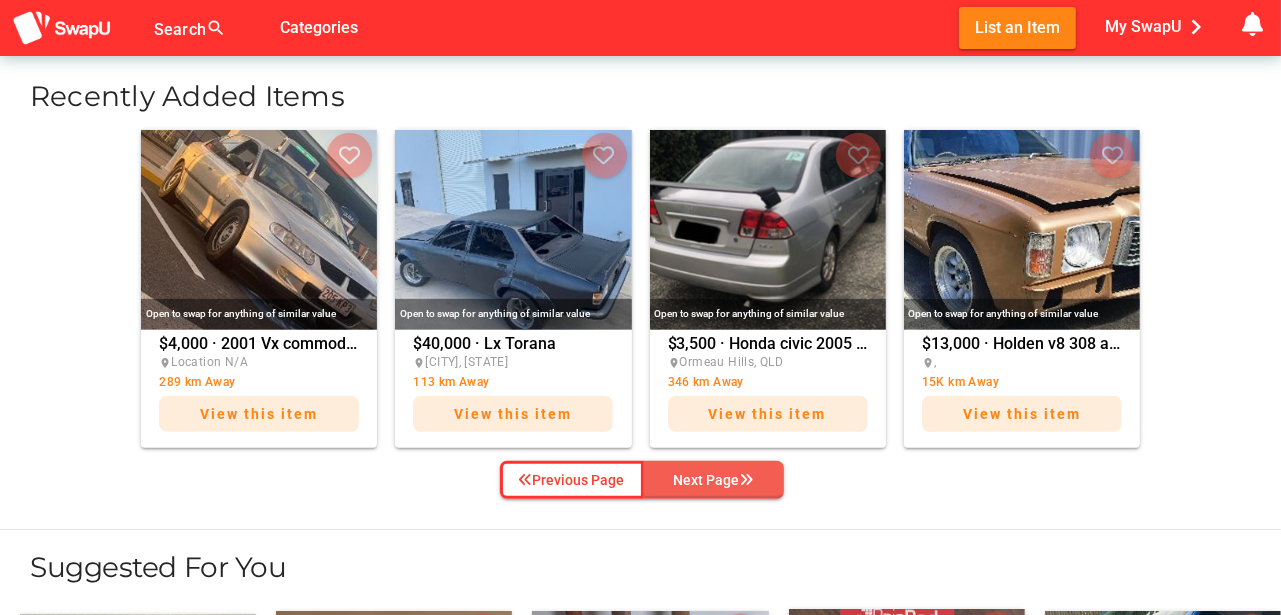 click on "Next Page" at bounding box center [714, 480] 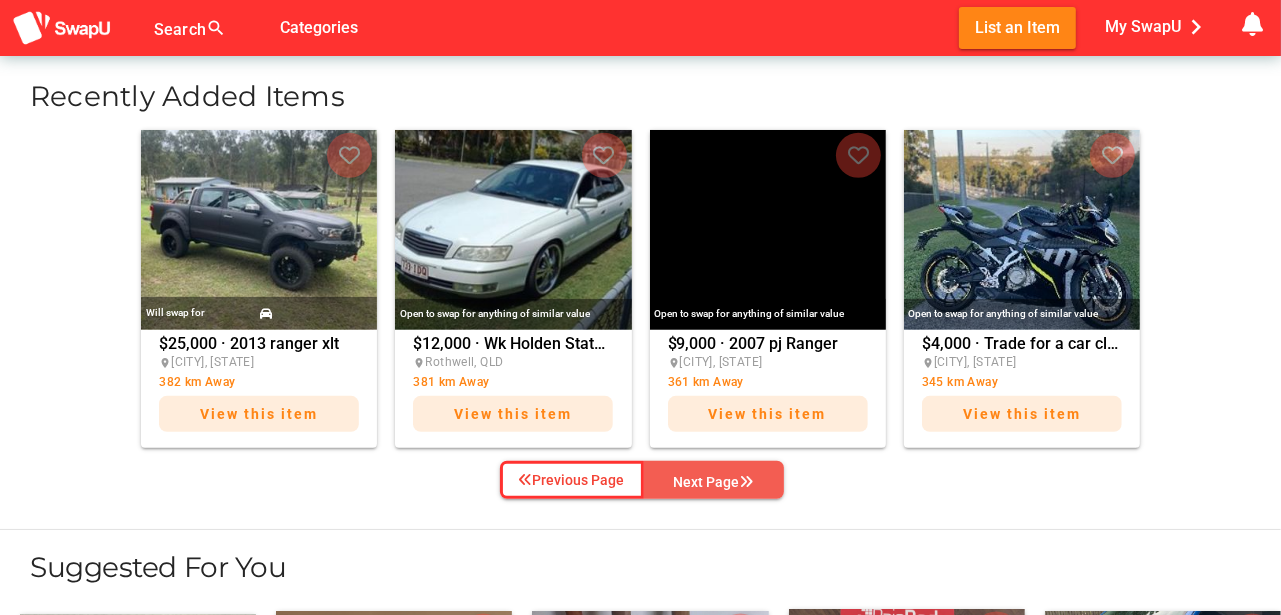 click on "Next Page" at bounding box center [714, 482] 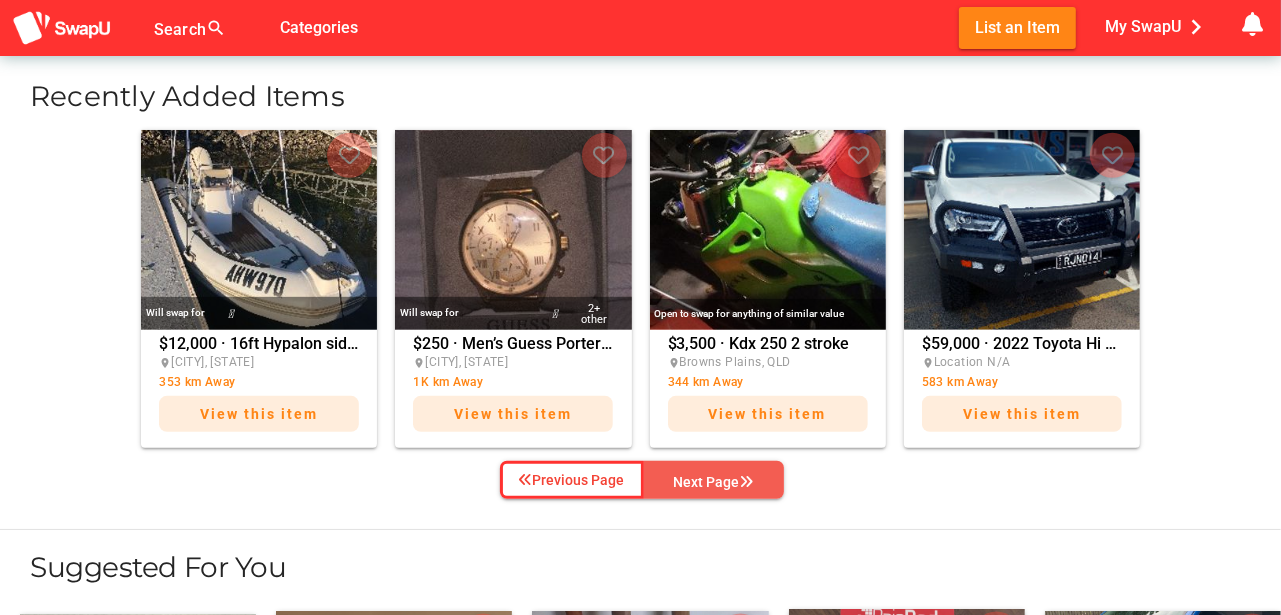 click on "Next Page" at bounding box center (714, 482) 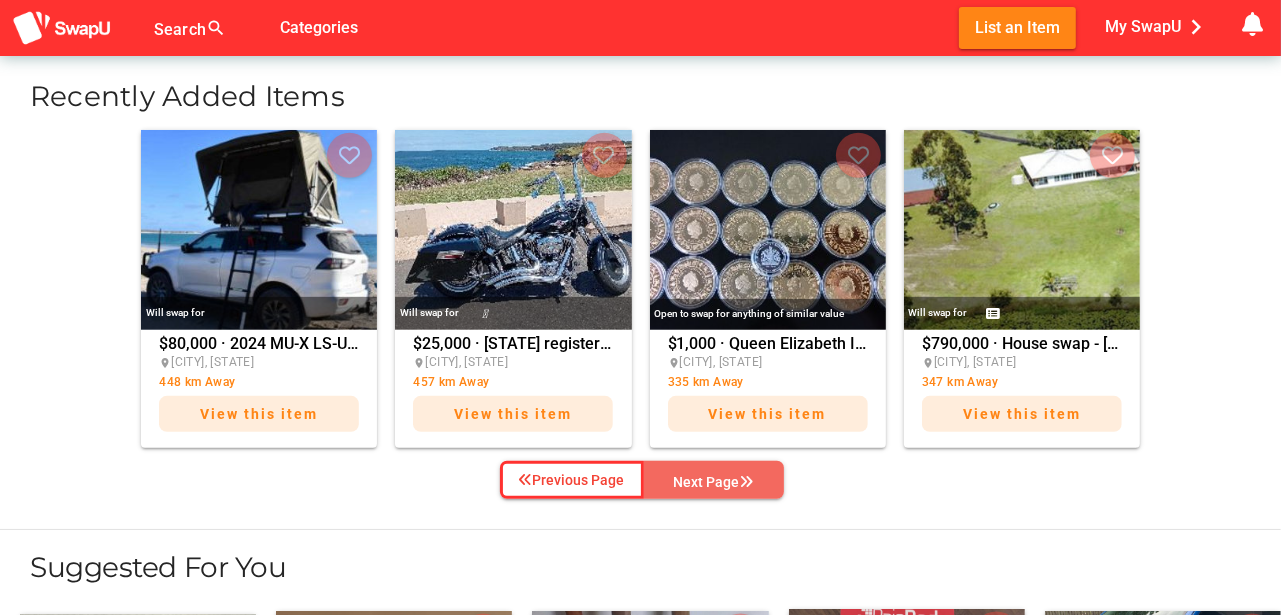 click on "Next Page" at bounding box center (714, 482) 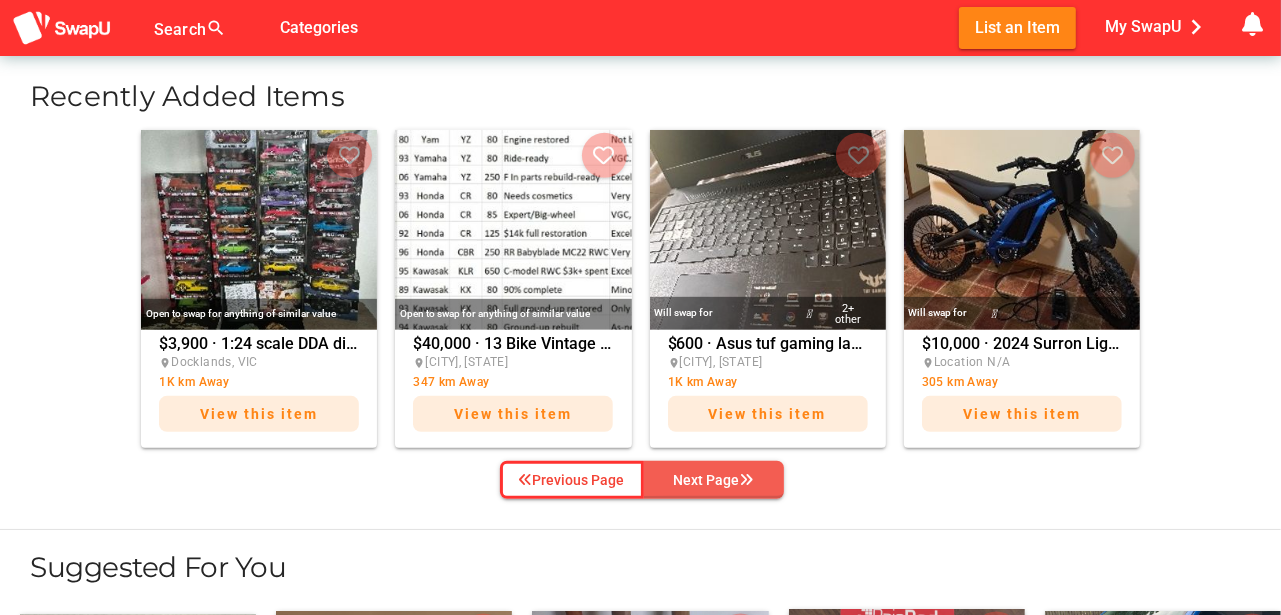 click on "Next Page" at bounding box center (714, 480) 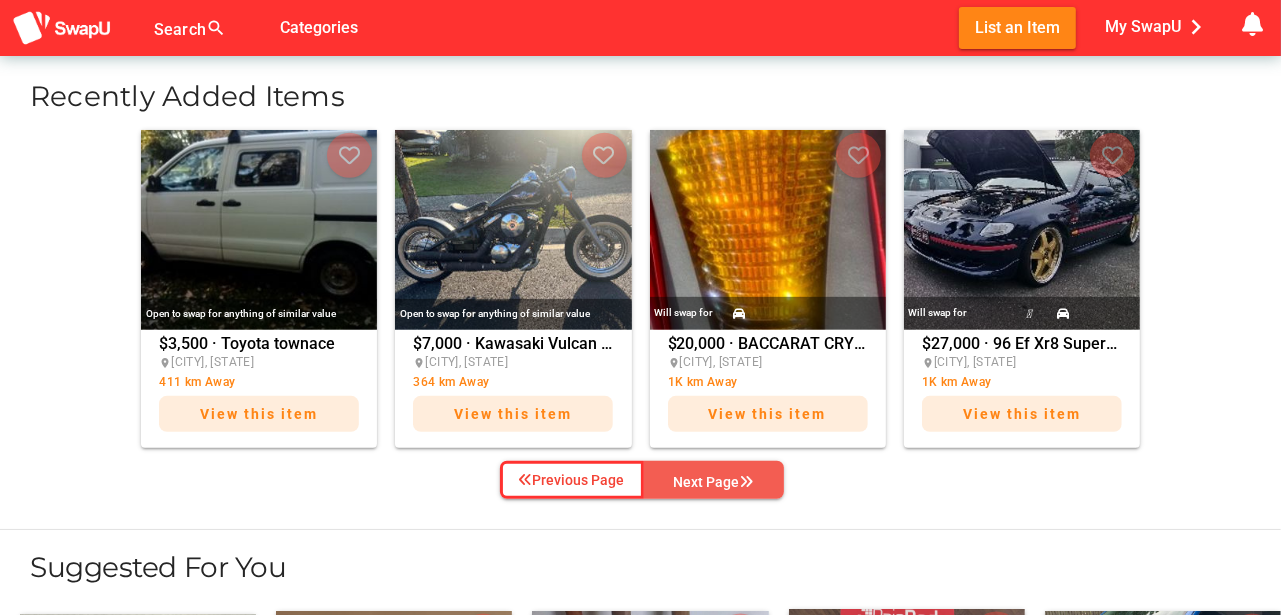 click on "Next Page" at bounding box center (714, 482) 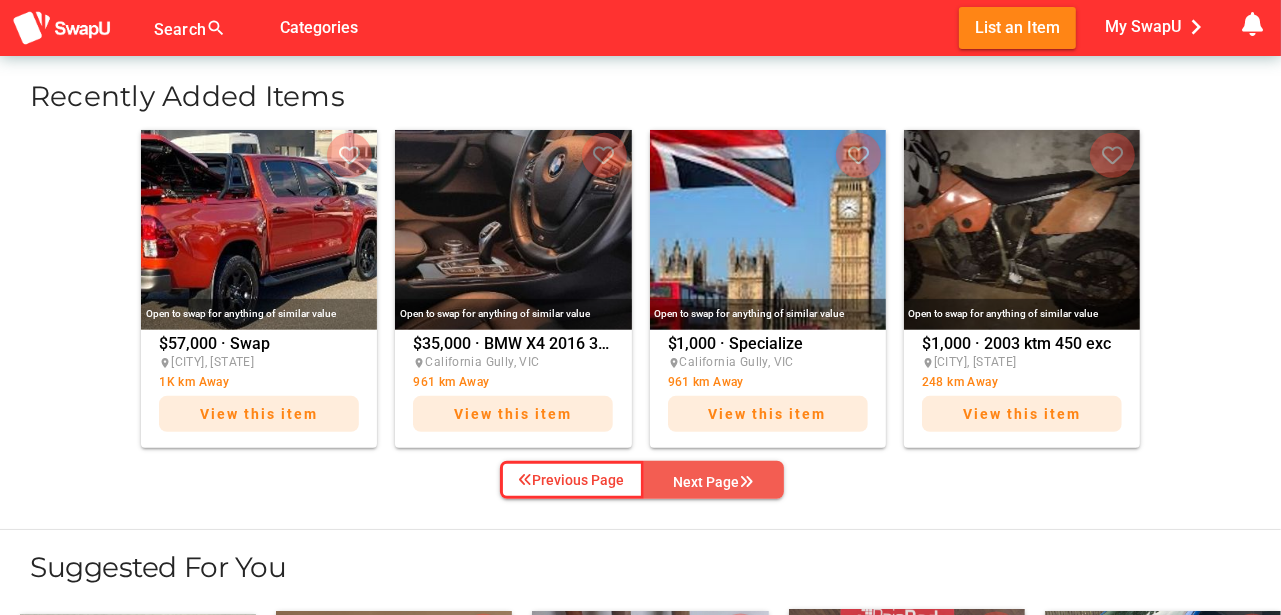 click on "Next Page" at bounding box center [714, 482] 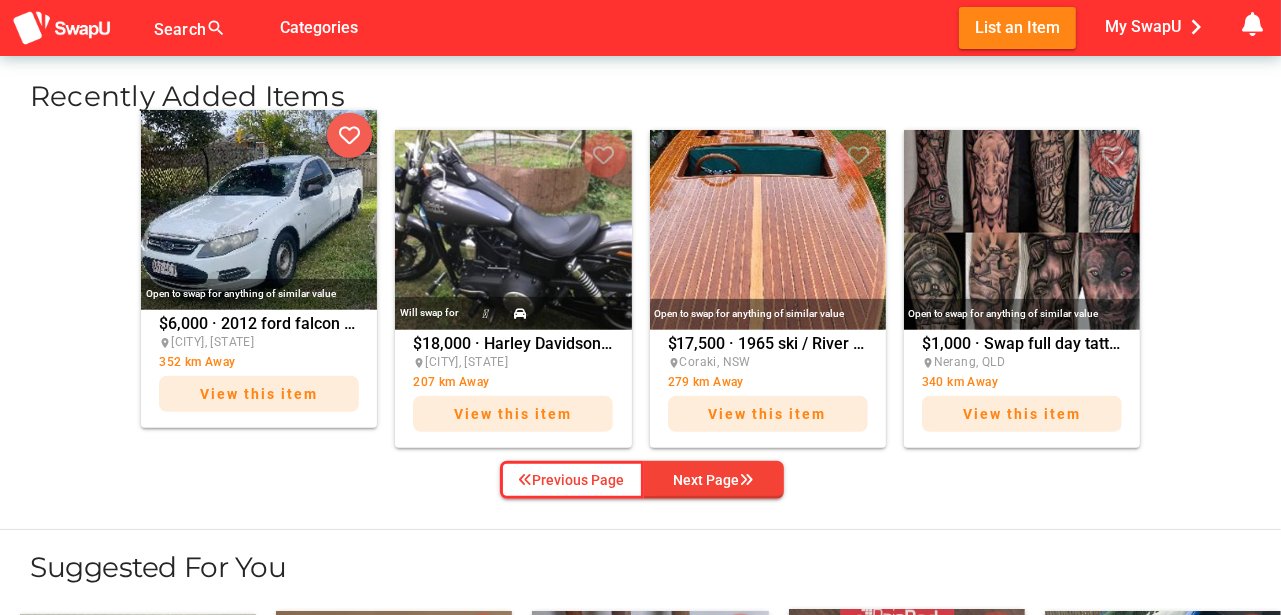 click at bounding box center [349, 135] 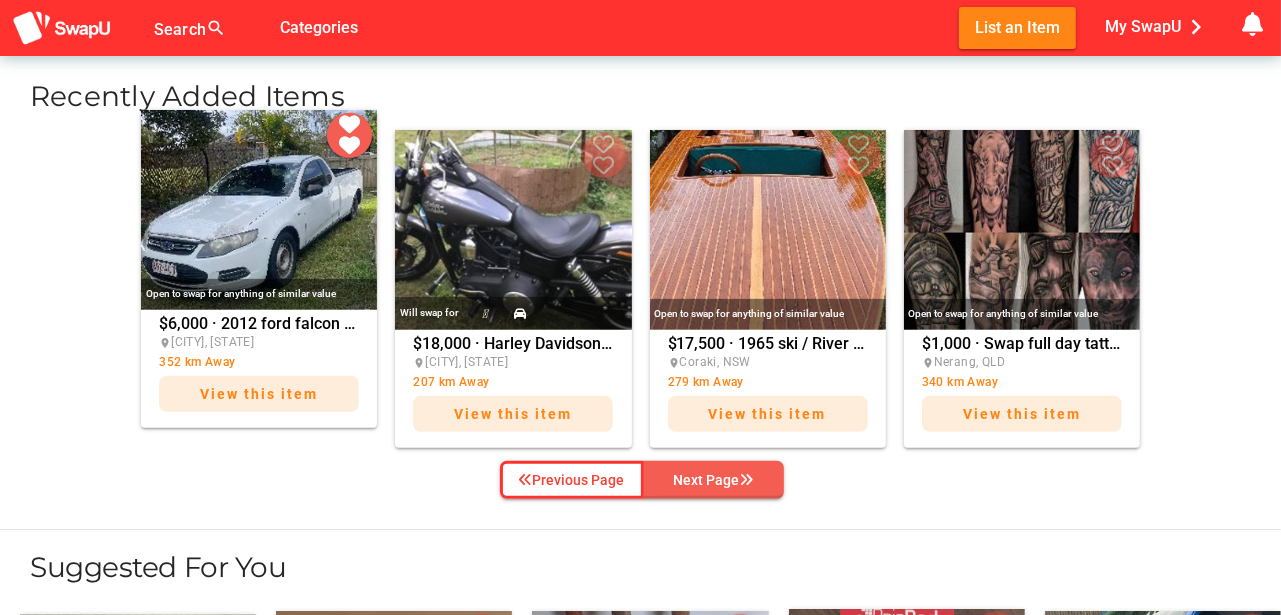 click on "Next Page" at bounding box center (714, 480) 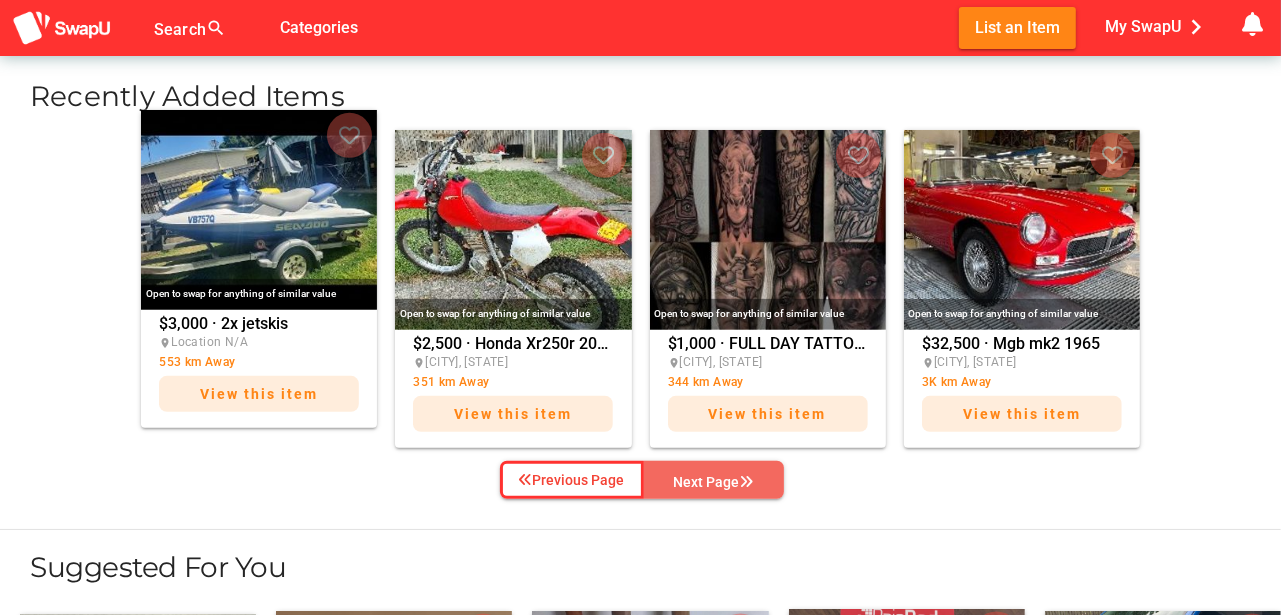 click on "Next Page" at bounding box center [714, 482] 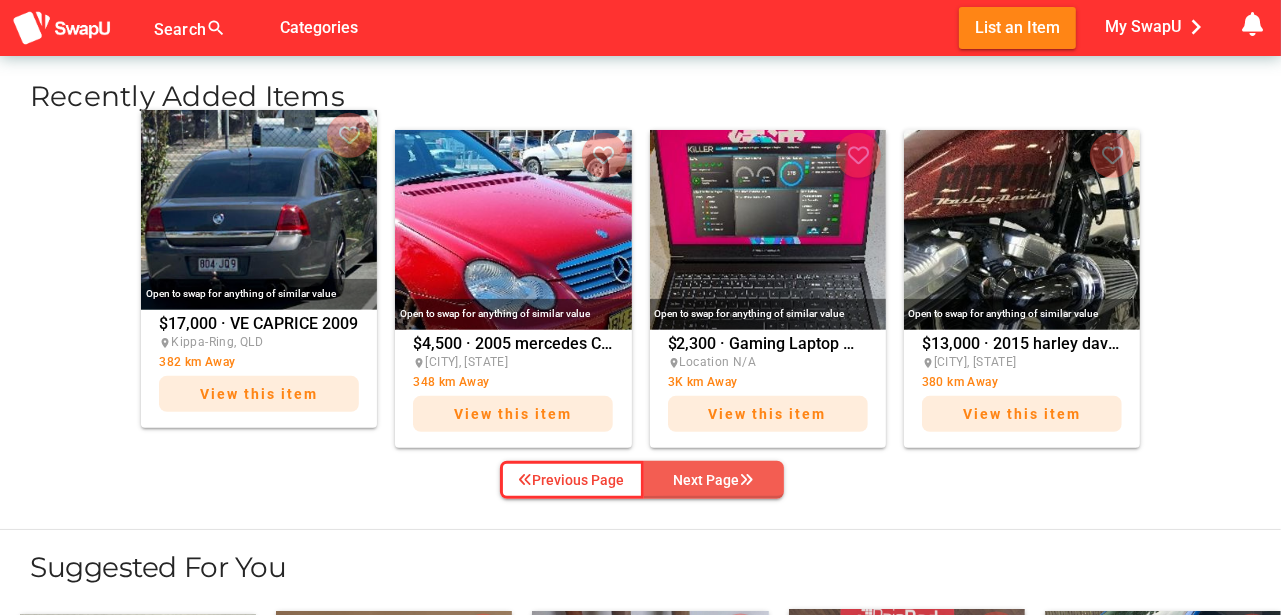 click on "Next Page" at bounding box center [714, 480] 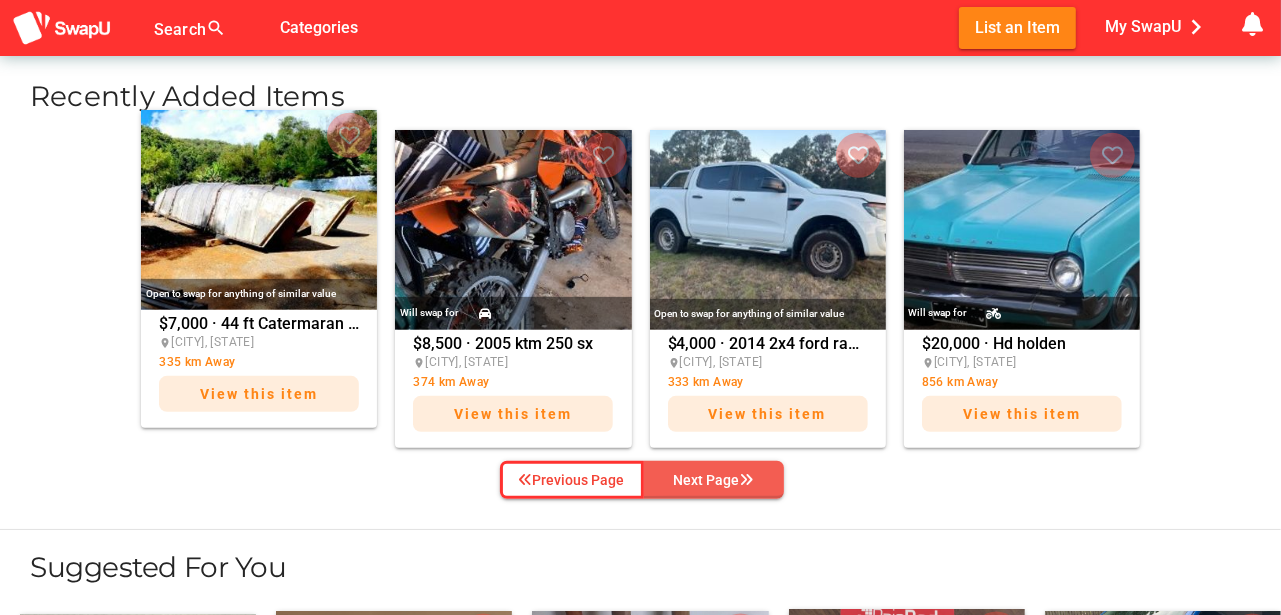 click on "Next Page" at bounding box center (714, 480) 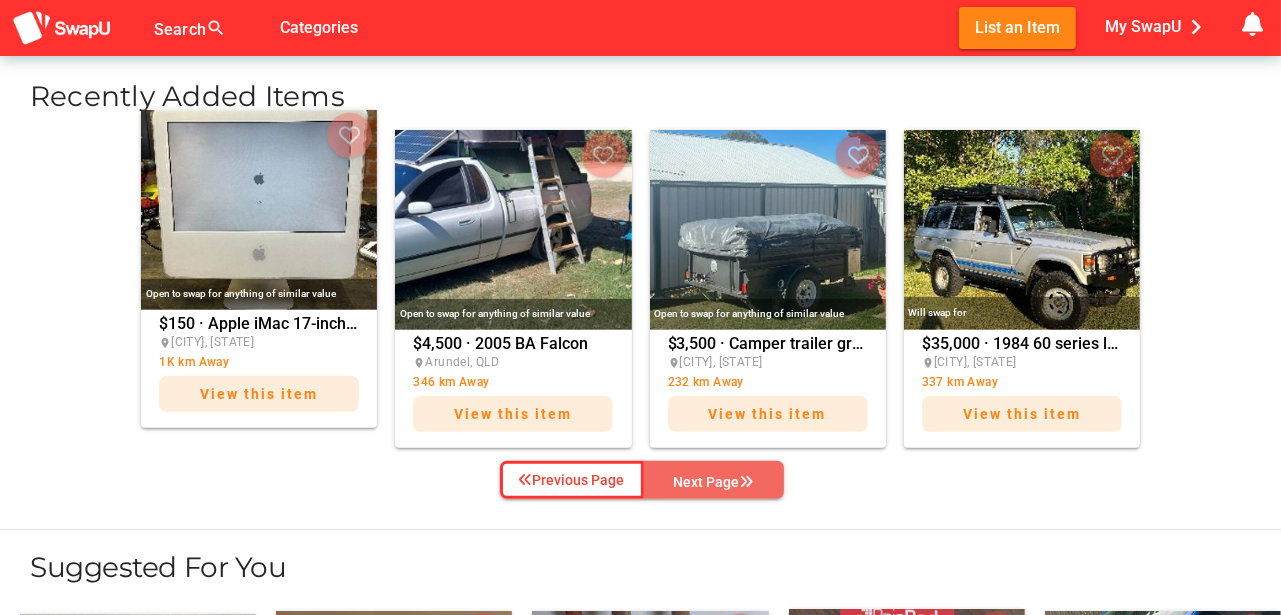click on "Next Page" at bounding box center (714, 482) 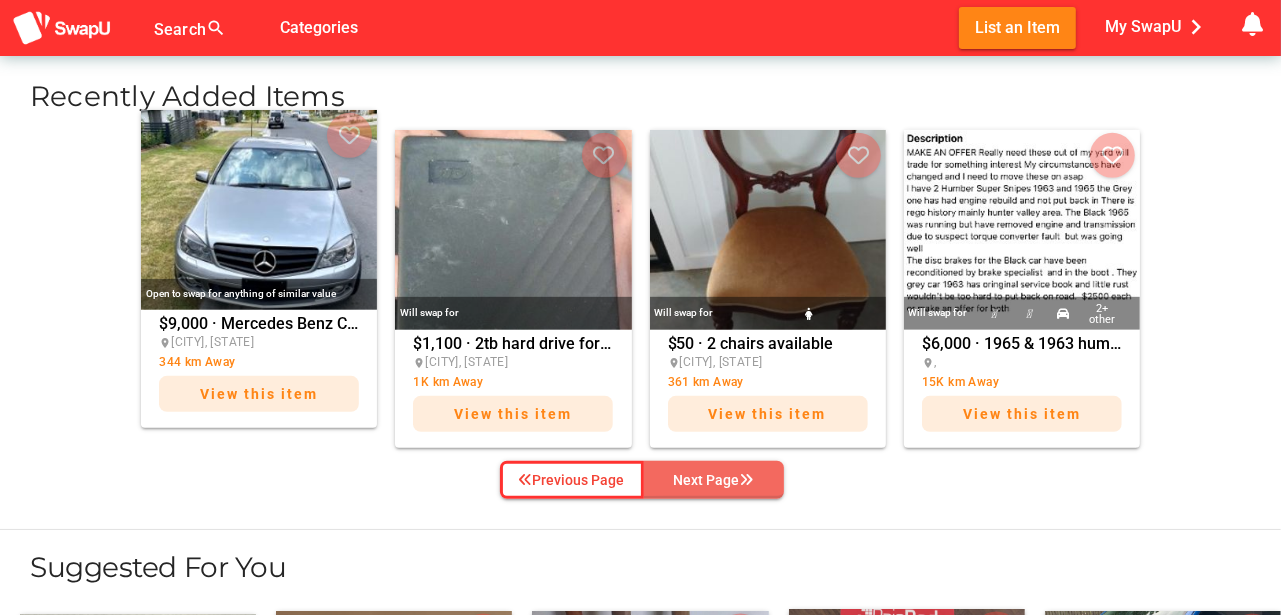 click on "Next Page" at bounding box center [714, 480] 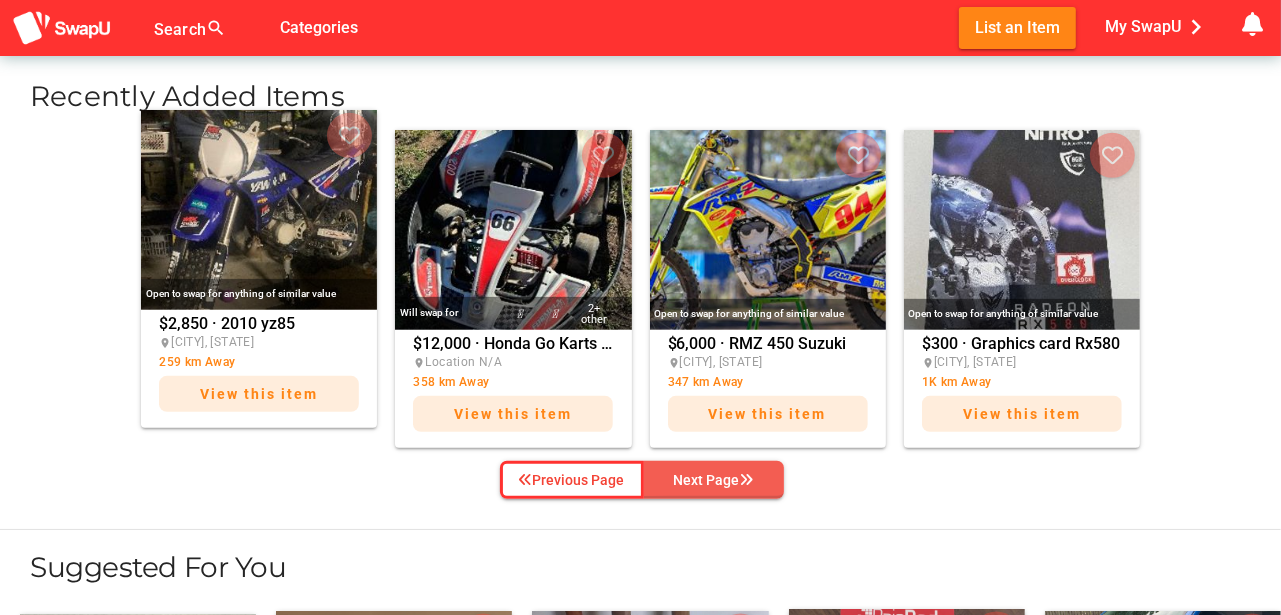 click on "Next Page" at bounding box center (714, 480) 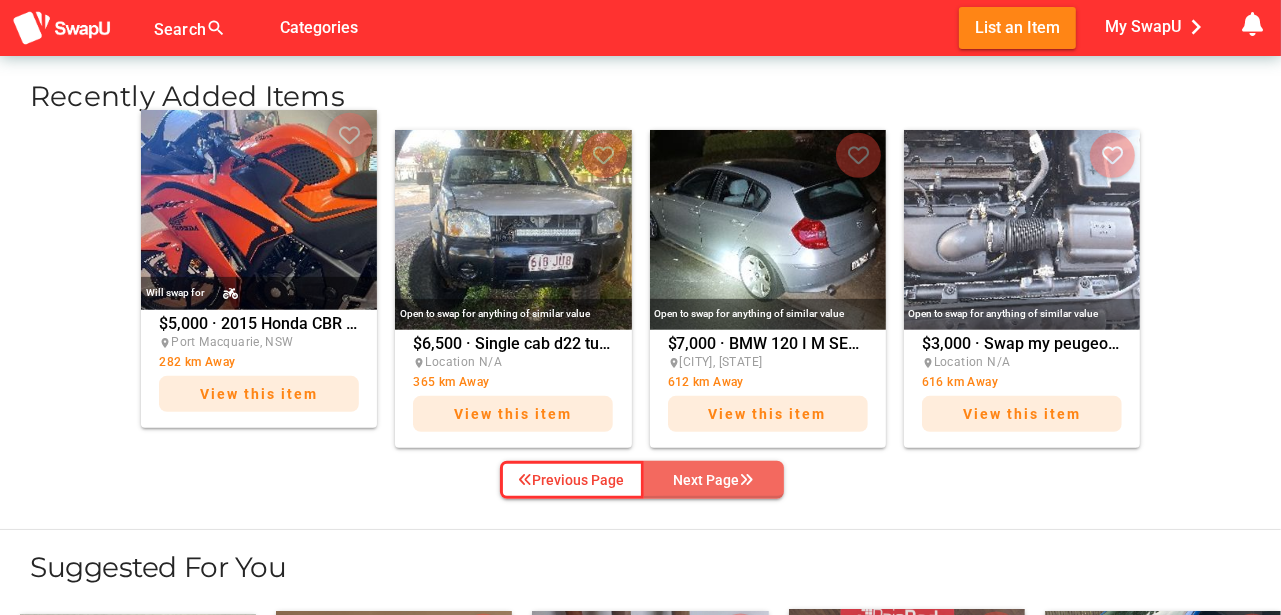 click on "Next Page" at bounding box center [714, 480] 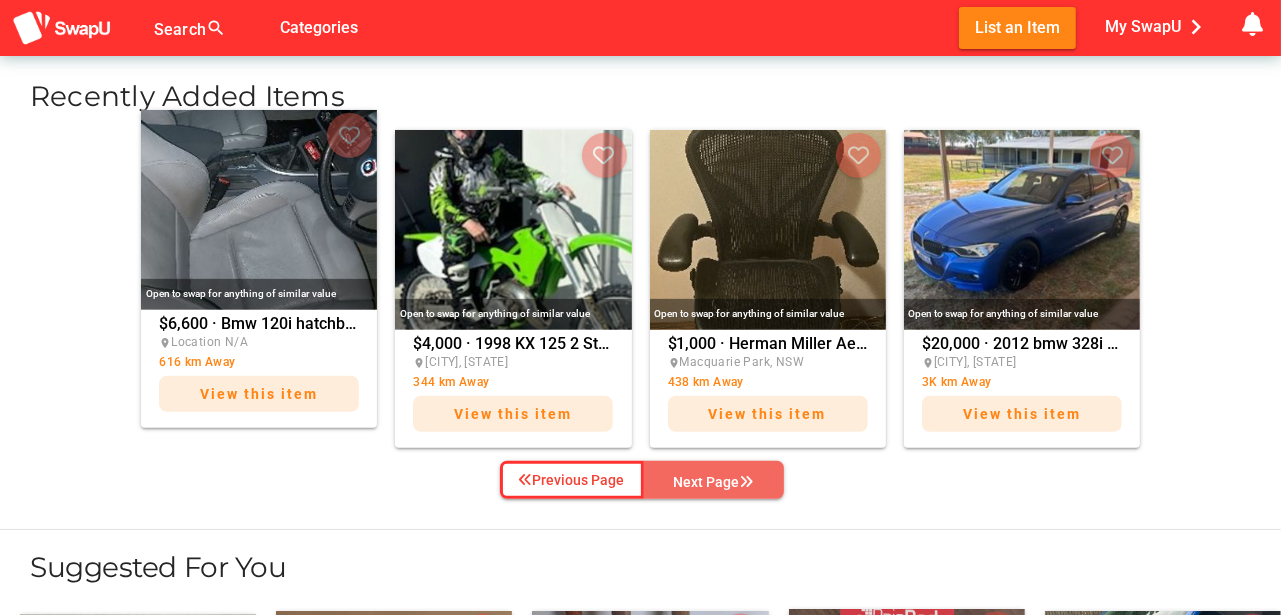 click on "Next Page" at bounding box center [714, 482] 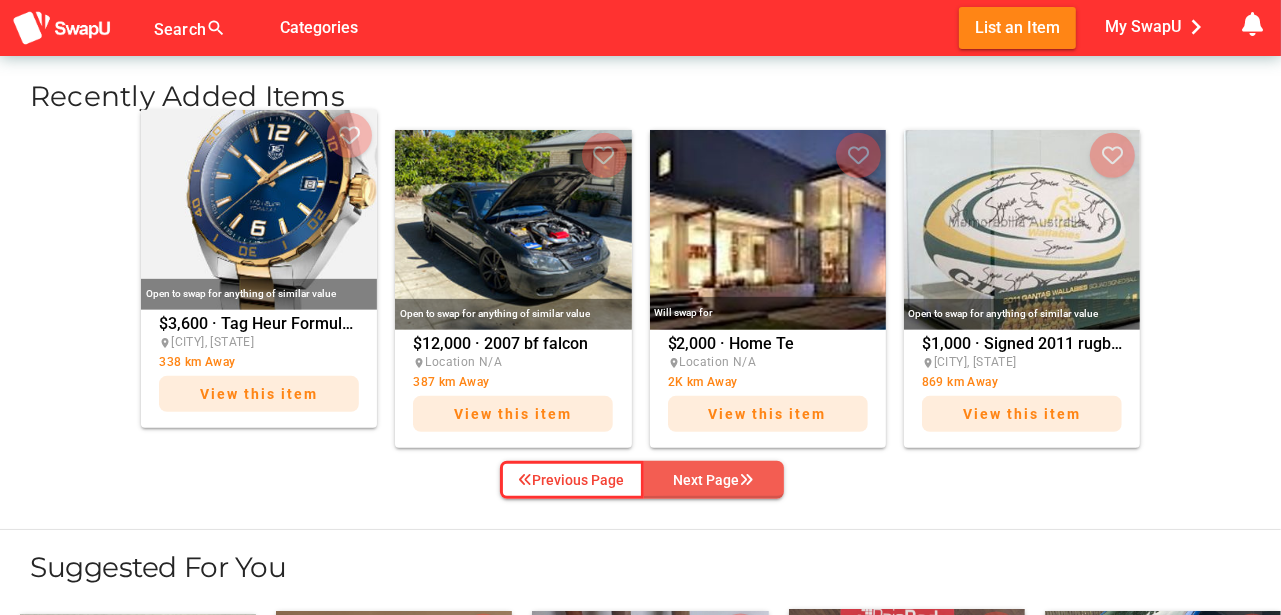 click on "Next Page" at bounding box center (714, 480) 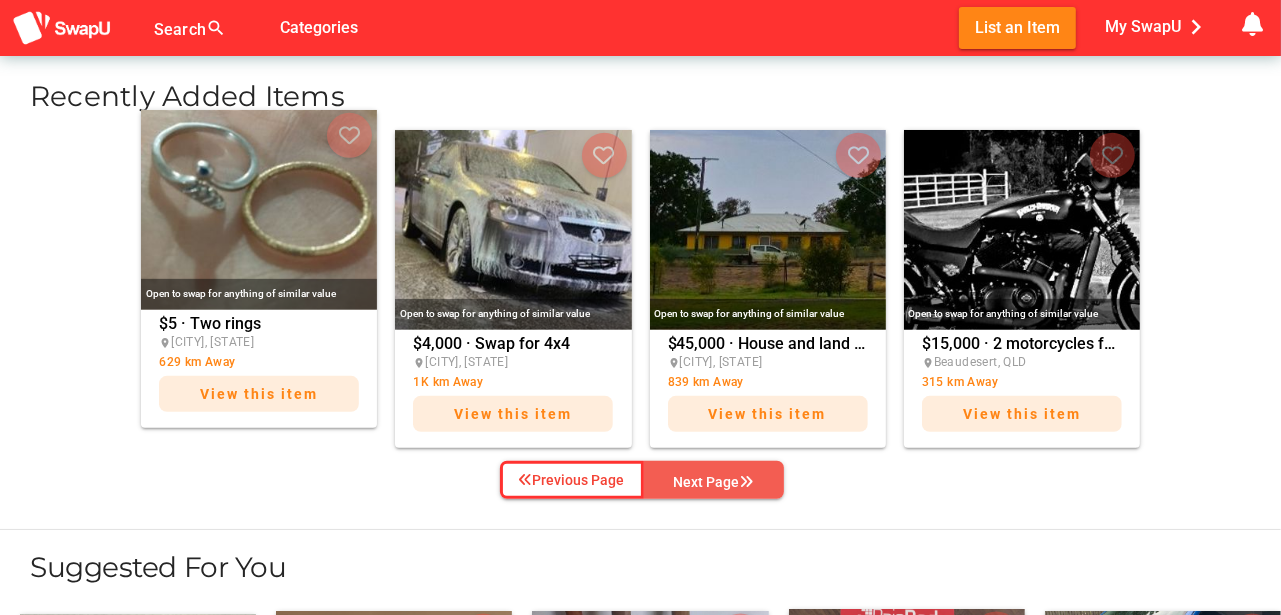 click on "Next Page" at bounding box center (714, 482) 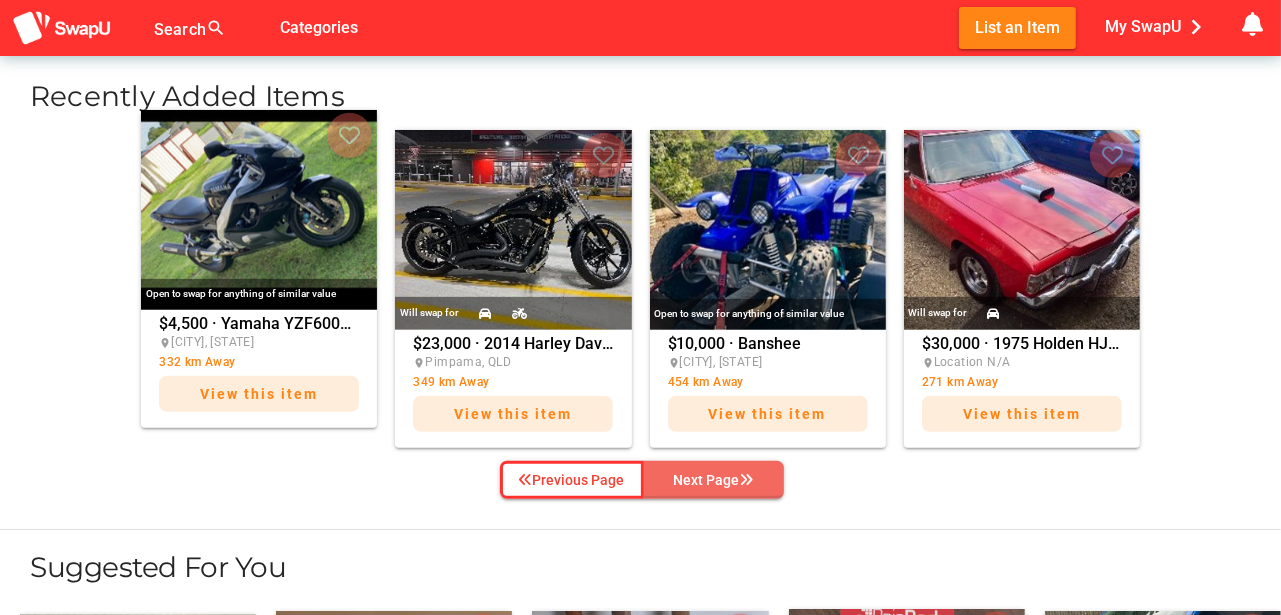 click on "Next Page" at bounding box center [714, 480] 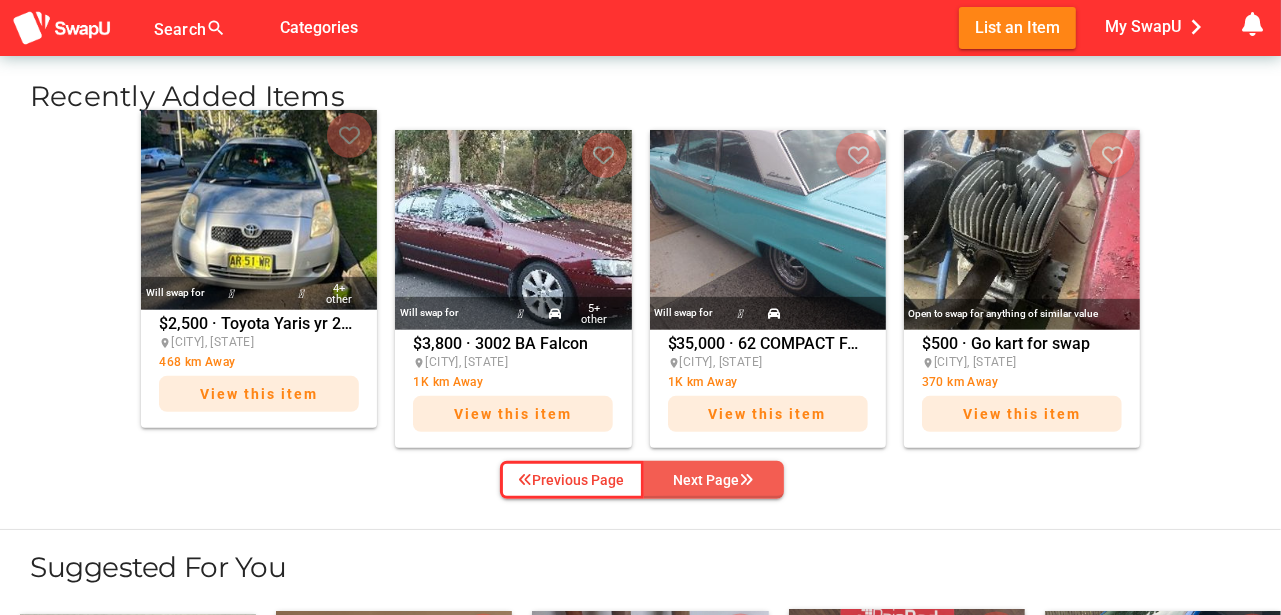 click on "Next Page" at bounding box center [714, 480] 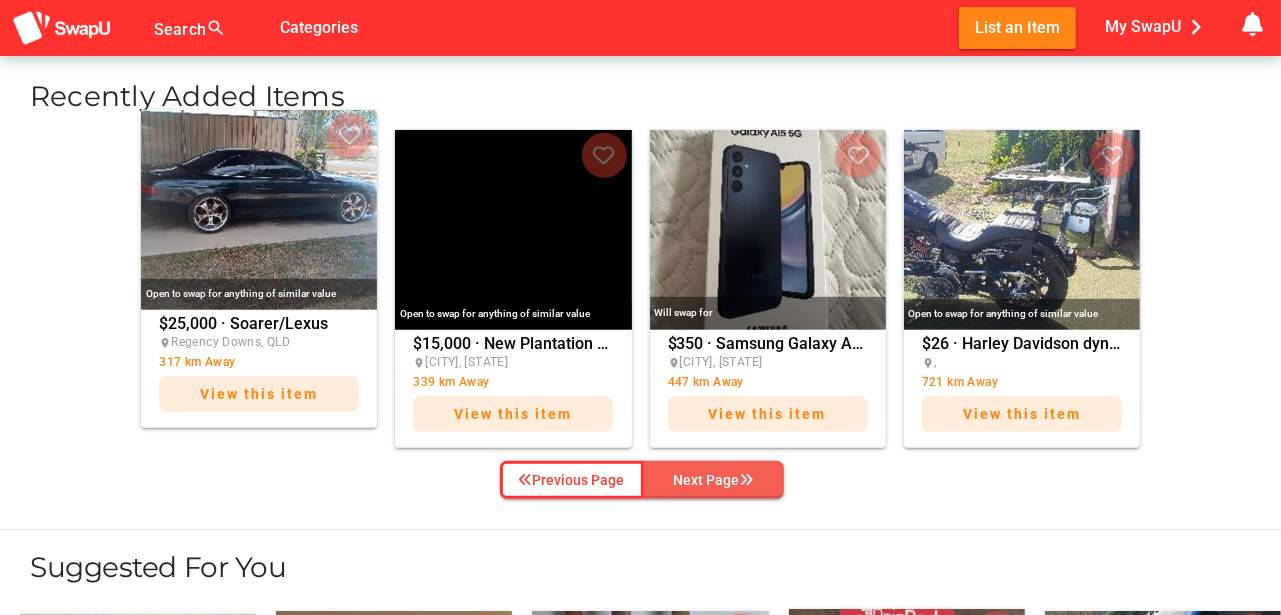 click on "Next Page" at bounding box center [714, 480] 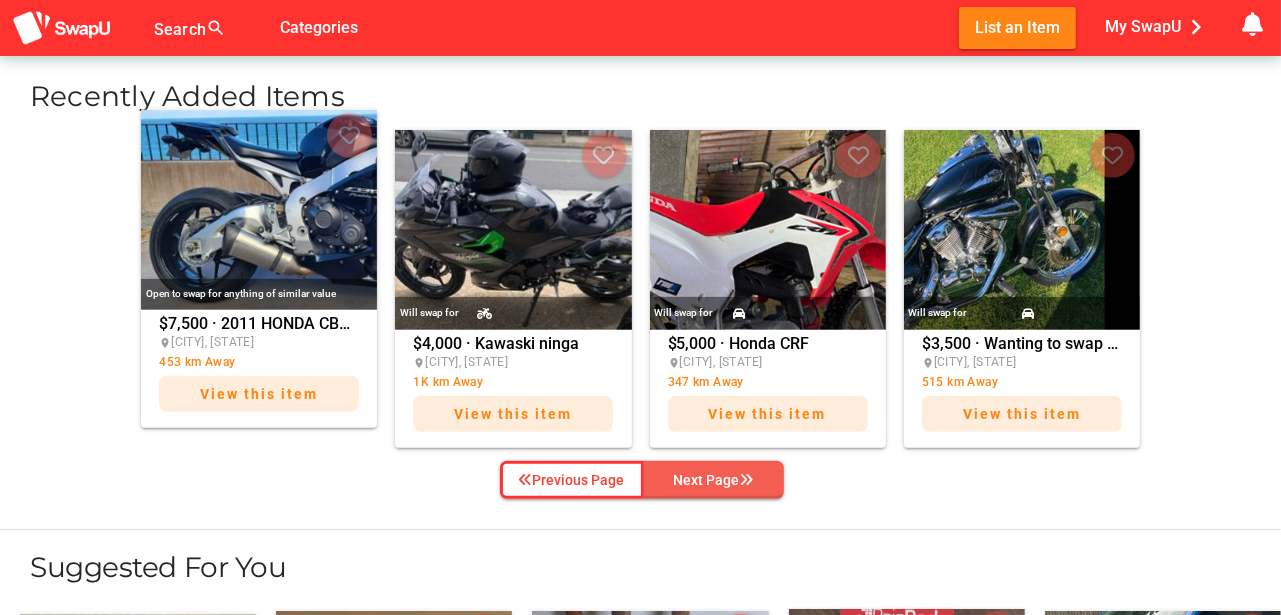 click on "Next Page" at bounding box center [714, 480] 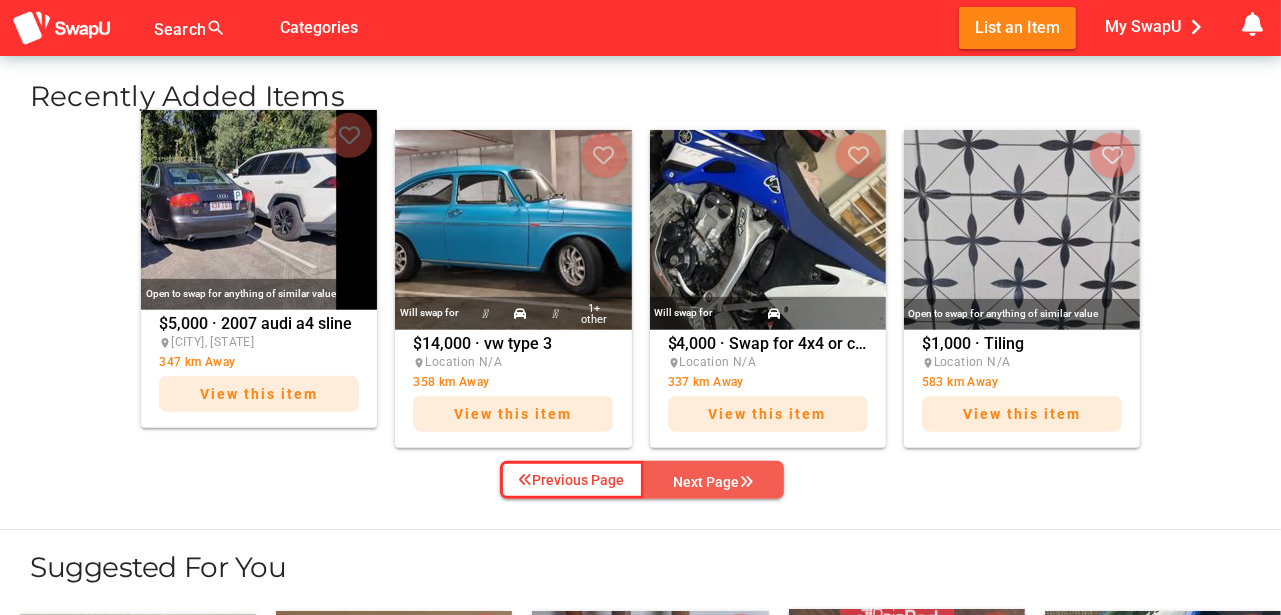 click on "Next Page" at bounding box center (714, 482) 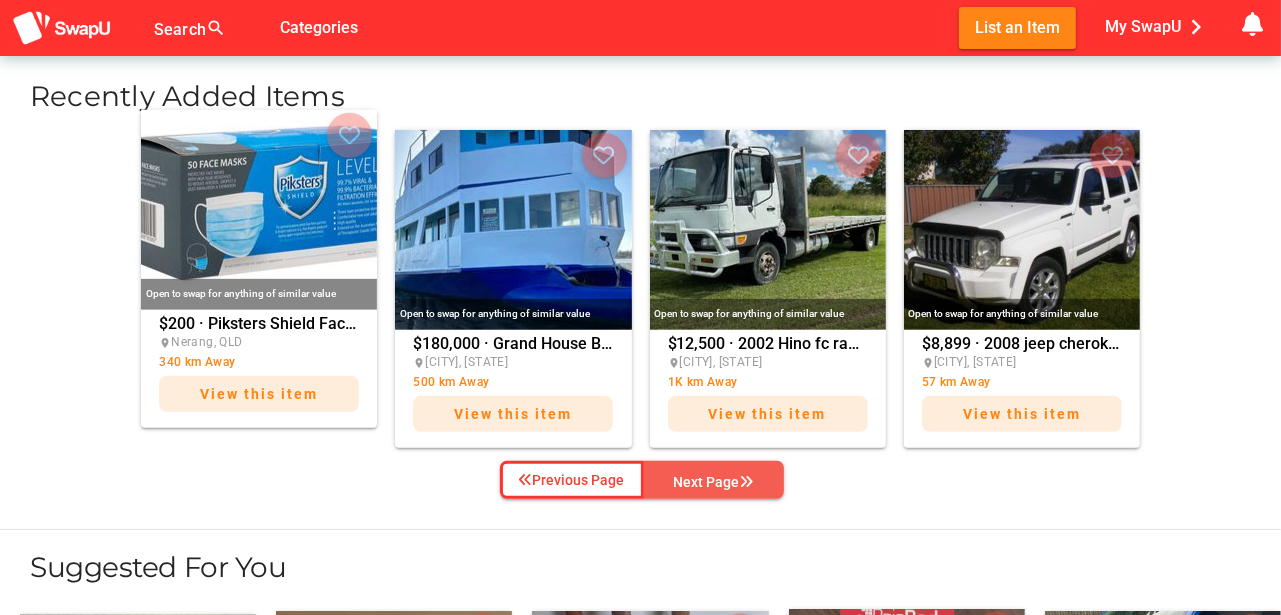 click on "Next Page" at bounding box center [714, 482] 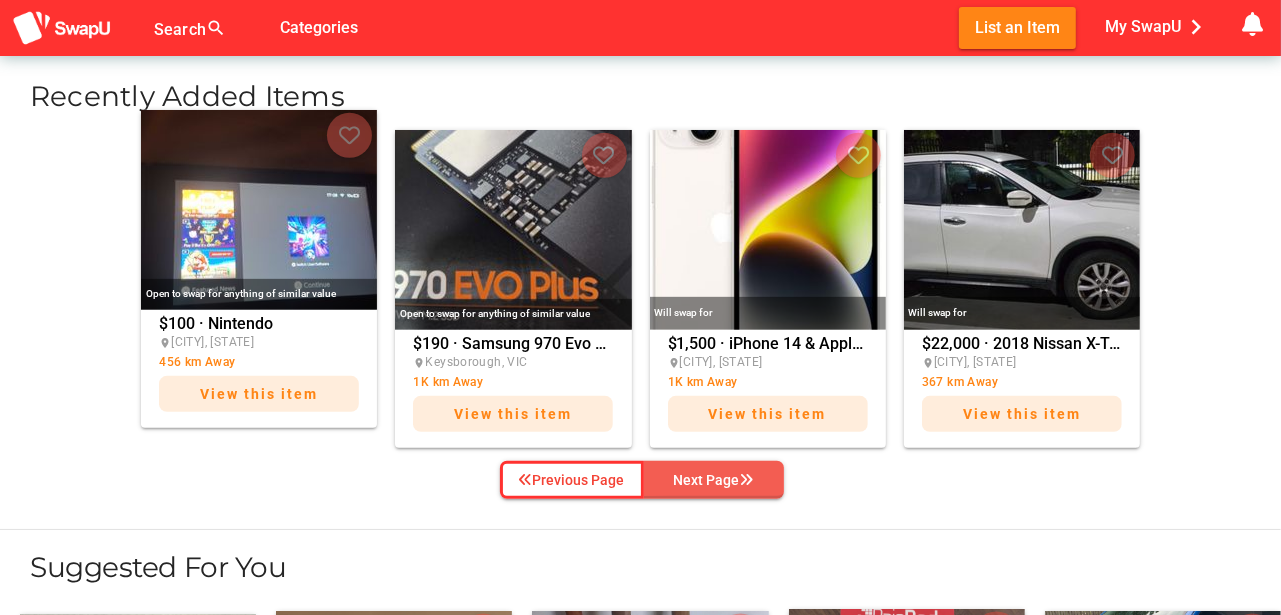click on "Next Page" at bounding box center [714, 480] 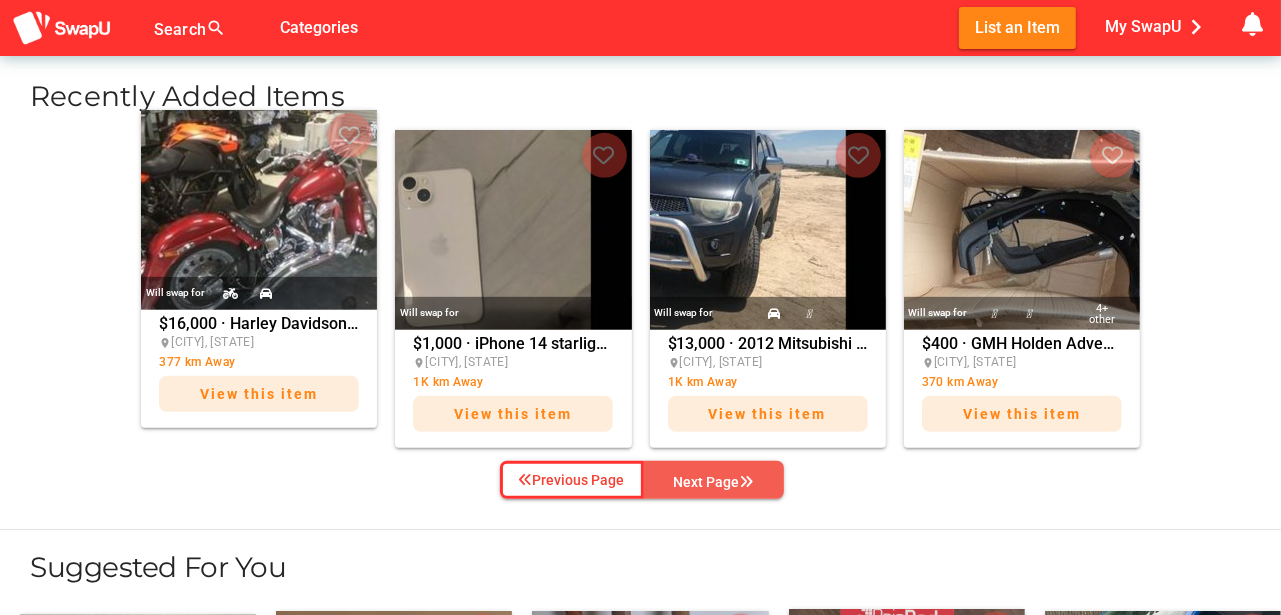 click on "Next Page" at bounding box center (714, 482) 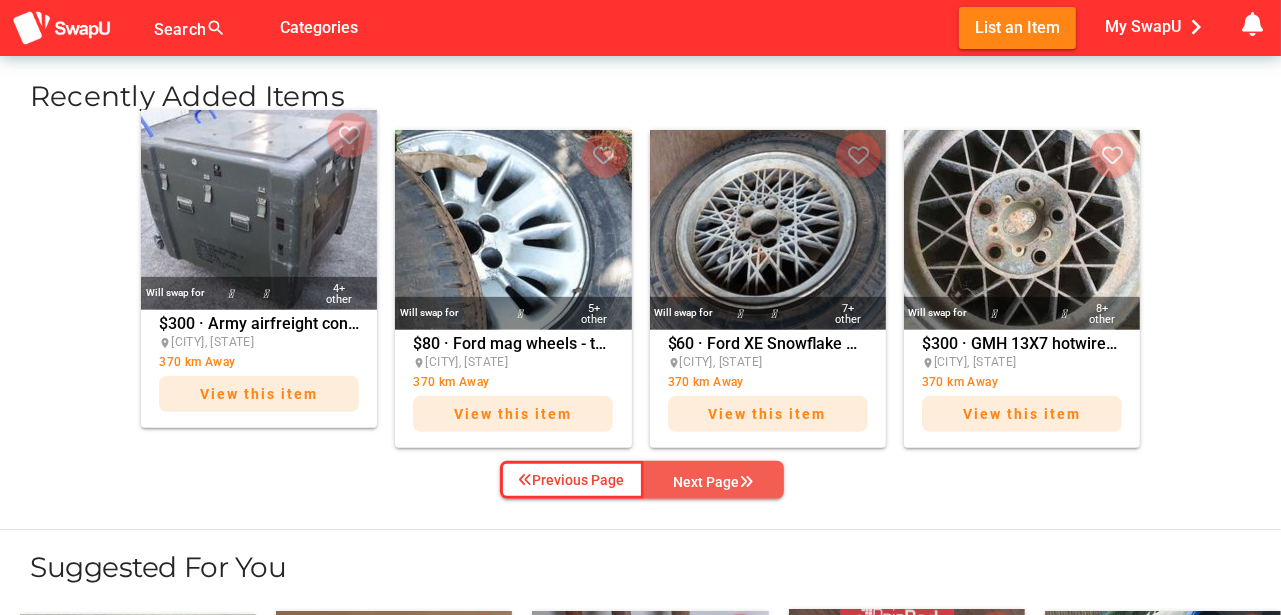 click on "Next Page" at bounding box center [714, 482] 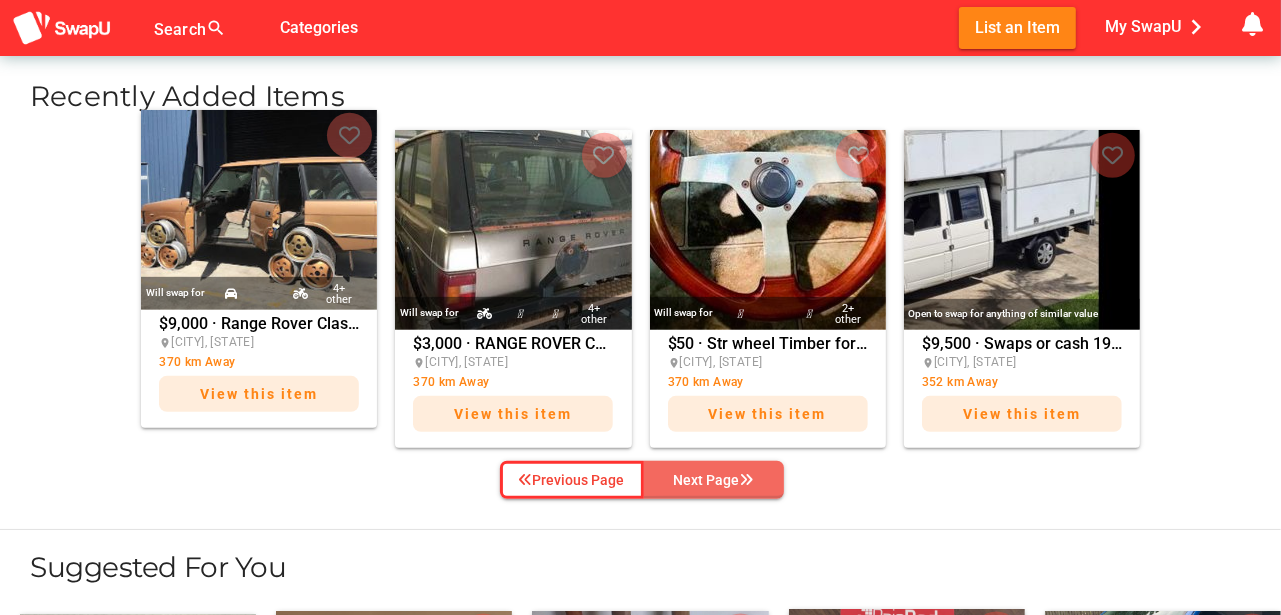 click on "Next Page" at bounding box center [714, 480] 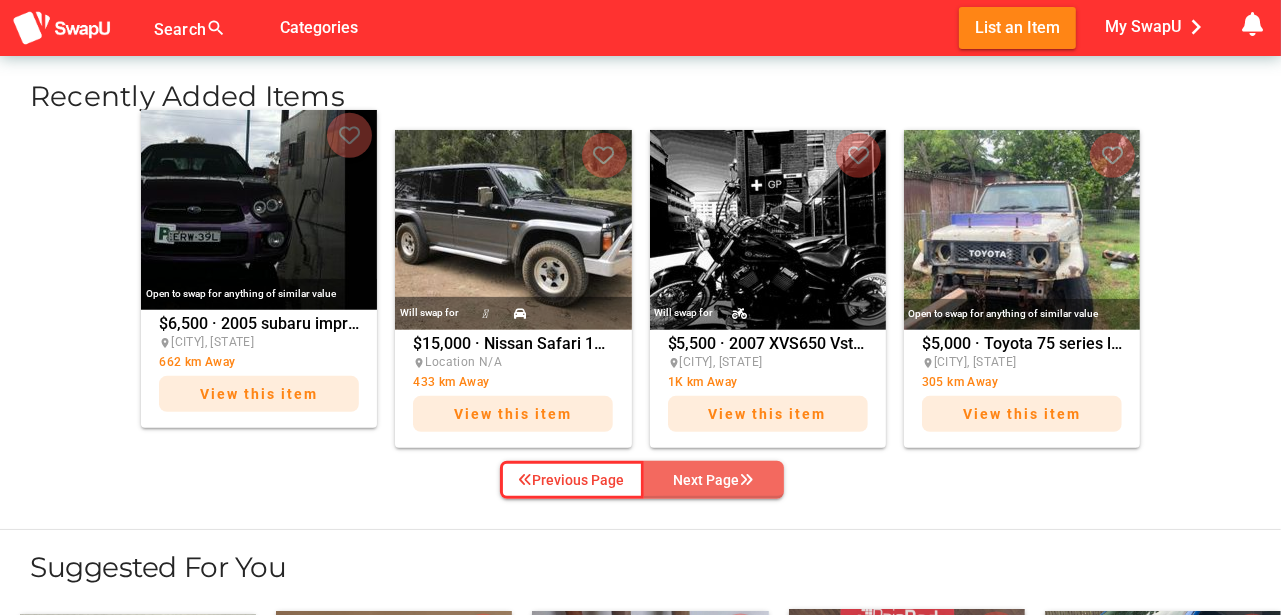 click on "Next Page" at bounding box center [714, 480] 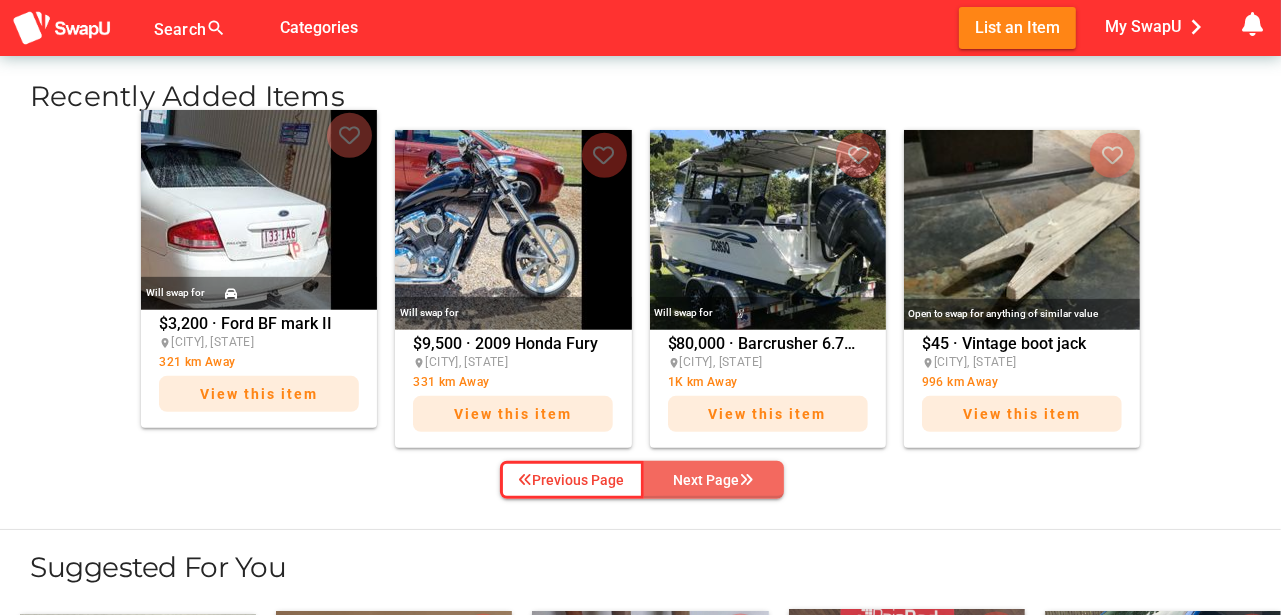 click on "Next Page" at bounding box center [714, 480] 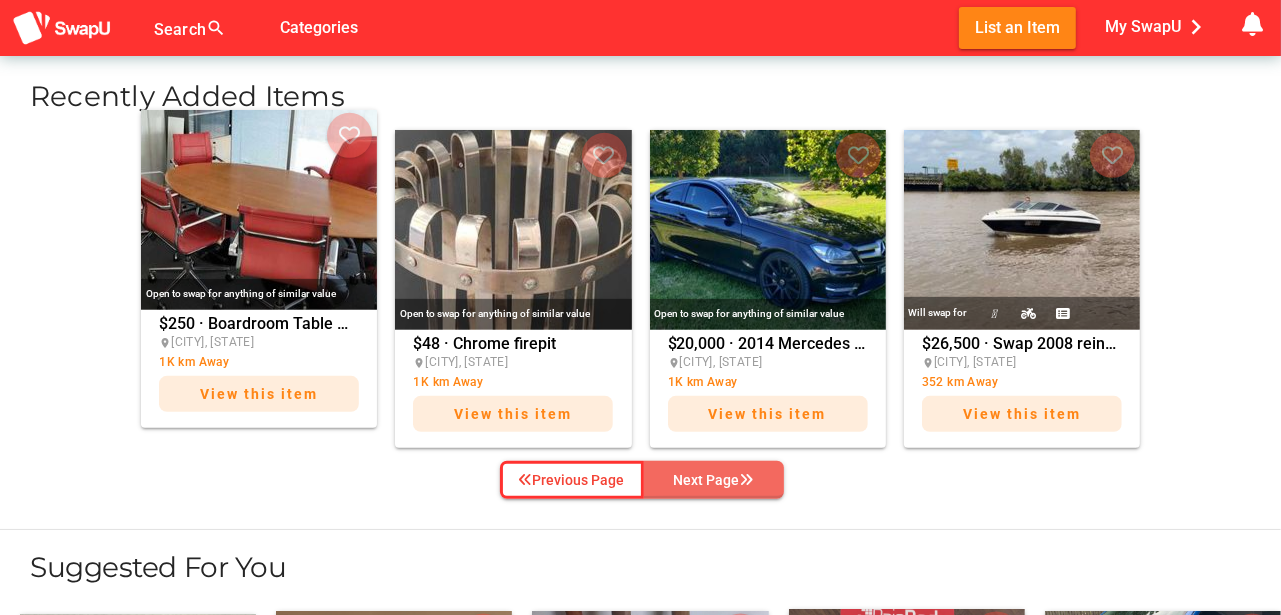click on "Next Page" at bounding box center [714, 480] 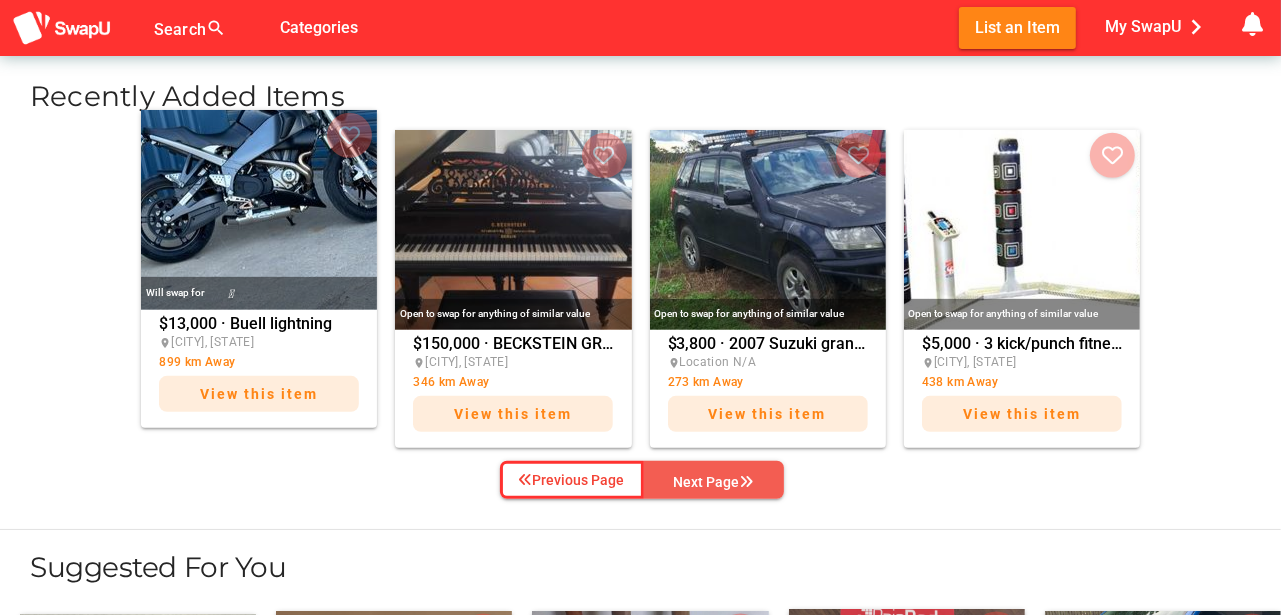 click on "Next Page" at bounding box center [714, 482] 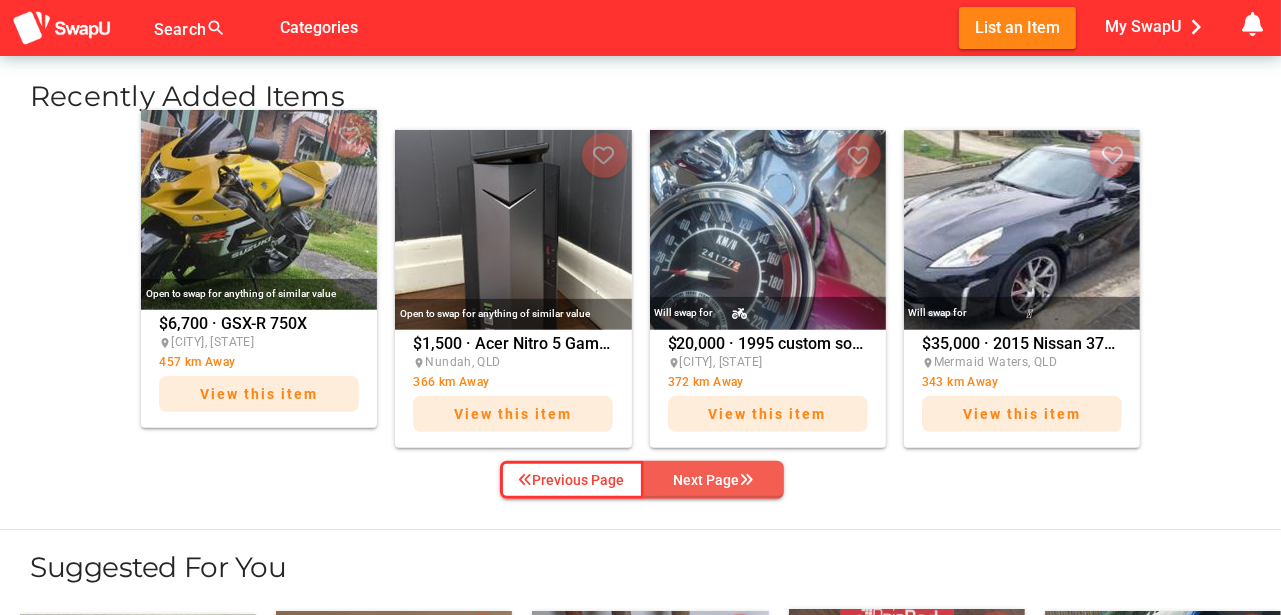 click on "Next Page" at bounding box center [714, 480] 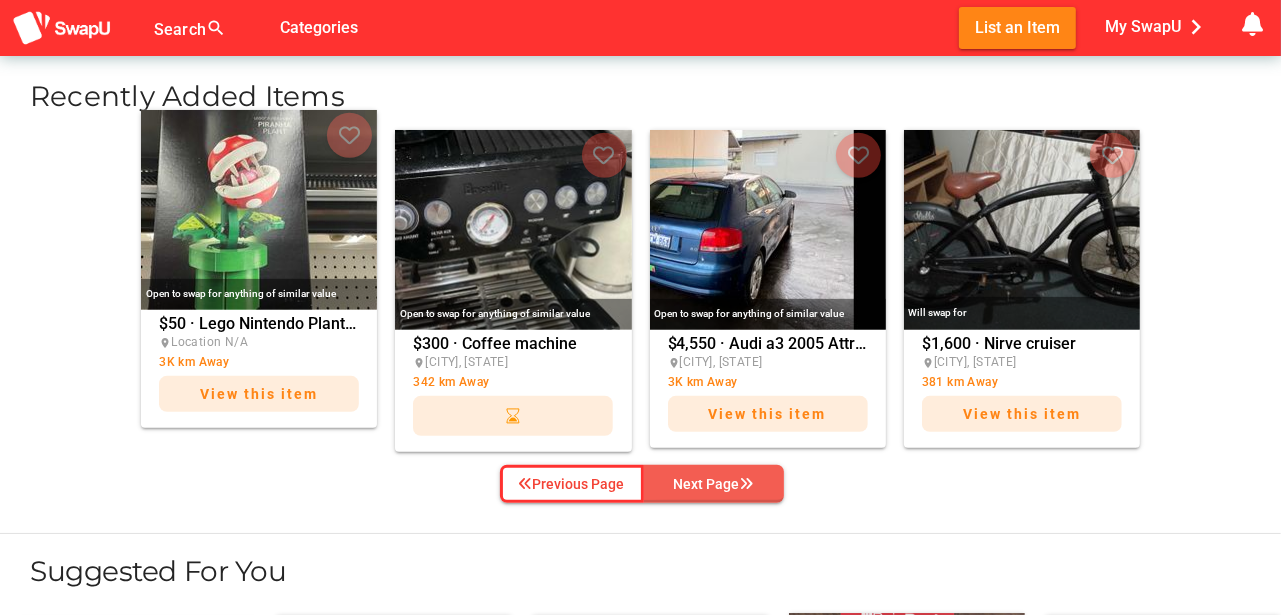 click on "Next Page" at bounding box center (714, 484) 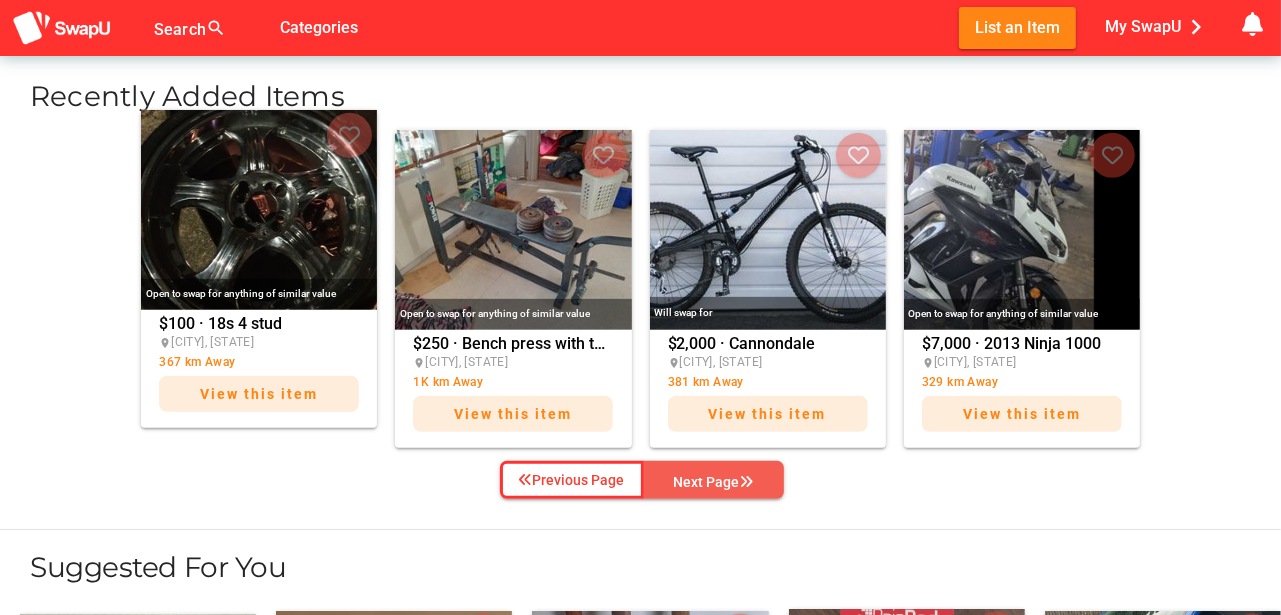 click on "Next Page" at bounding box center (714, 482) 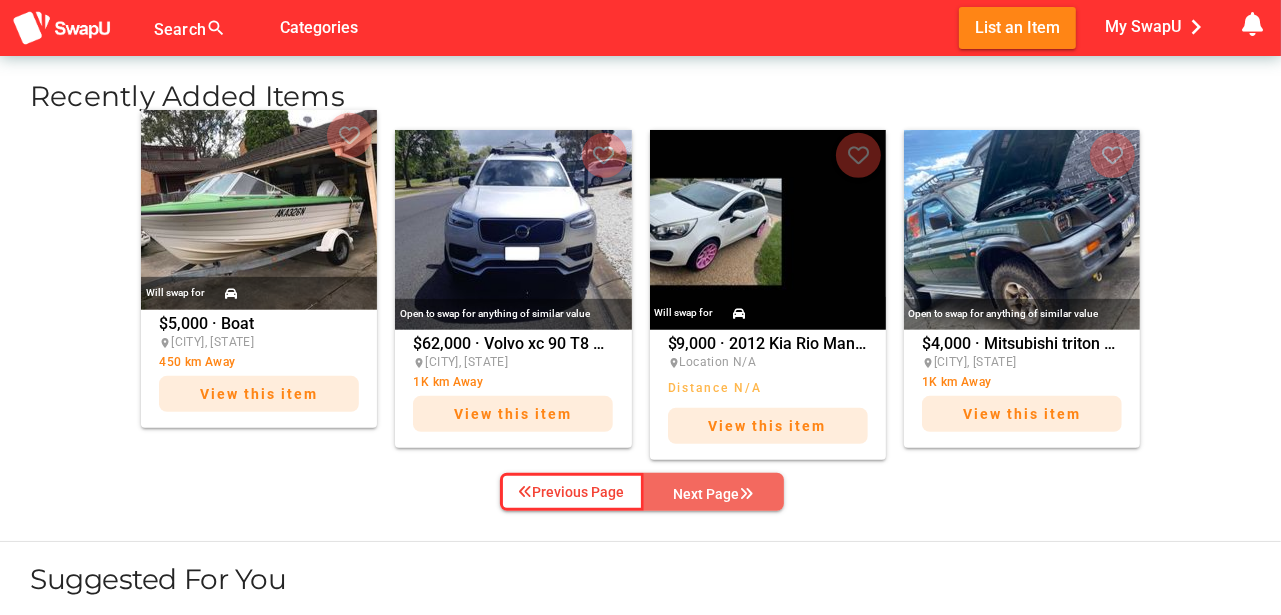 click at bounding box center (747, 494) 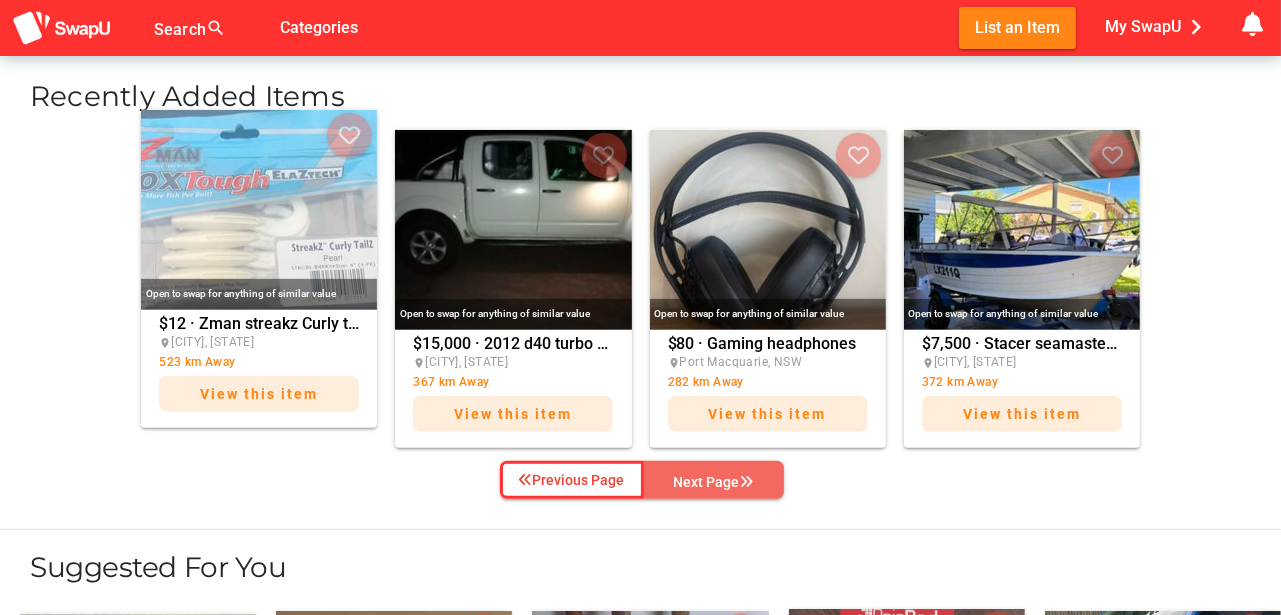 click on "Next Page" at bounding box center (714, 482) 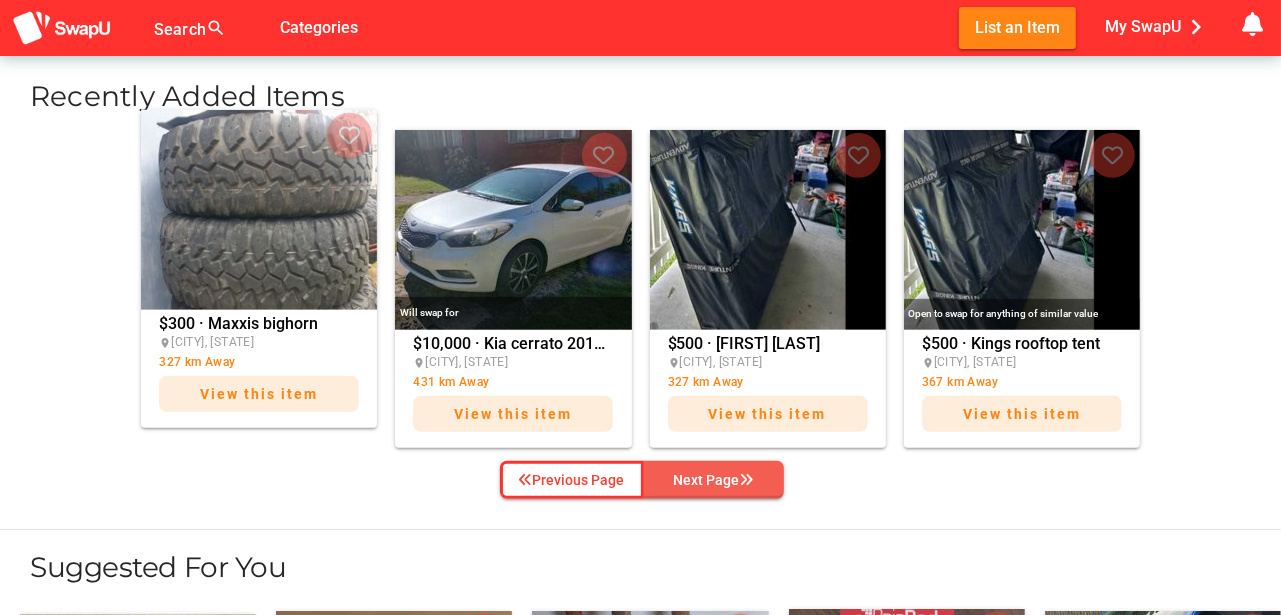click on "Next Page" at bounding box center (714, 480) 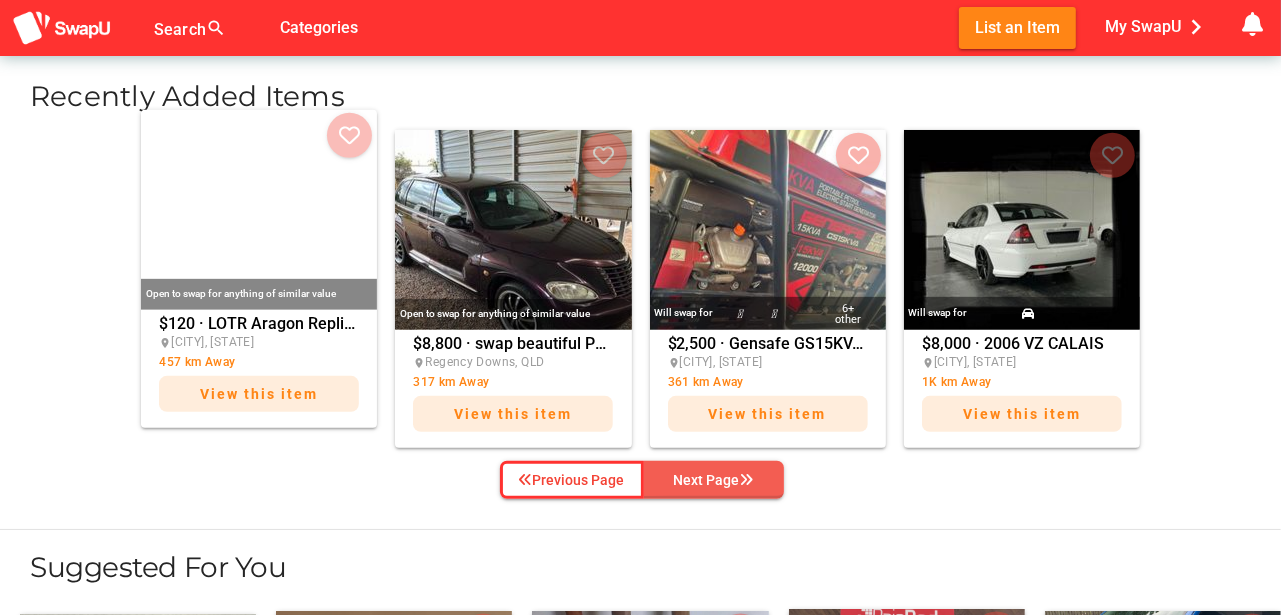 click on "Next Page" at bounding box center [714, 480] 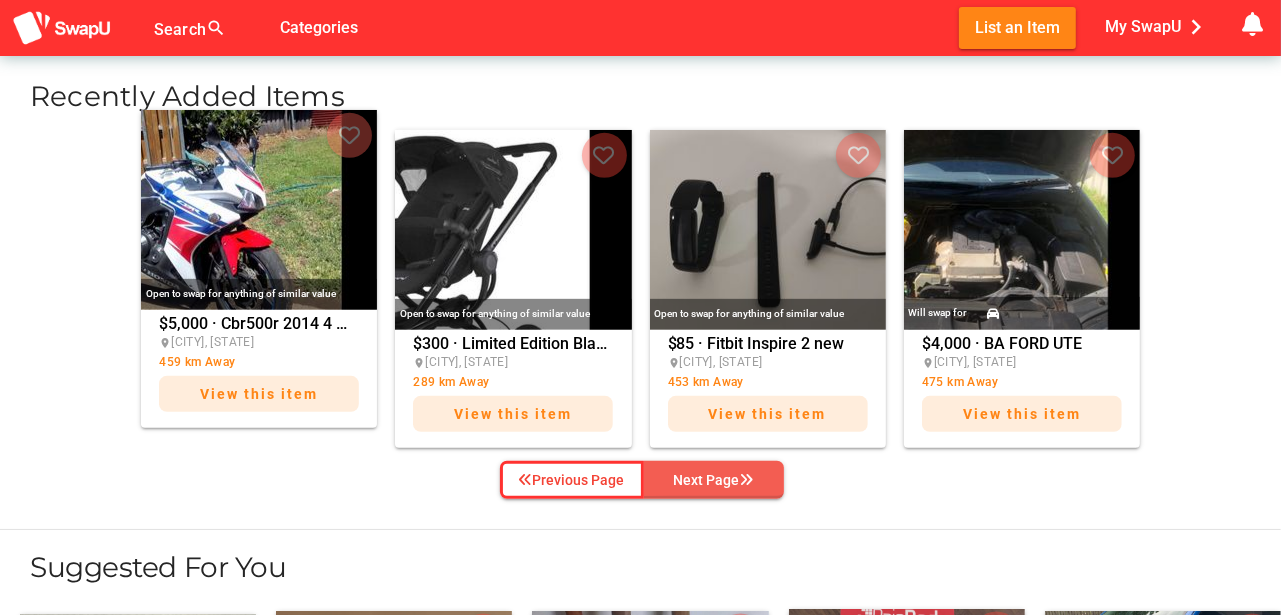 click on "Next Page" at bounding box center [714, 480] 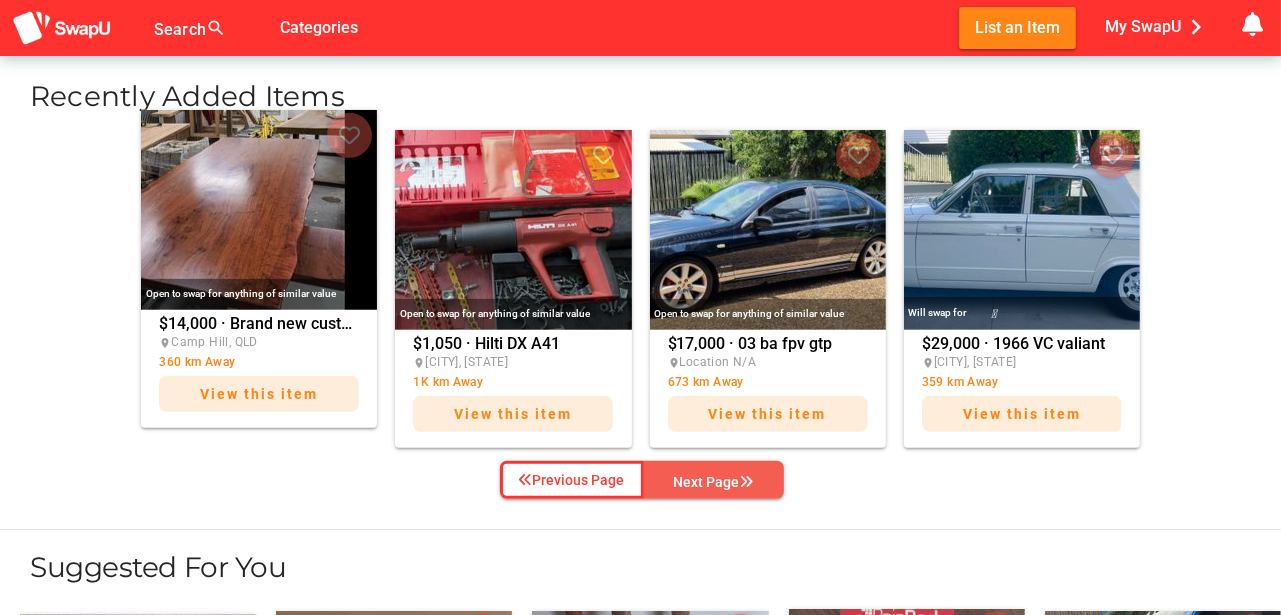 click on "Next Page" at bounding box center (714, 482) 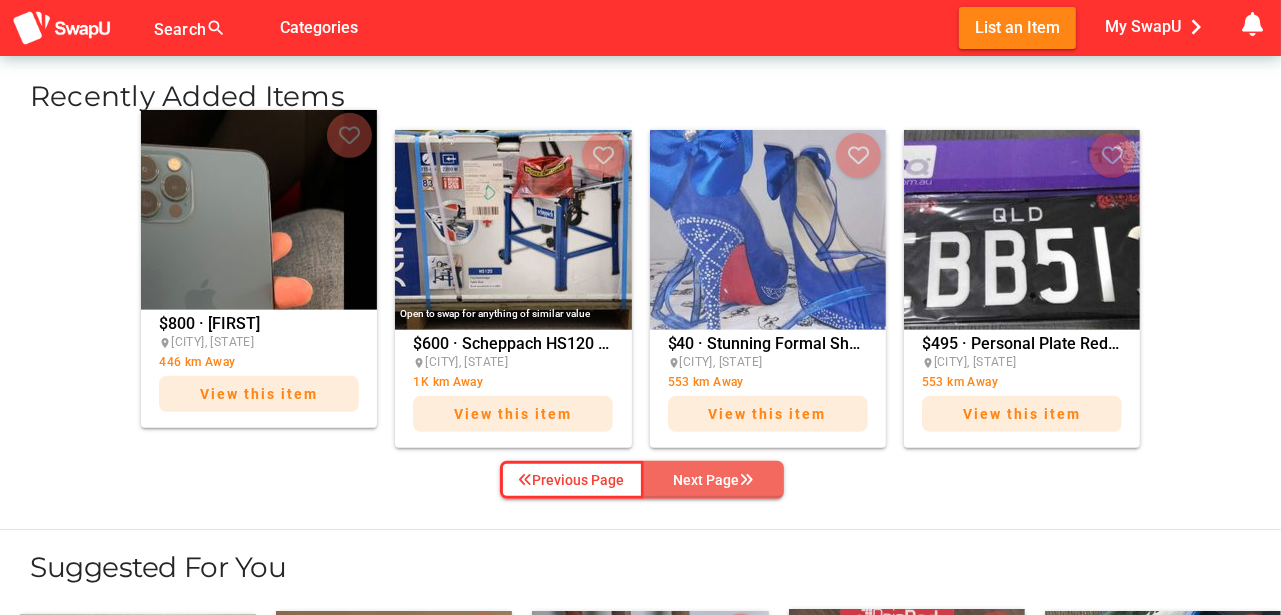 click on "Next Page" at bounding box center (714, 480) 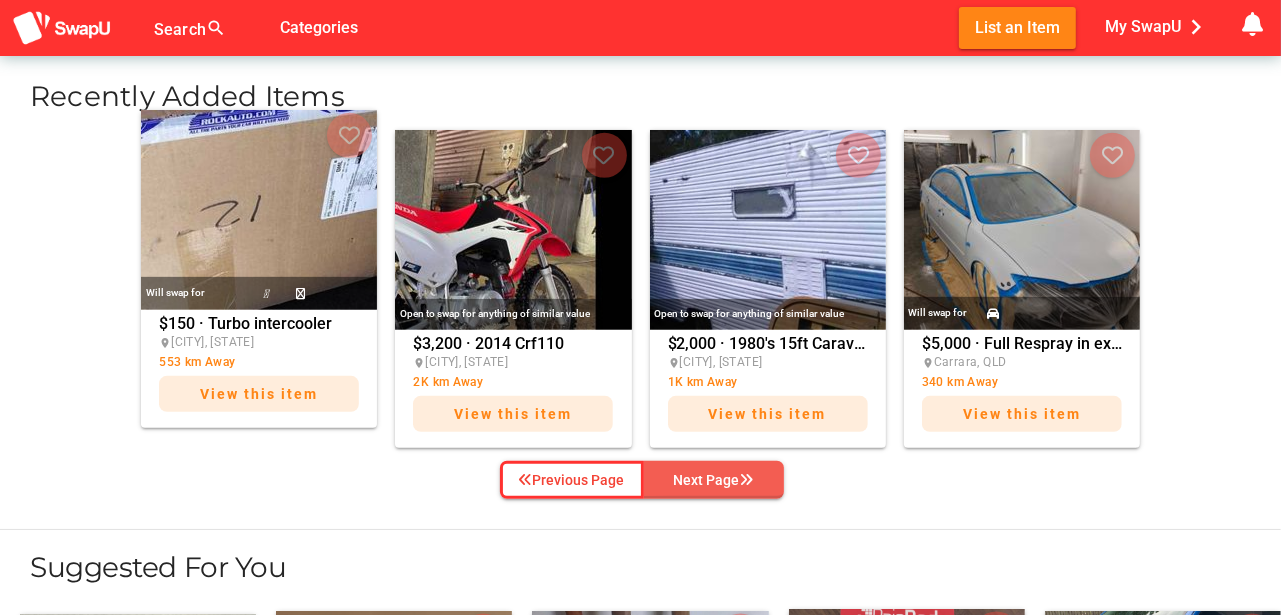 click on "Next Page" at bounding box center [714, 480] 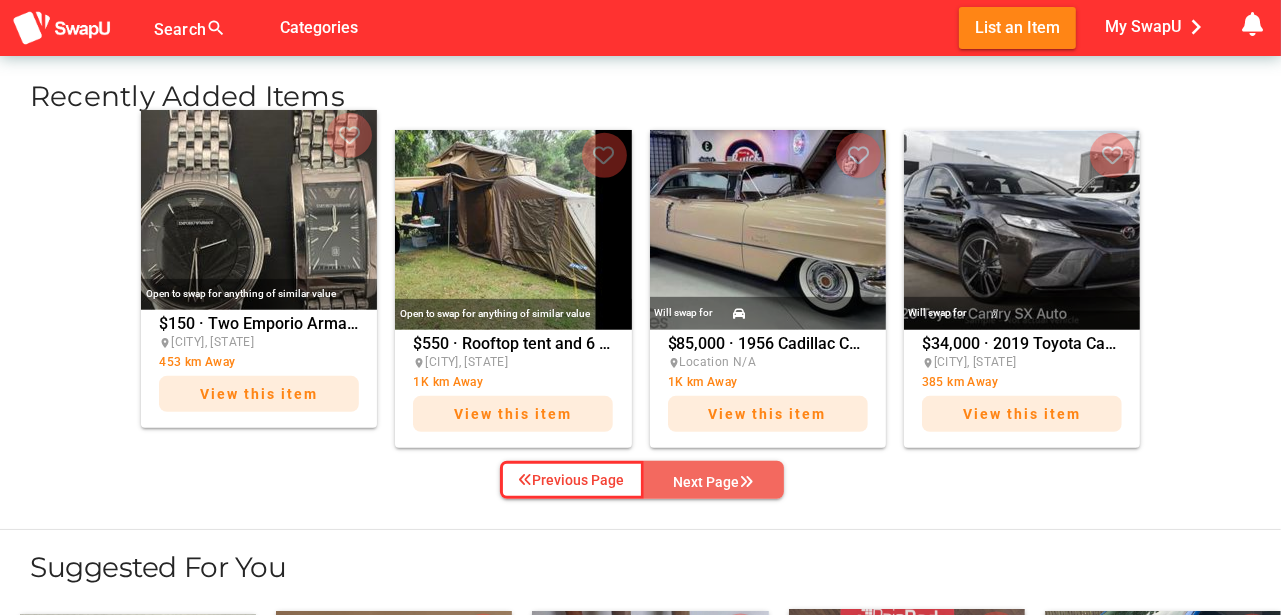 click on "Next Page" at bounding box center [714, 482] 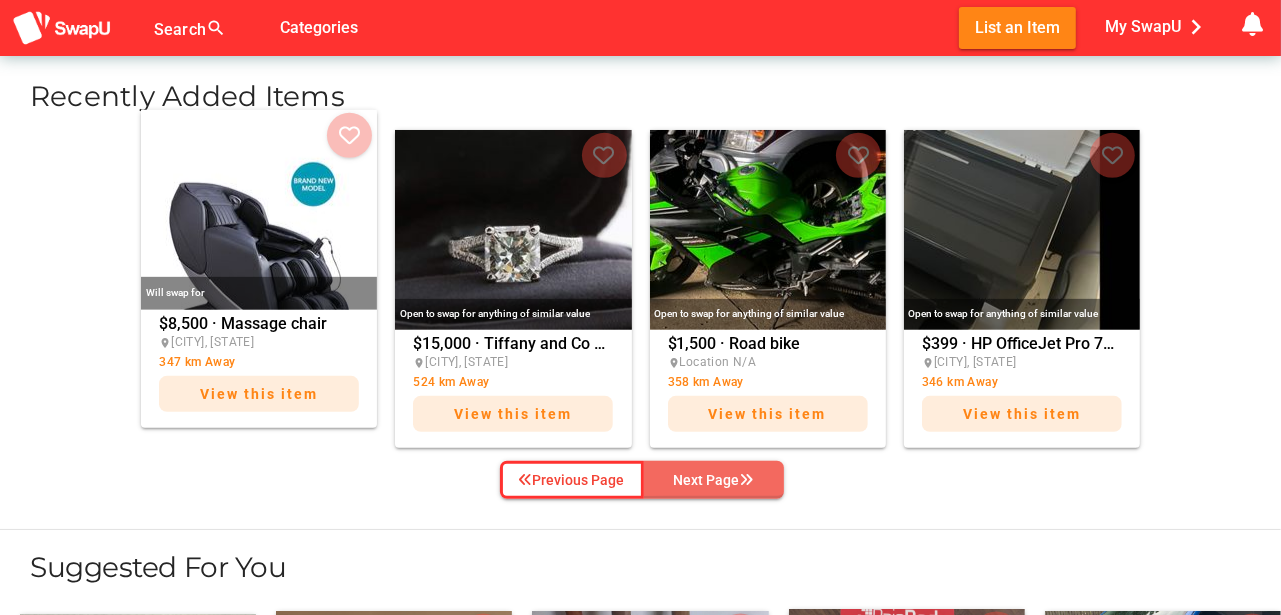 click on "Next Page" at bounding box center (714, 480) 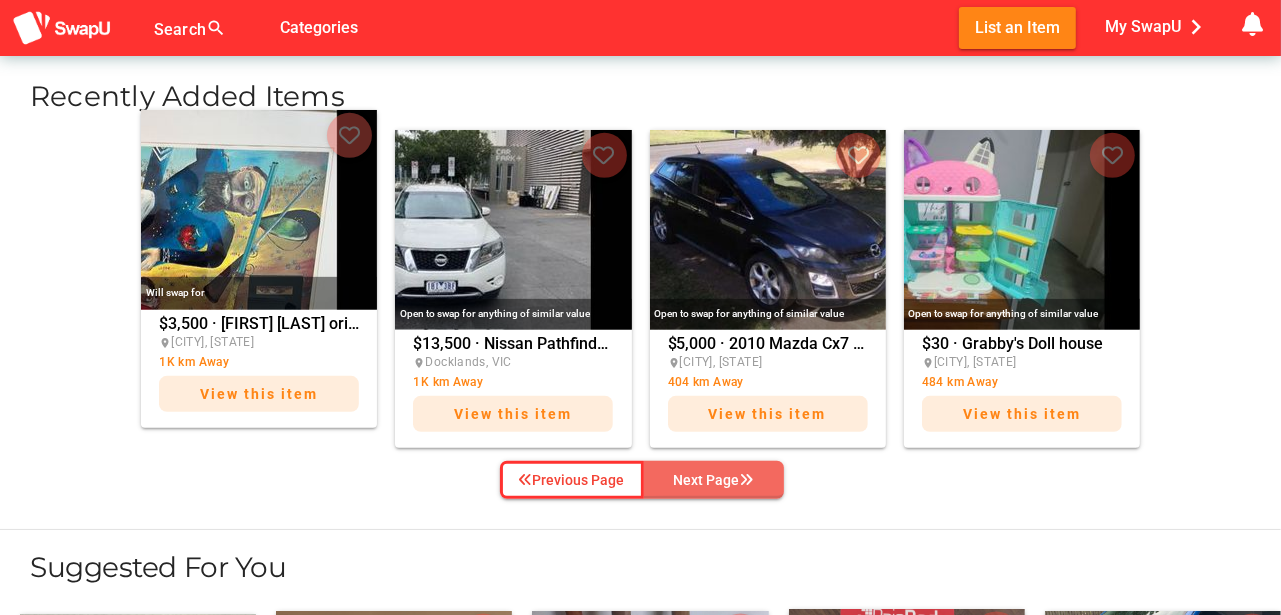 click on "Next Page" at bounding box center (714, 480) 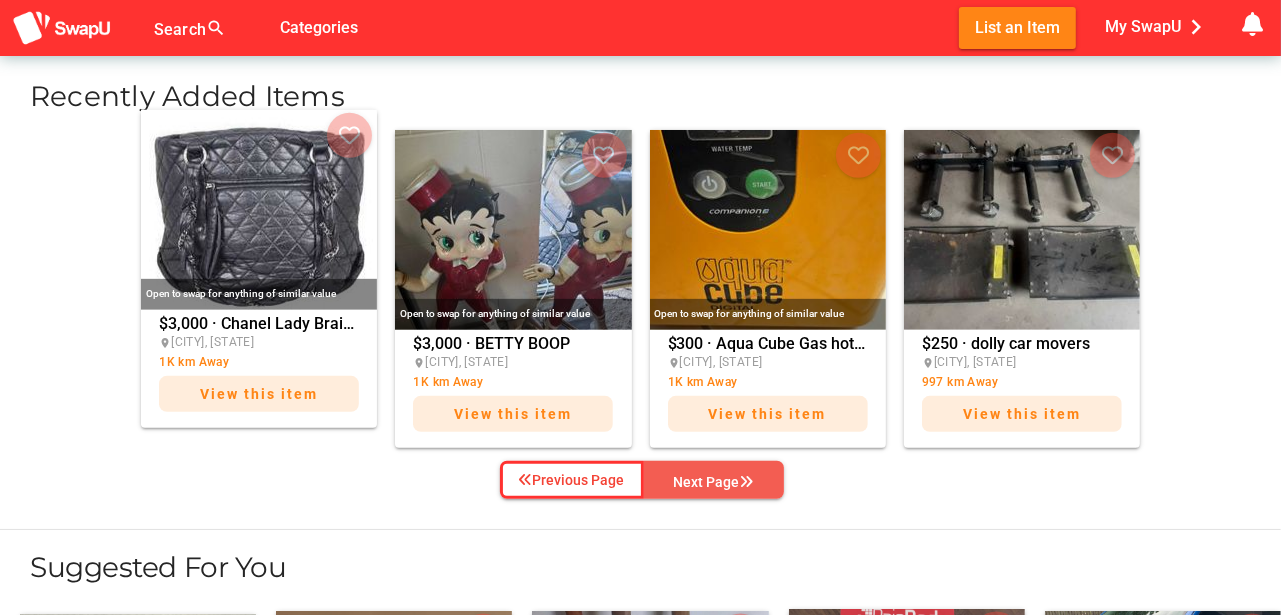 click on "Next Page" at bounding box center (714, 482) 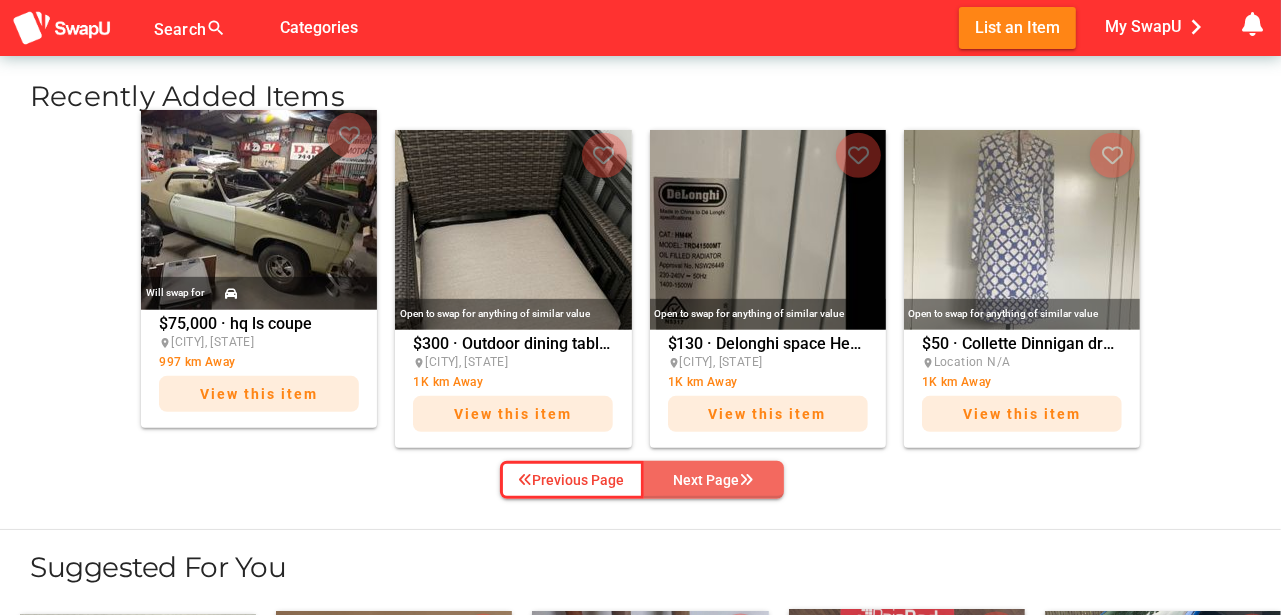 click on "Next Page" at bounding box center (714, 480) 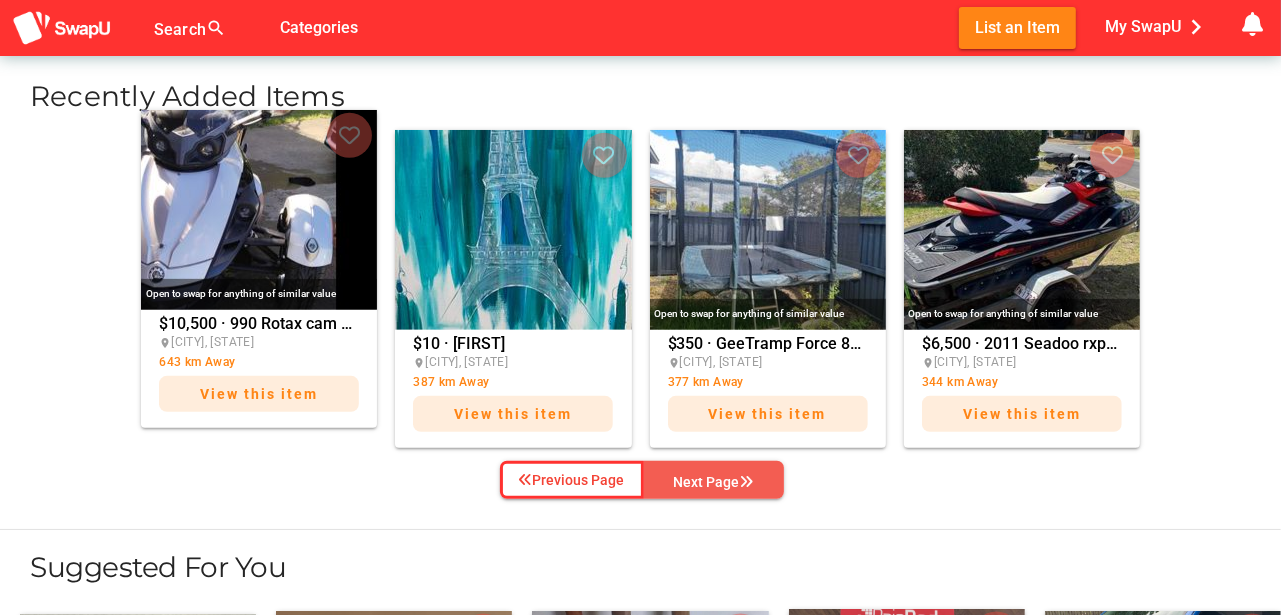 click on "Next Page" at bounding box center [714, 482] 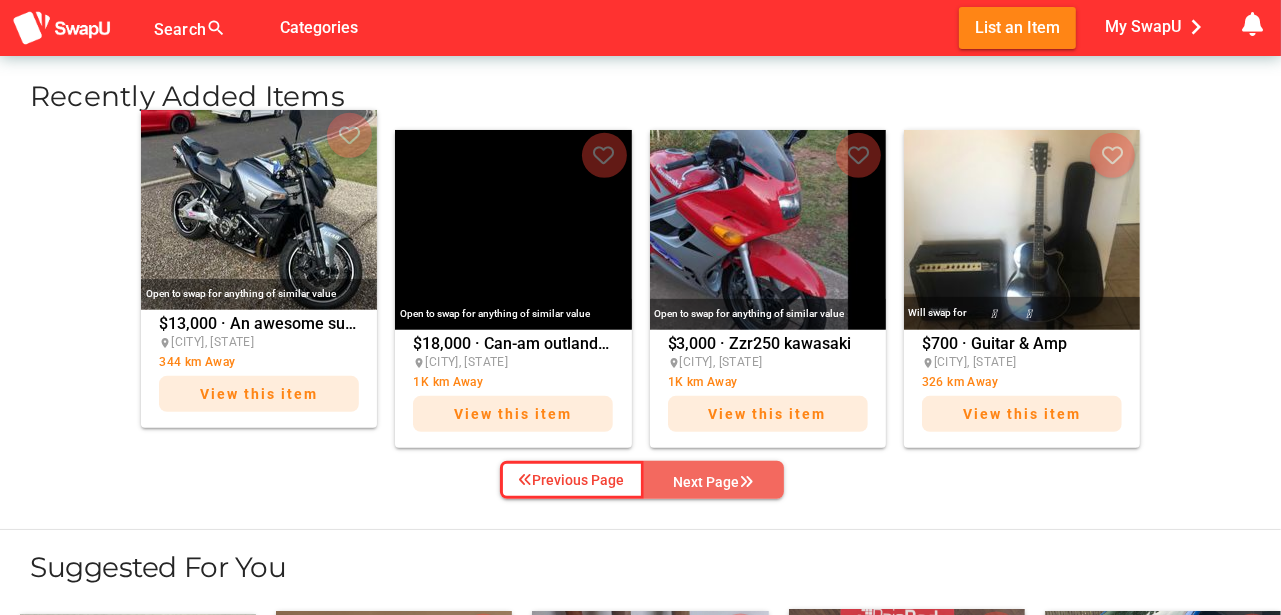 click on "Next Page" at bounding box center [714, 482] 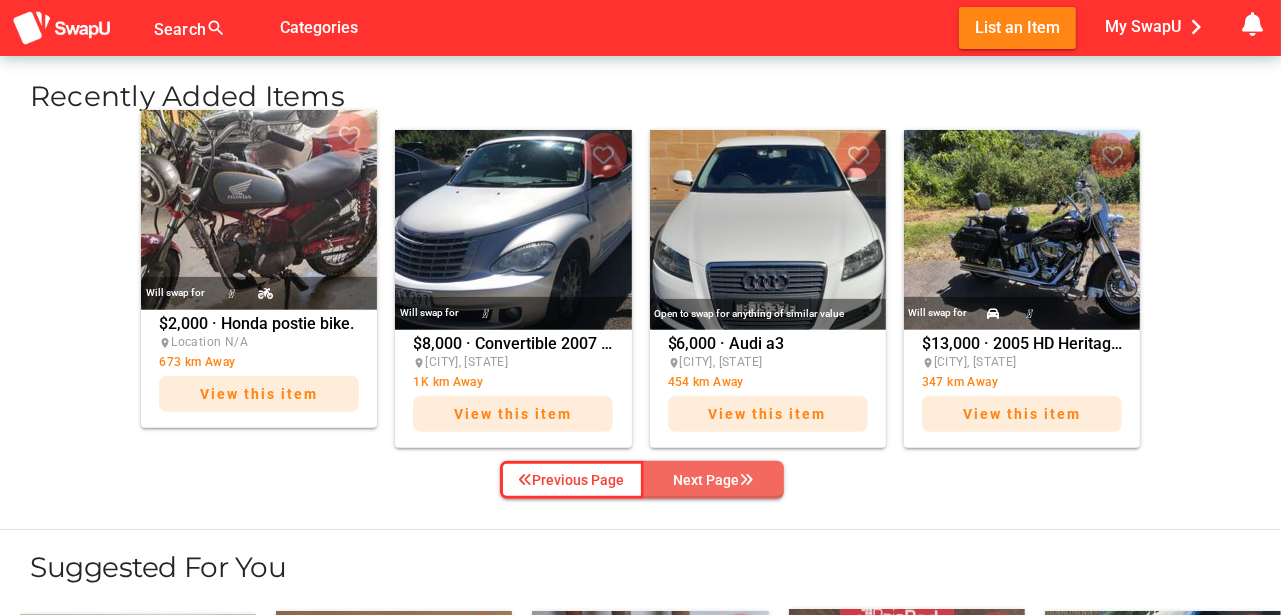 drag, startPoint x: 689, startPoint y: 470, endPoint x: 753, endPoint y: 473, distance: 64.070274 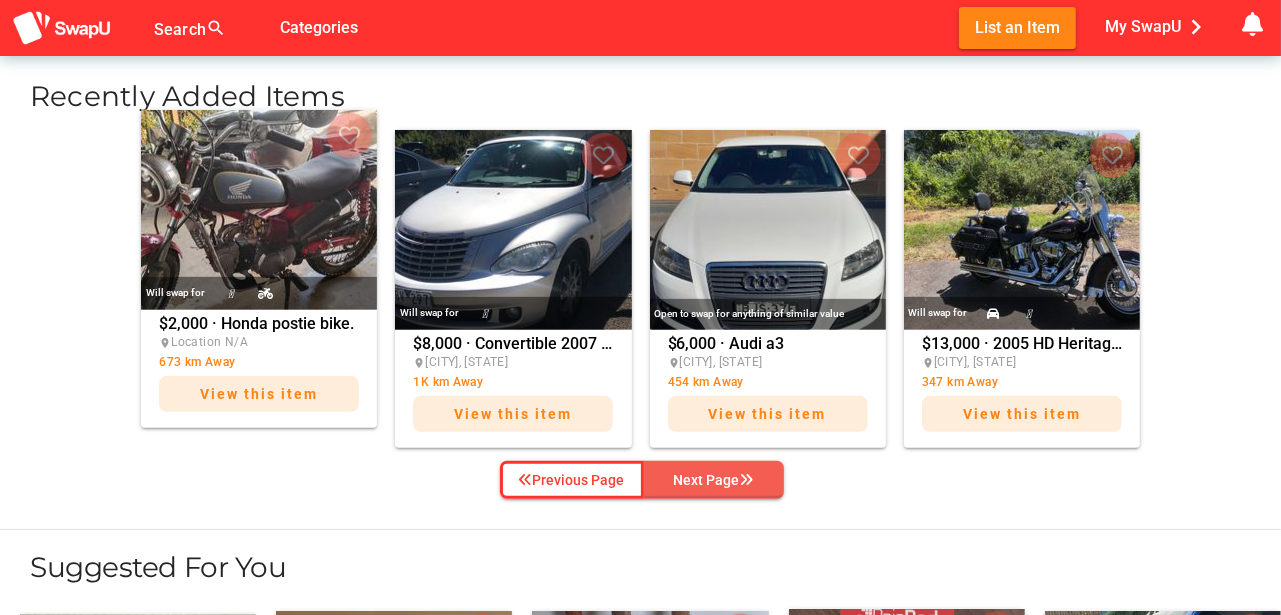 click on "Next Page" at bounding box center [714, 480] 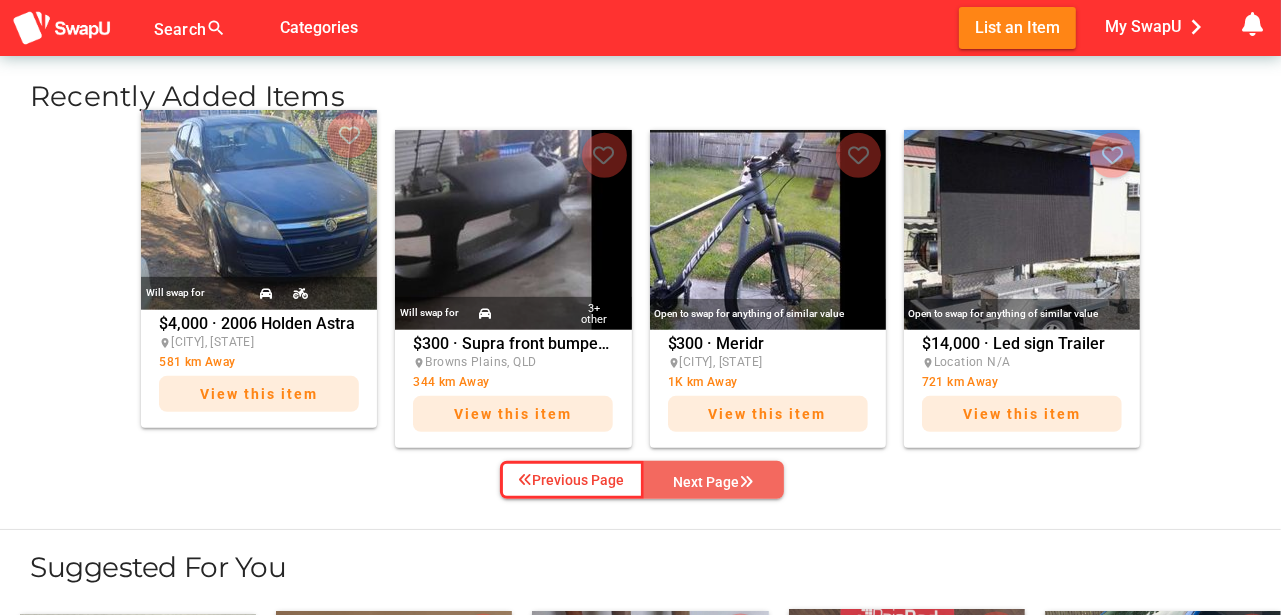 drag, startPoint x: 699, startPoint y: 477, endPoint x: 881, endPoint y: 497, distance: 183.0956 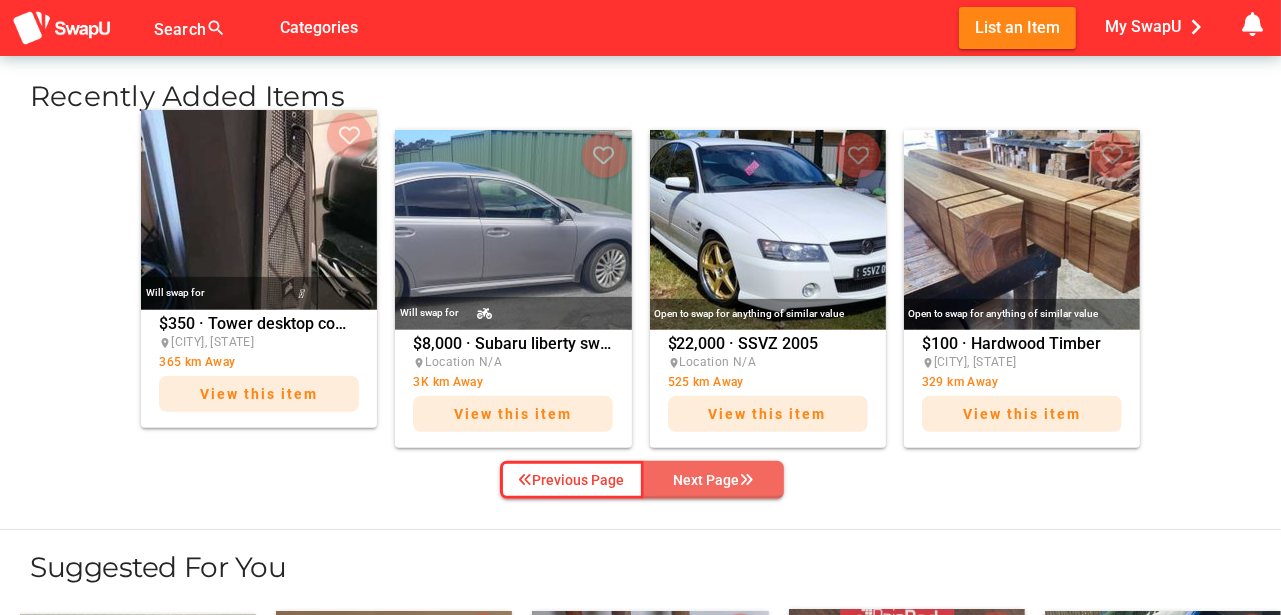 click on "Next Page" at bounding box center [714, 480] 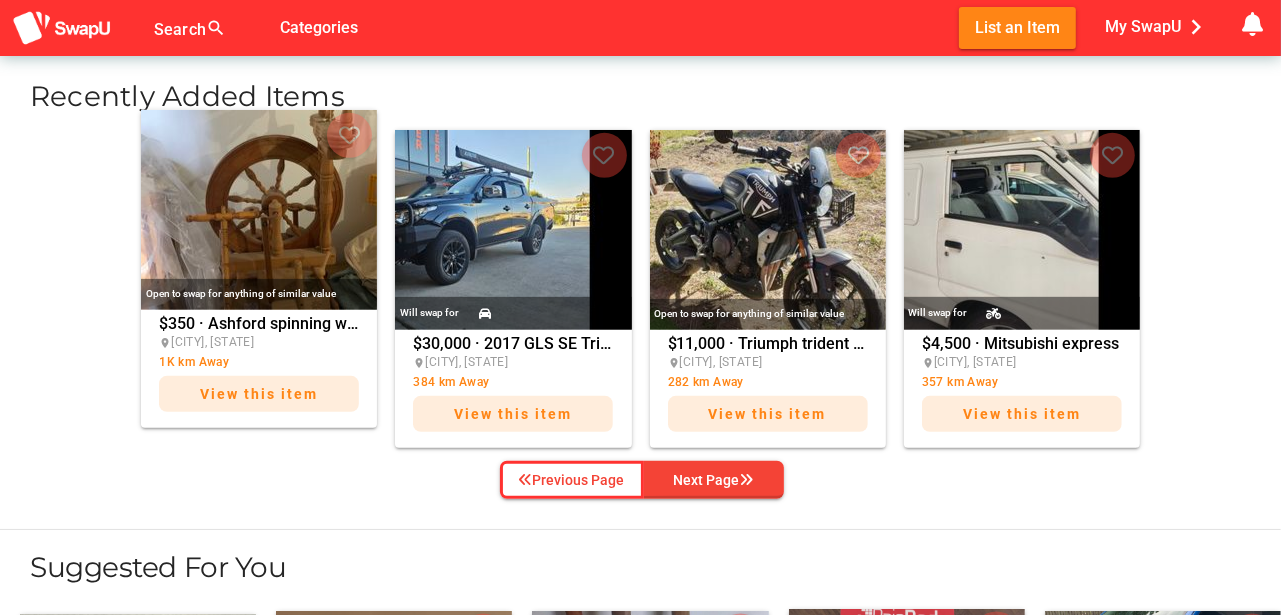 click on "List an item and offer it as a swap. Add cash to sweeten the deal or offer multiple items. With courier delivery for as little as $8, SwapU is making swapping the new online shopping I'll Swap You Swap what you have for what you want  Swapping is the new online shopping List an item and start swapping today Try Swap Swipe   Discover     Find a Swap    4x4s & Utes 4x4s & Utes Categories   + 250  km + 250  km Distance in km   search Categories >  view_all Recently Added Items  Open to swap for anything of similar value   $350  $350 · Ashford spinning wheel   place Nuriootpa, SA 1K km Away  View this item  Will swap for     $30,000  $30,000 · 2017 GLS SE Triton  place Redcliffe, QLD 384 km Away  View this item  Open to swap for anything of similar value   $11,000  $11,000 · Triumph trident 660  place Kendall, NSW 282 km Away  View this item  Will swap for     $4,500  $4,500 · Mitsubishi express   place Hamilton, NSW 357 km Away  View this item  Previous Page Next Page   Loading ...   Loading ..." at bounding box center [640, -101] 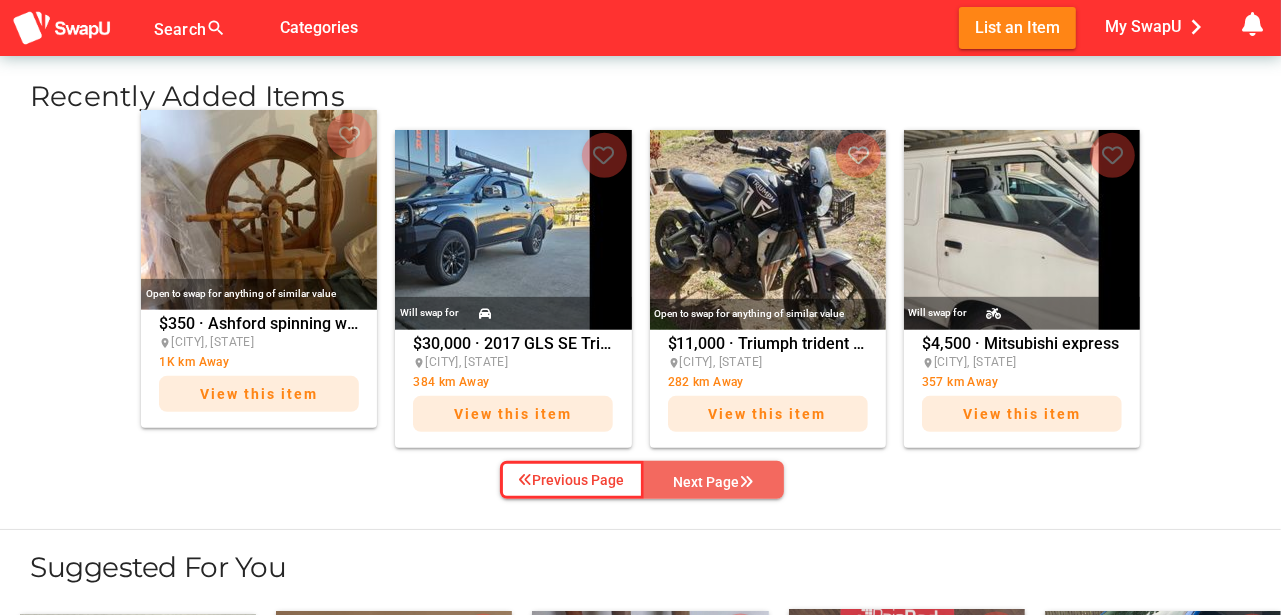 click on "Next Page" at bounding box center (714, 482) 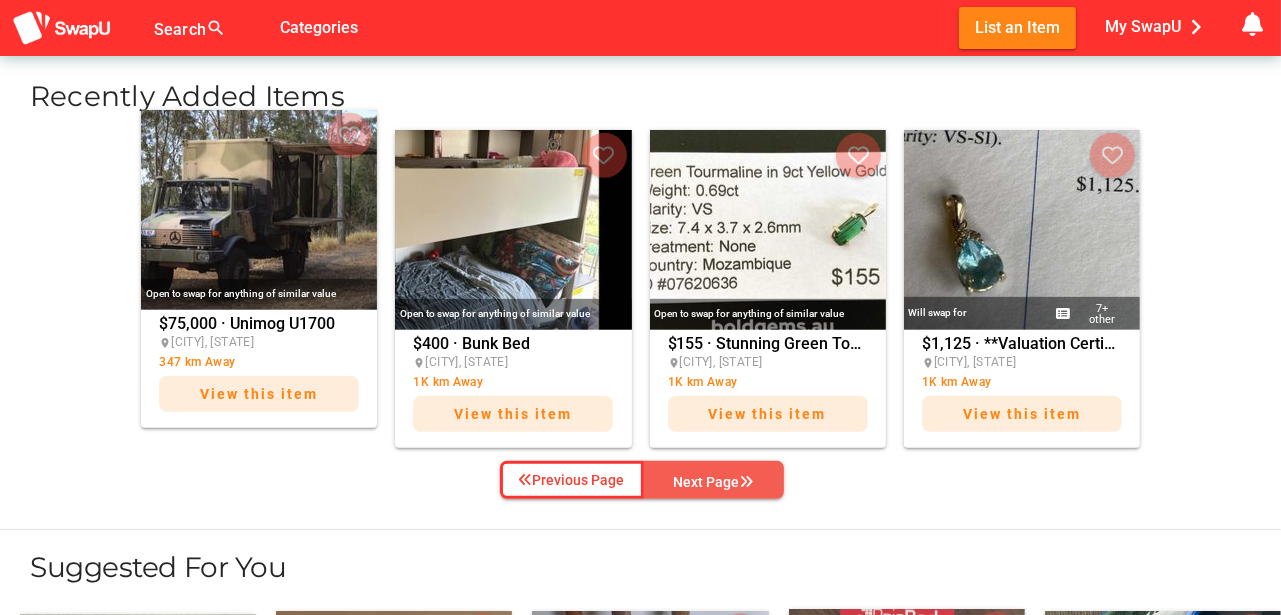 click on "Next Page" at bounding box center [714, 482] 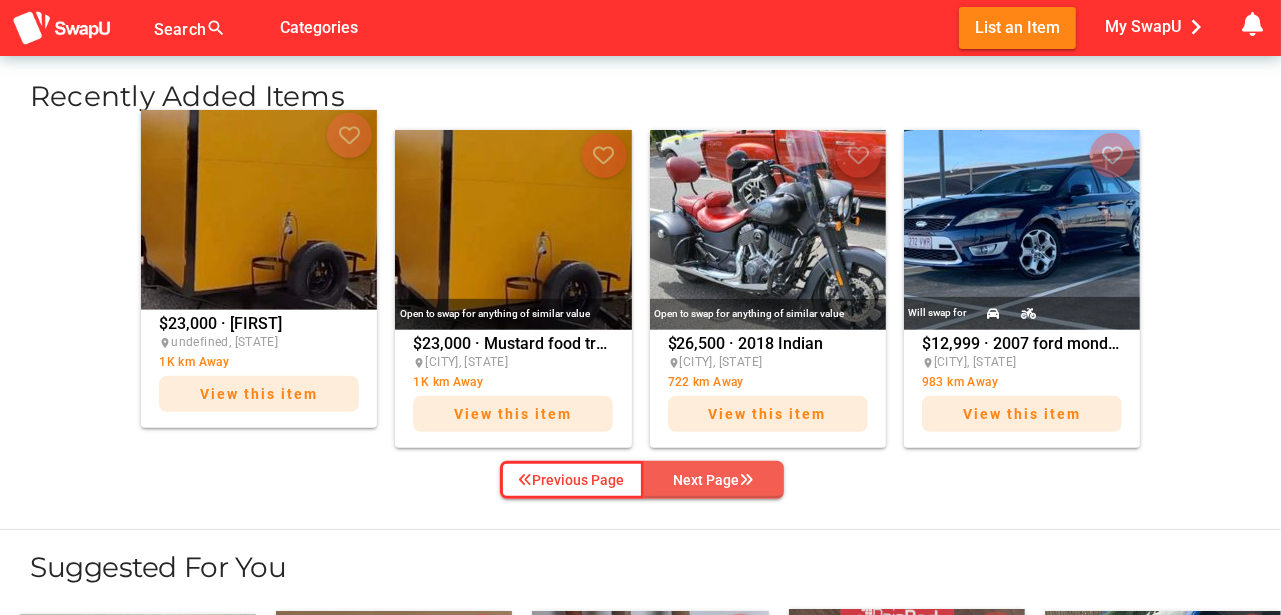 click on "Next Page" at bounding box center (714, 480) 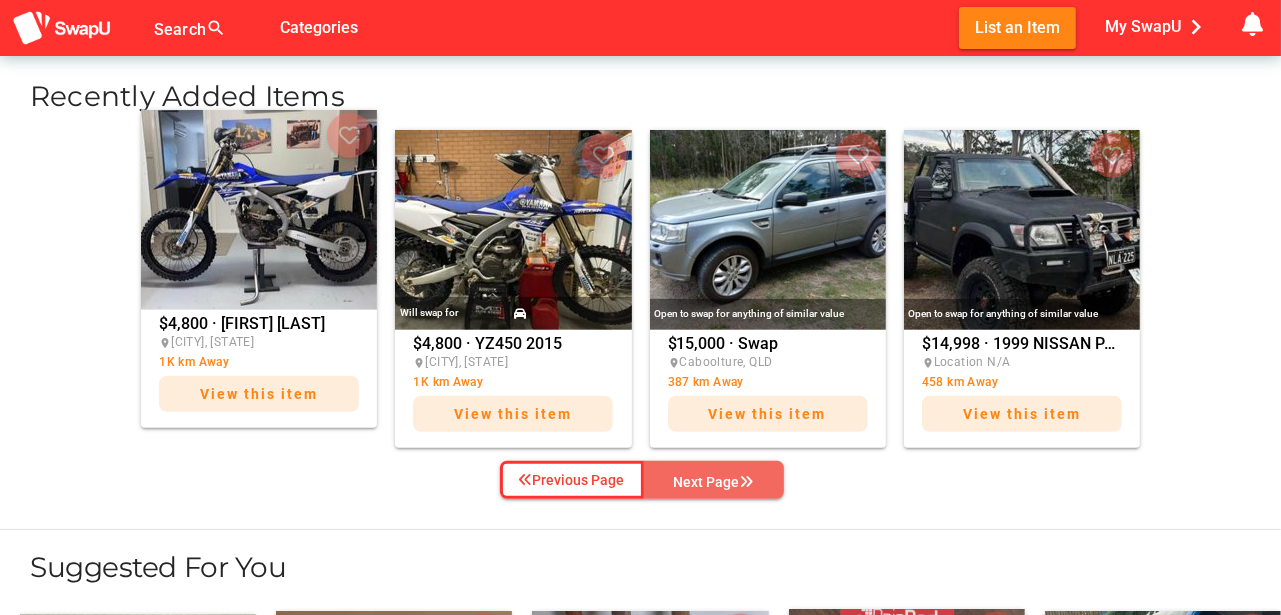 click on "Next Page" at bounding box center (714, 482) 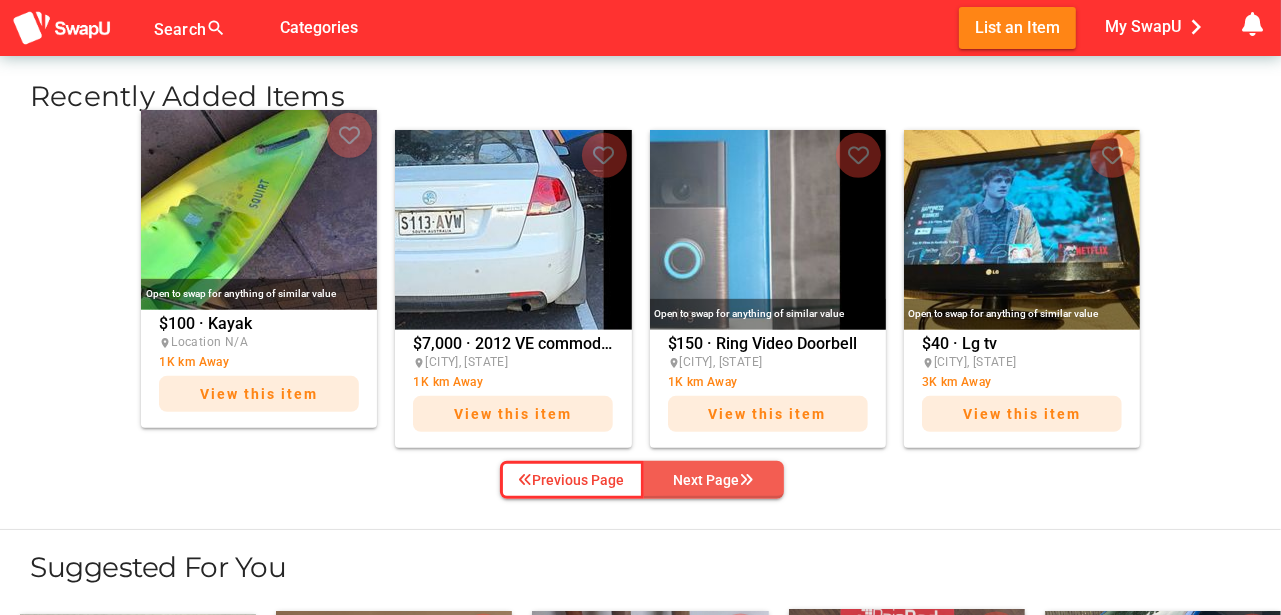 click on "Next Page" at bounding box center (714, 480) 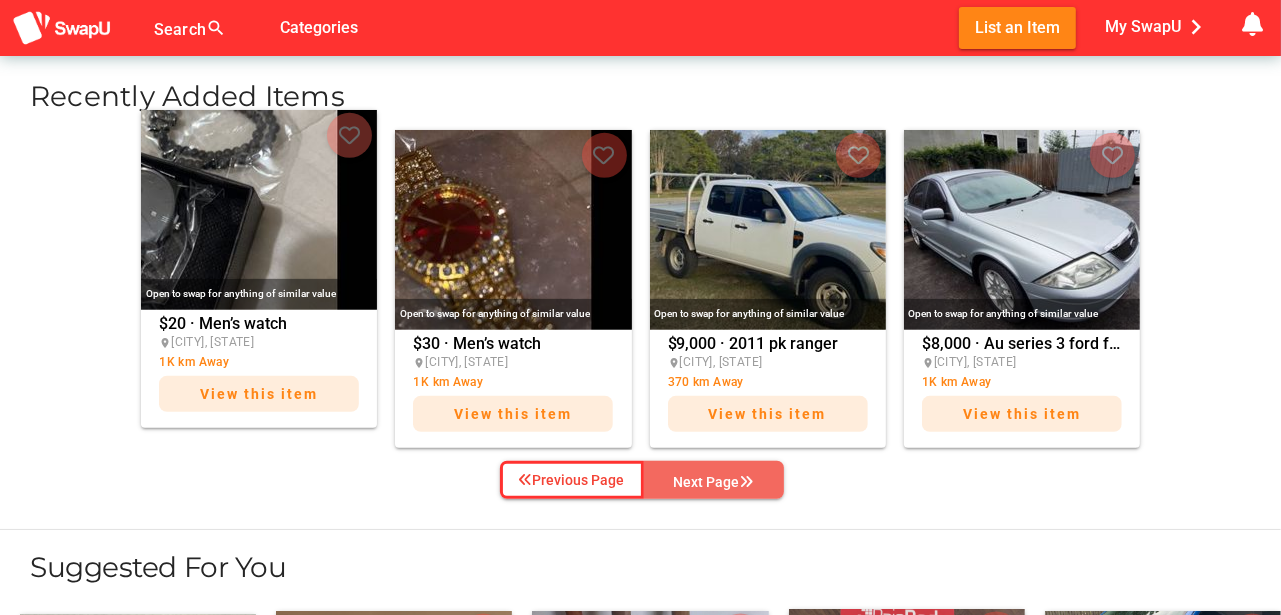 click on "Next Page" at bounding box center (714, 482) 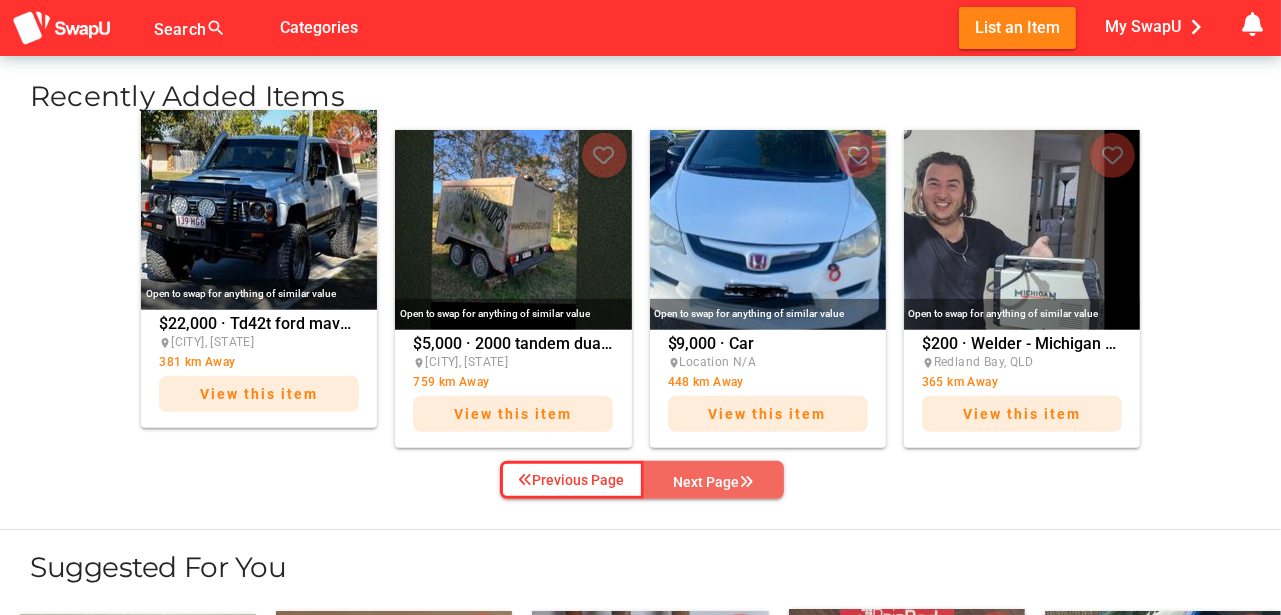 click on "Next Page" at bounding box center (714, 482) 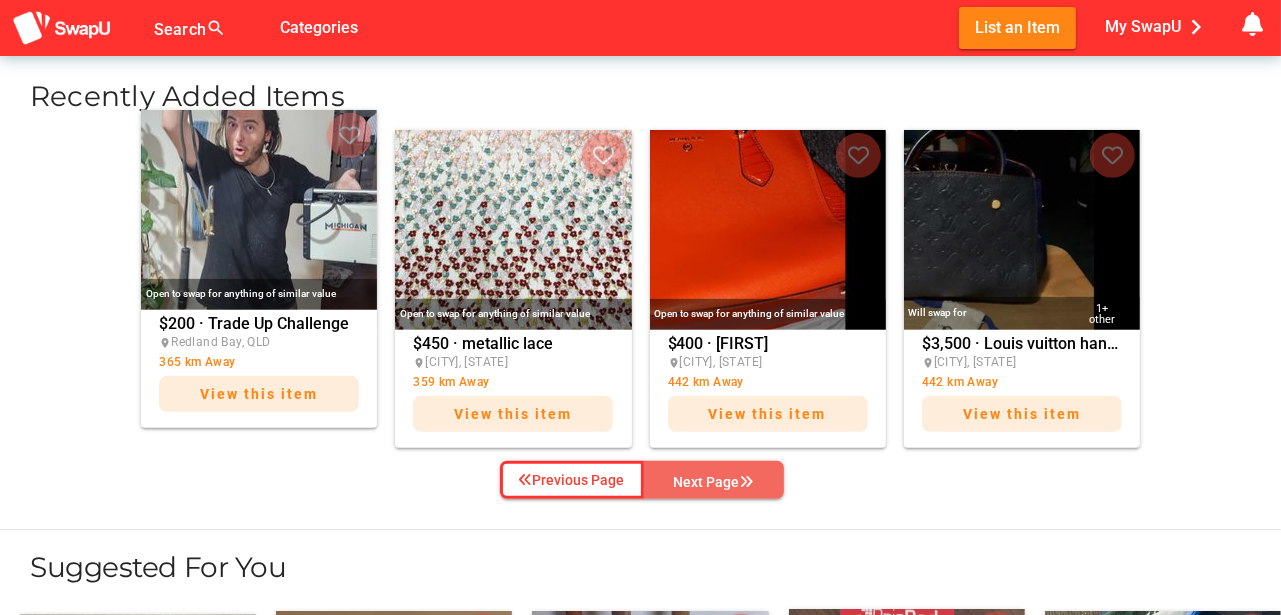 click on "Next Page" at bounding box center [714, 482] 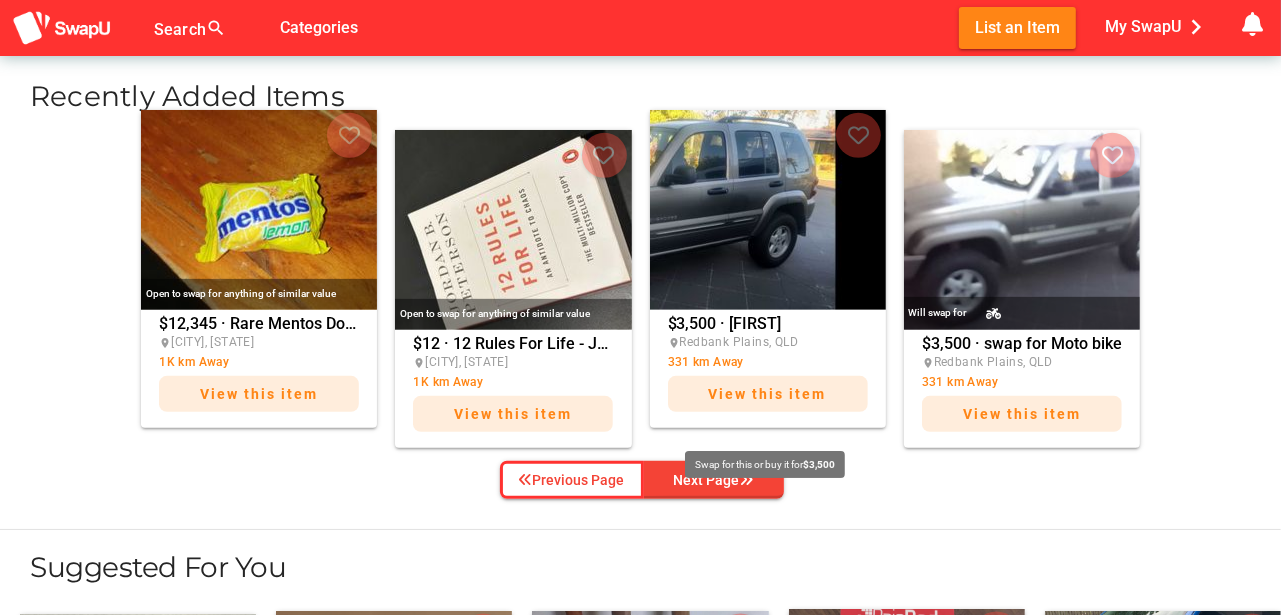 click on "View this item" at bounding box center (768, 394) 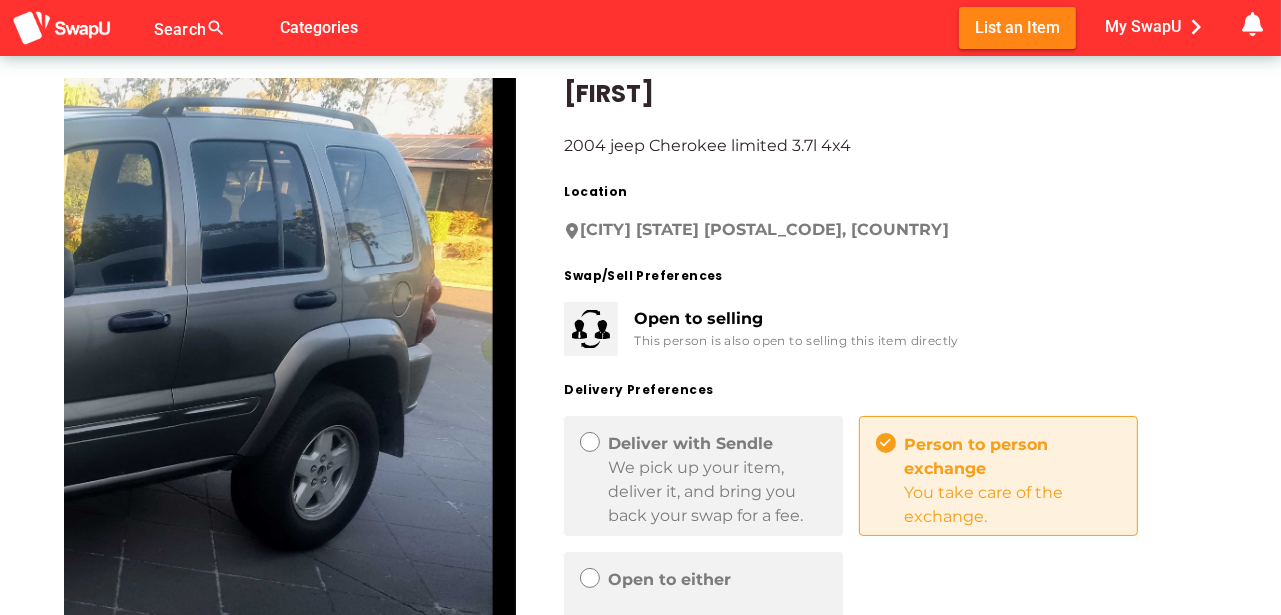 scroll, scrollTop: 33, scrollLeft: 0, axis: vertical 